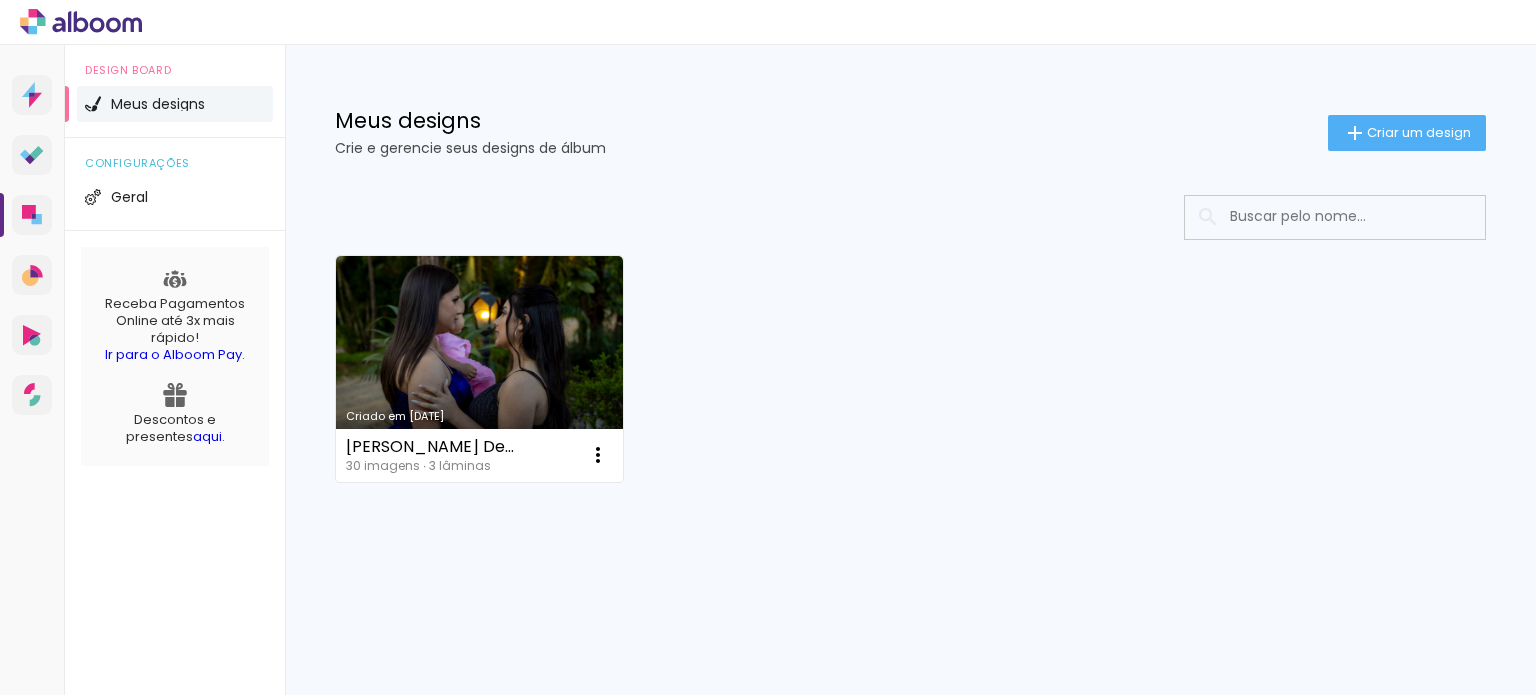 scroll, scrollTop: 0, scrollLeft: 0, axis: both 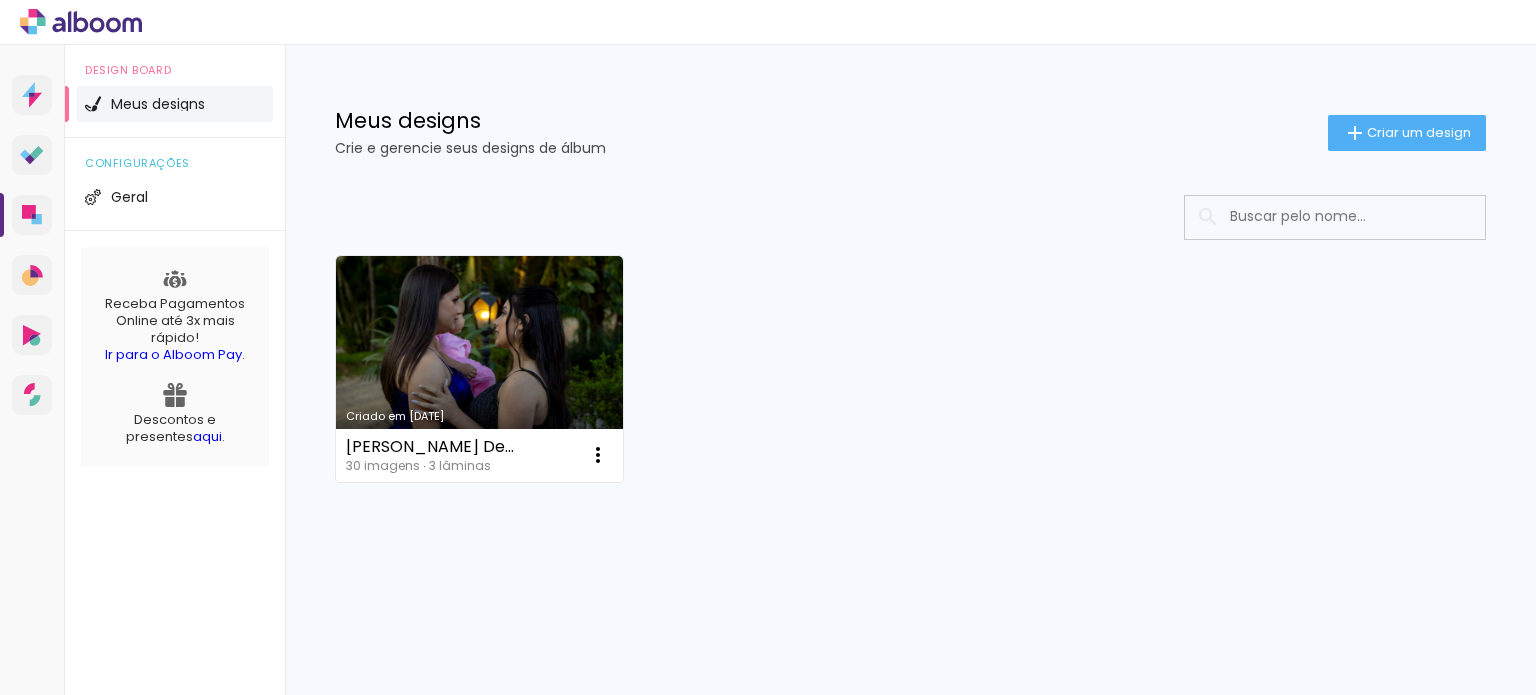click on "Criado em [DATE]" at bounding box center (479, 369) 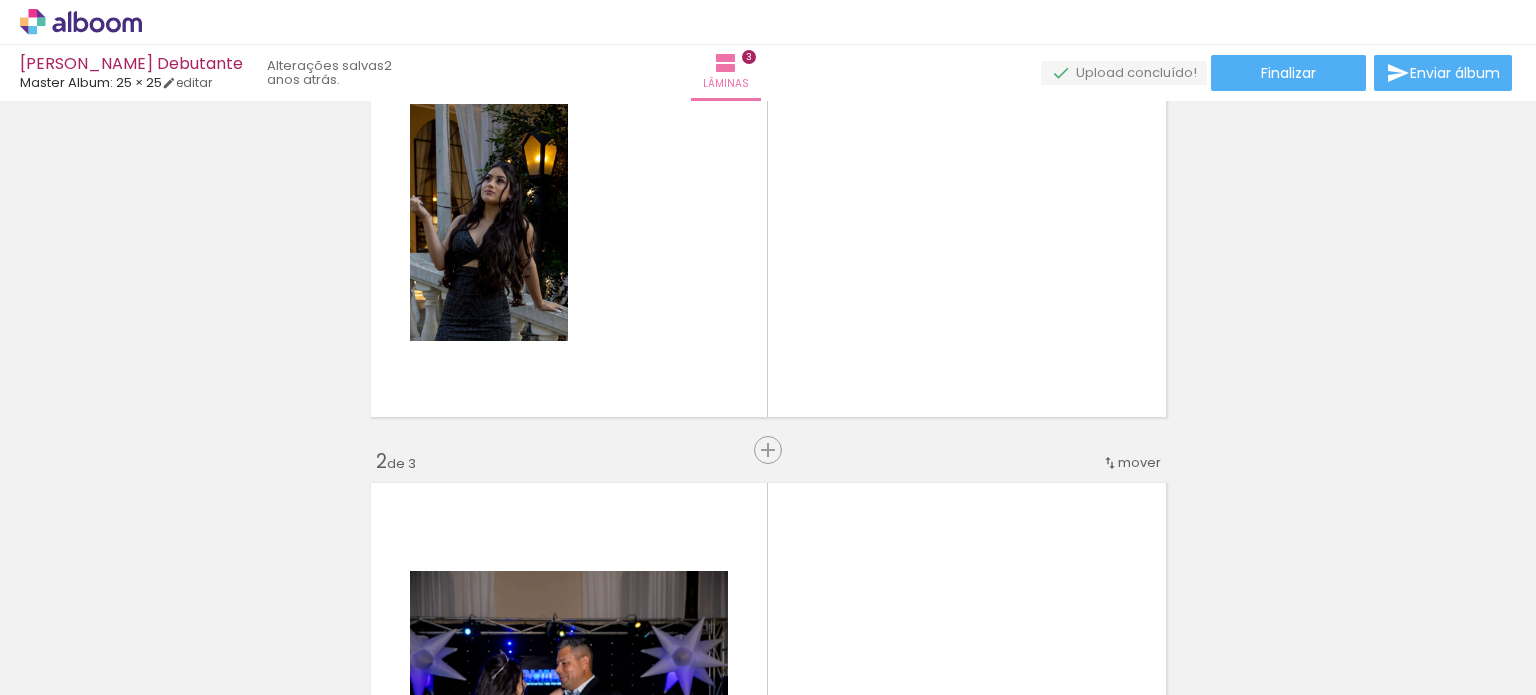 scroll, scrollTop: 0, scrollLeft: 0, axis: both 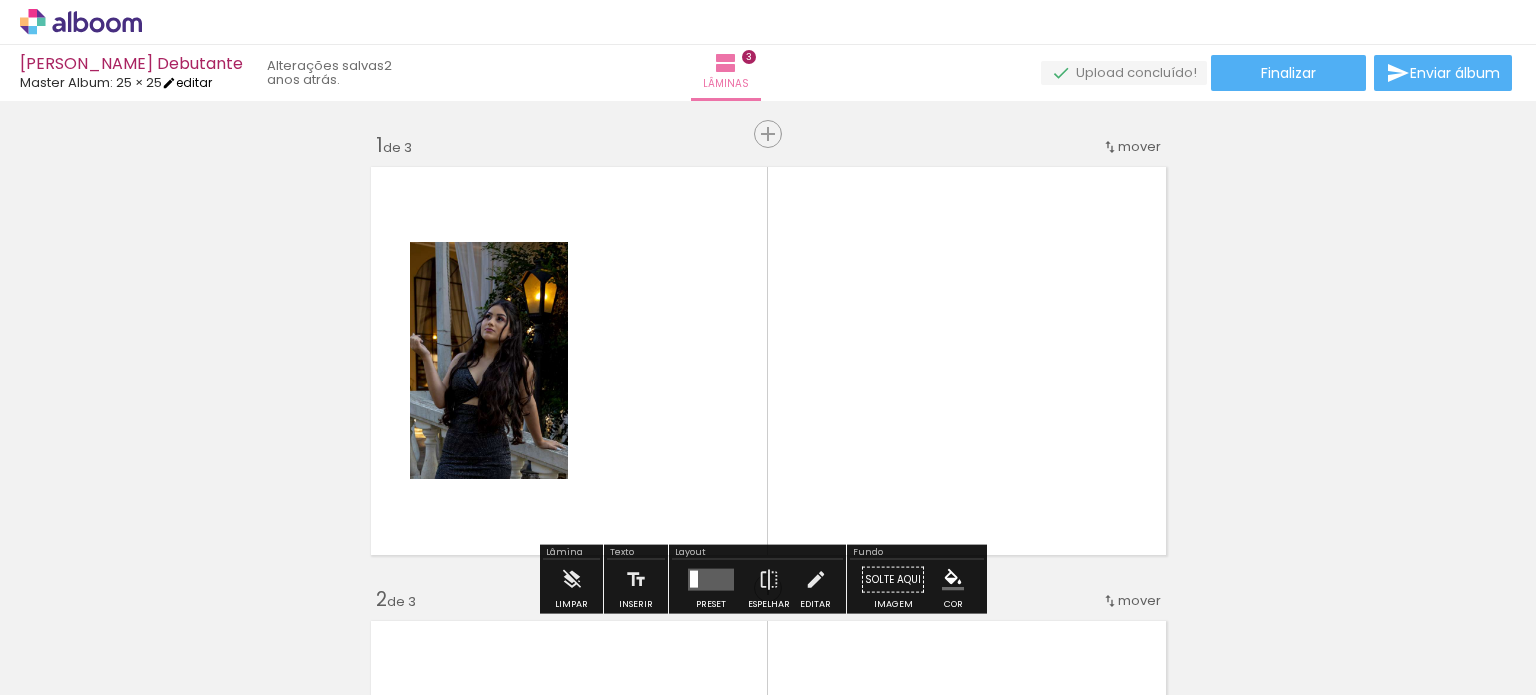 click at bounding box center [169, 83] 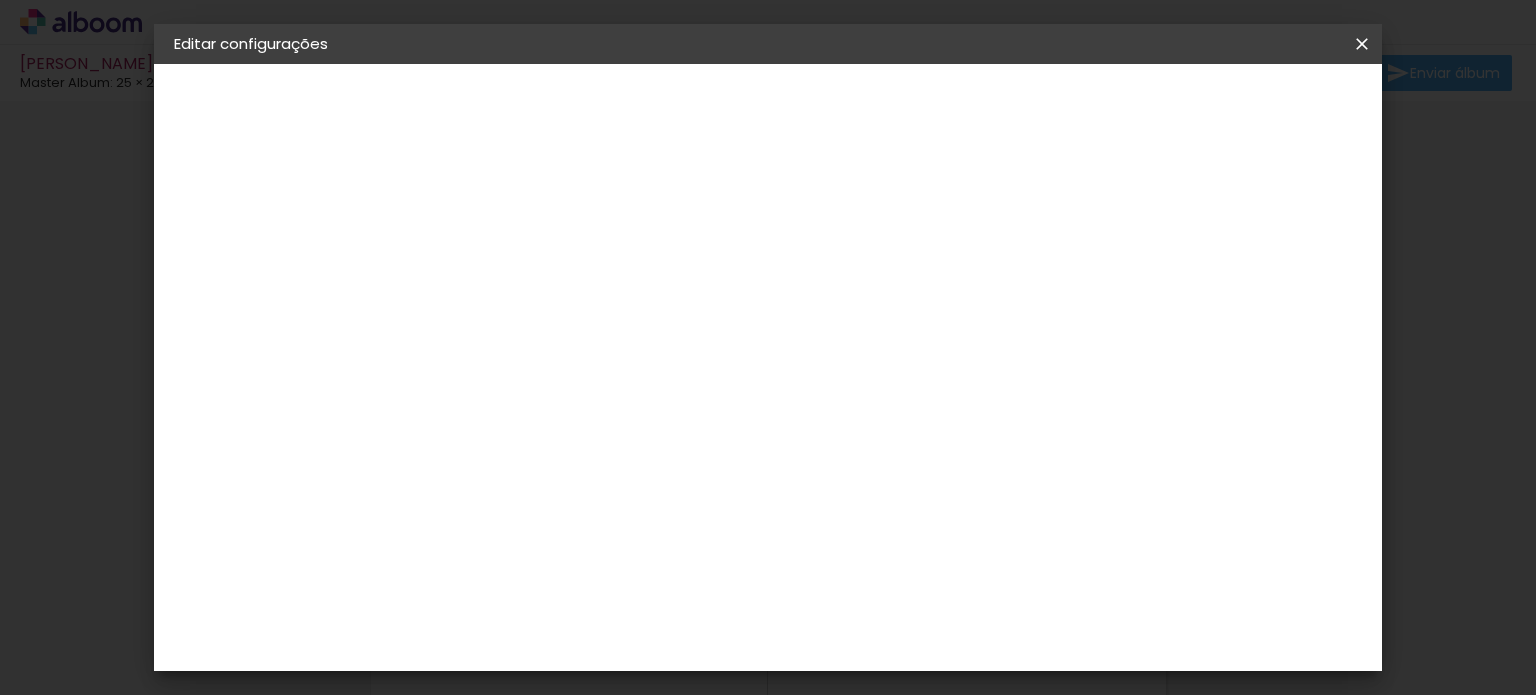 click on "Master Album" at bounding box center [240, 247] 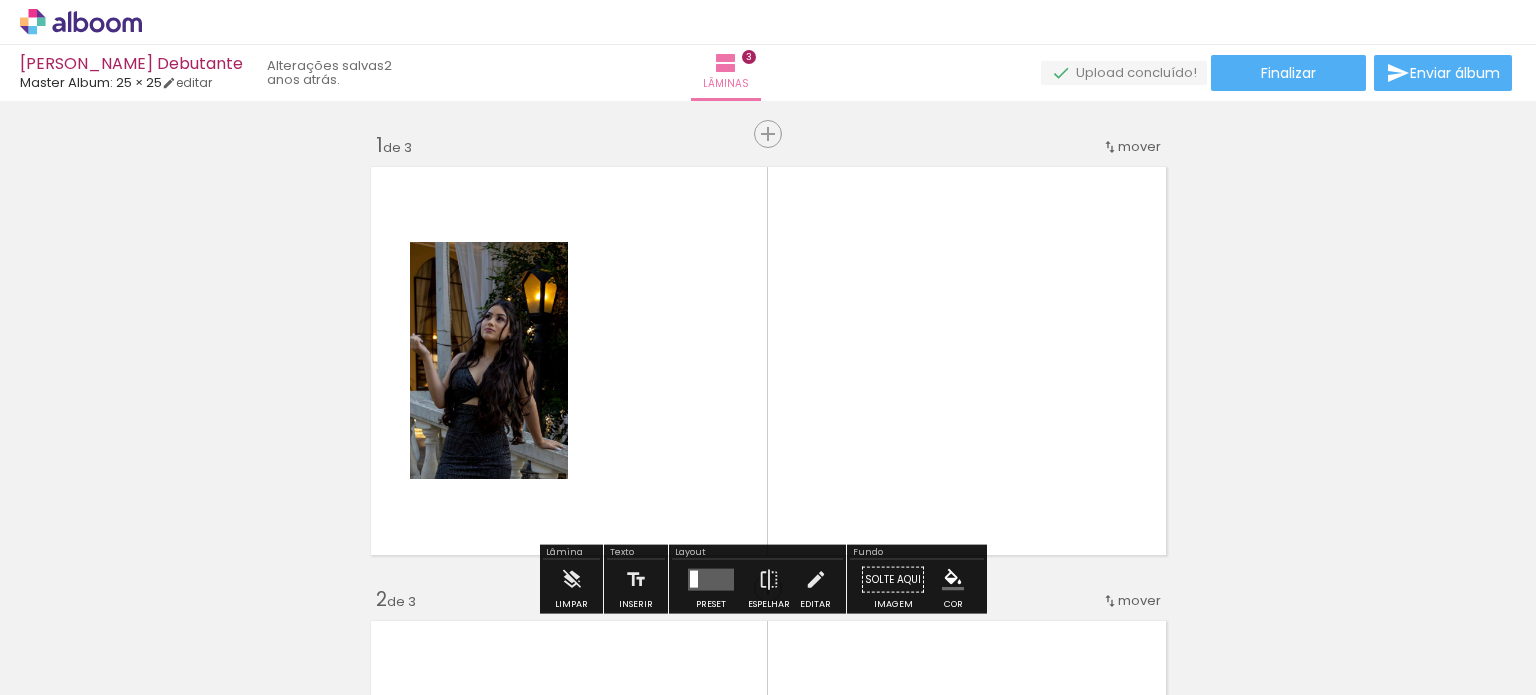 click at bounding box center [473, 355] 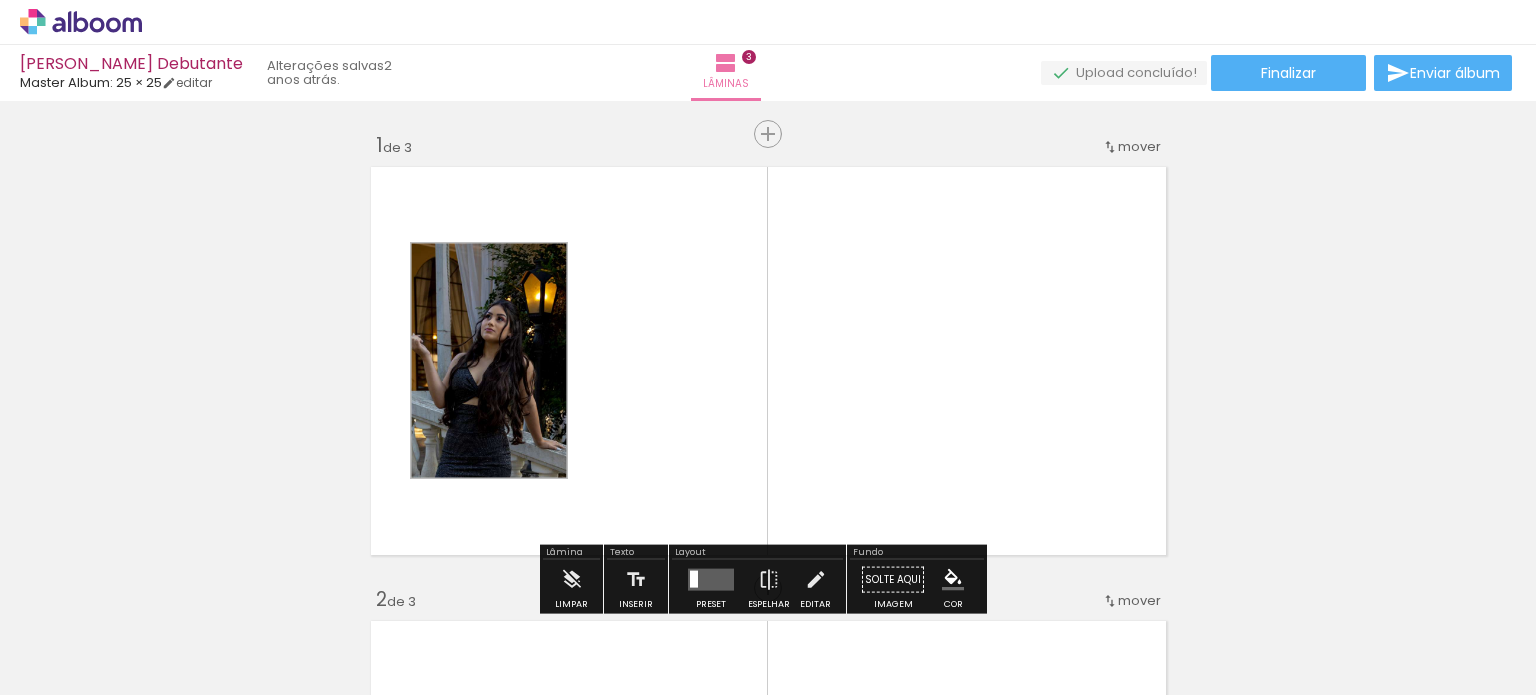 click at bounding box center (473, 294) 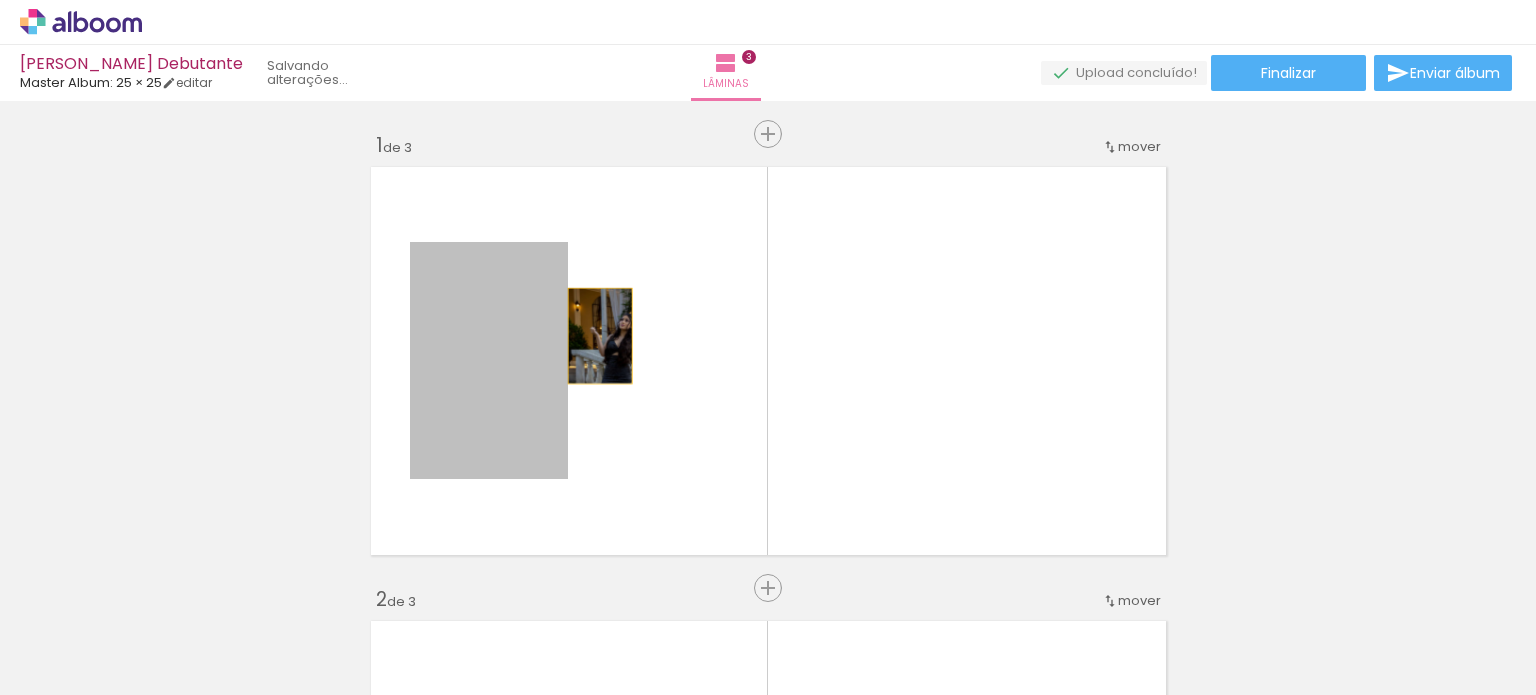 drag, startPoint x: 512, startPoint y: 367, endPoint x: 592, endPoint y: 336, distance: 85.79627 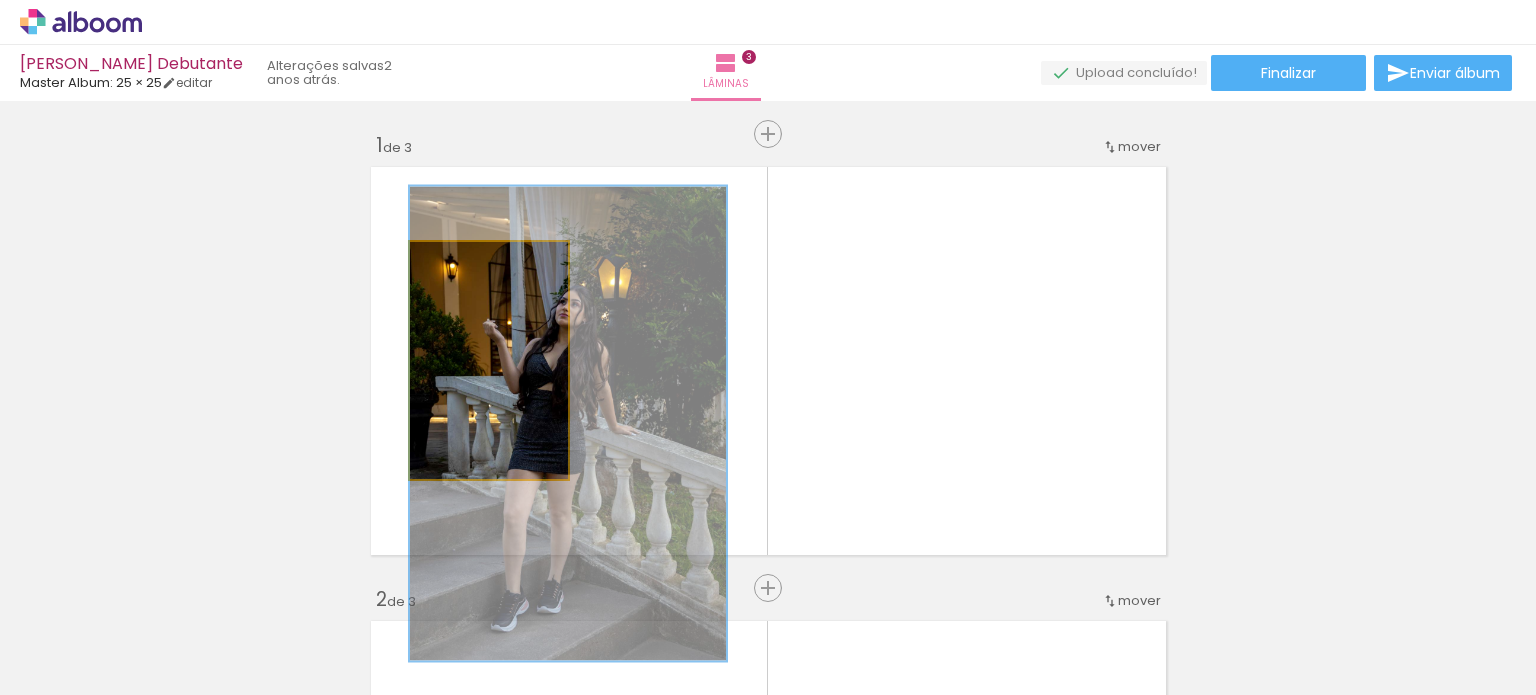 drag, startPoint x: 500, startPoint y: 359, endPoint x: 560, endPoint y: 341, distance: 62.641838 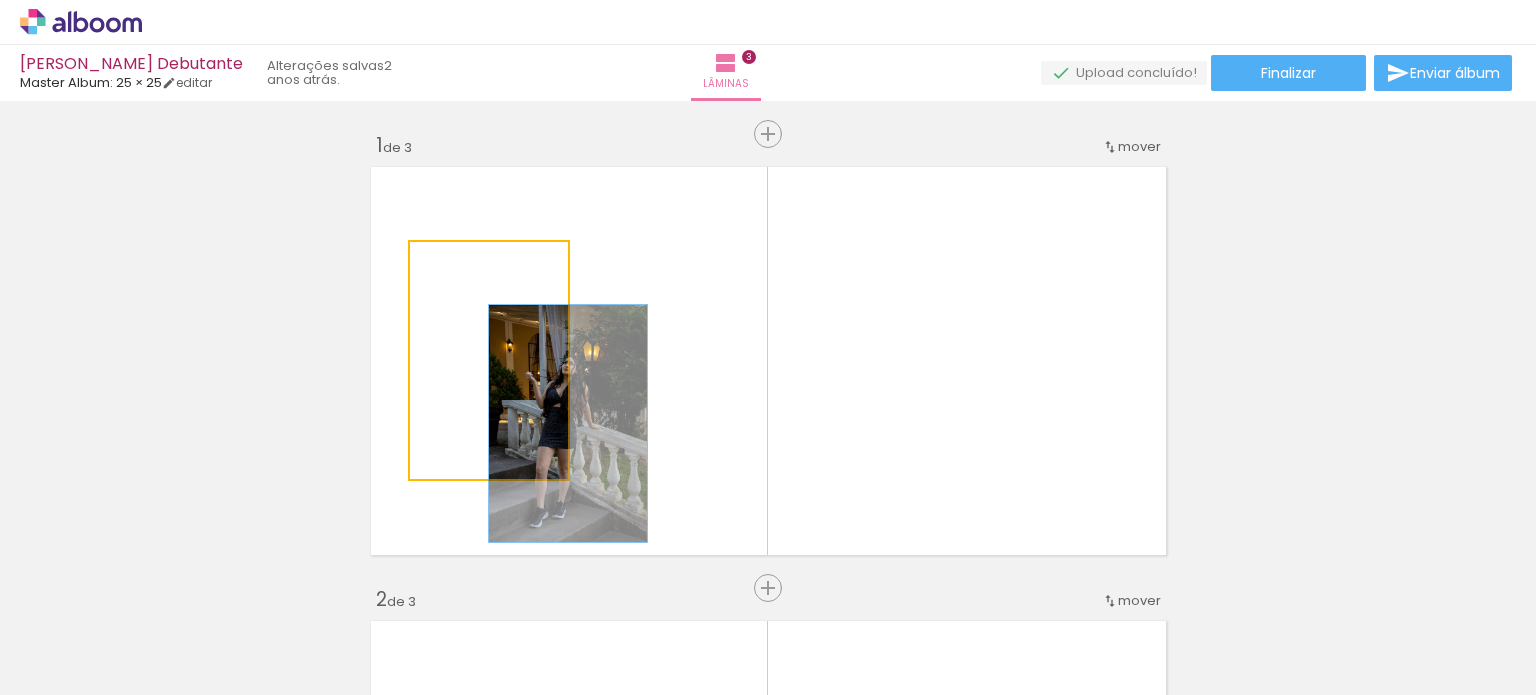 drag, startPoint x: 529, startPoint y: 263, endPoint x: 404, endPoint y: 264, distance: 125.004 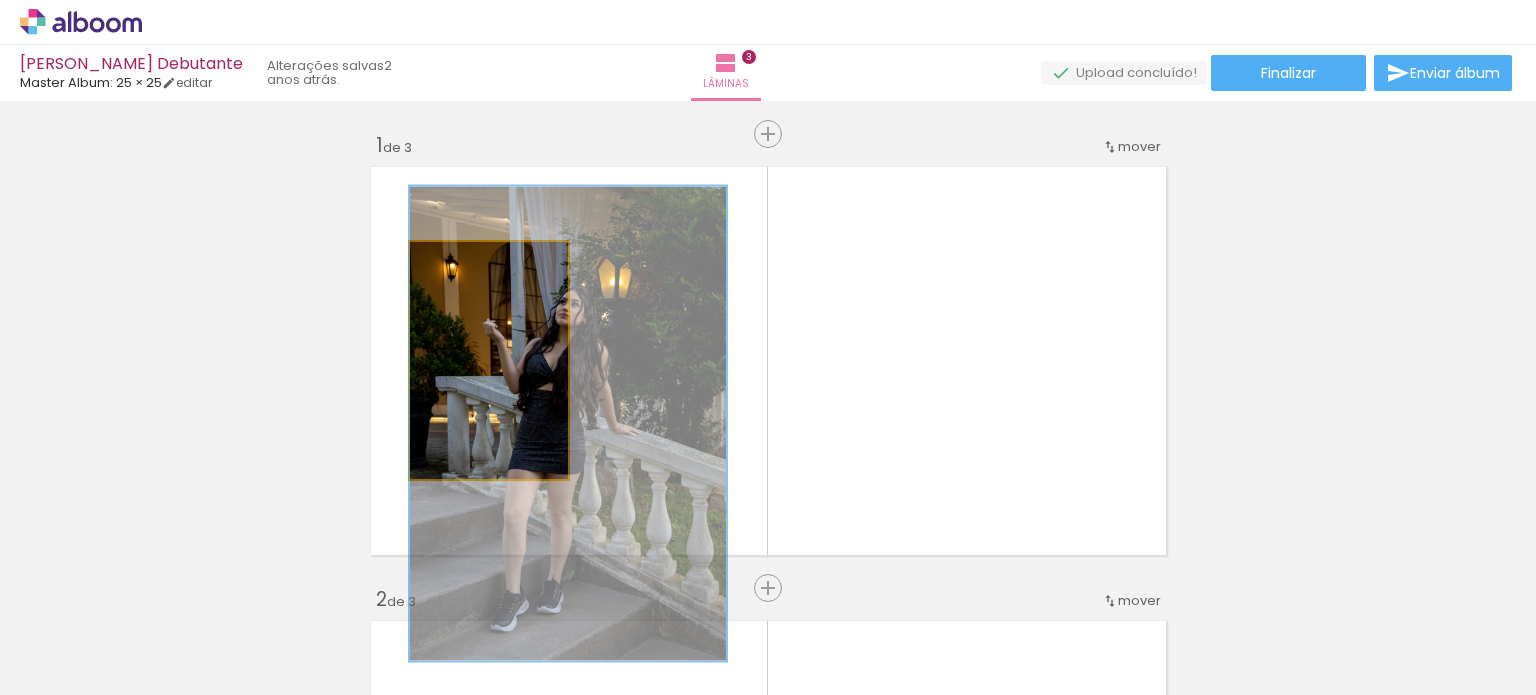 drag, startPoint x: 481, startPoint y: 266, endPoint x: 654, endPoint y: 275, distance: 173.23395 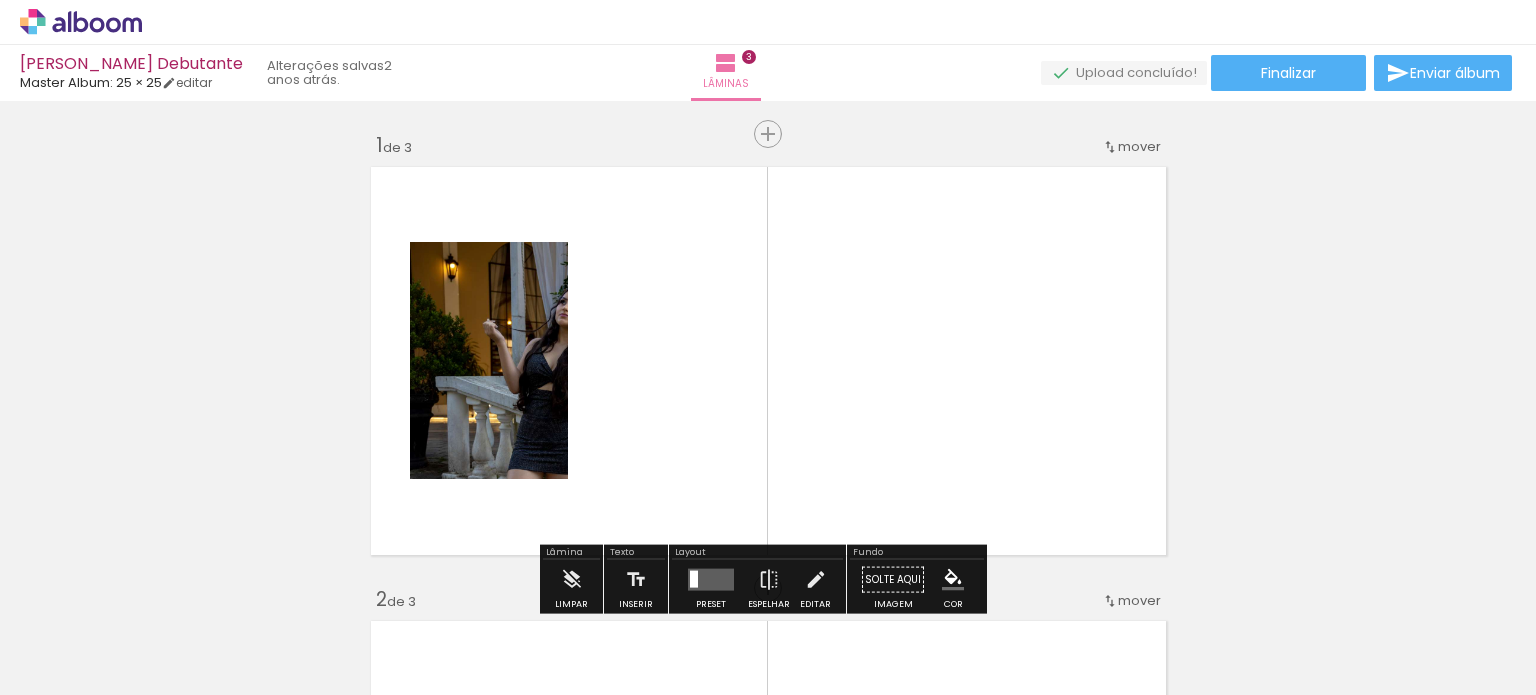 click at bounding box center [768, 361] 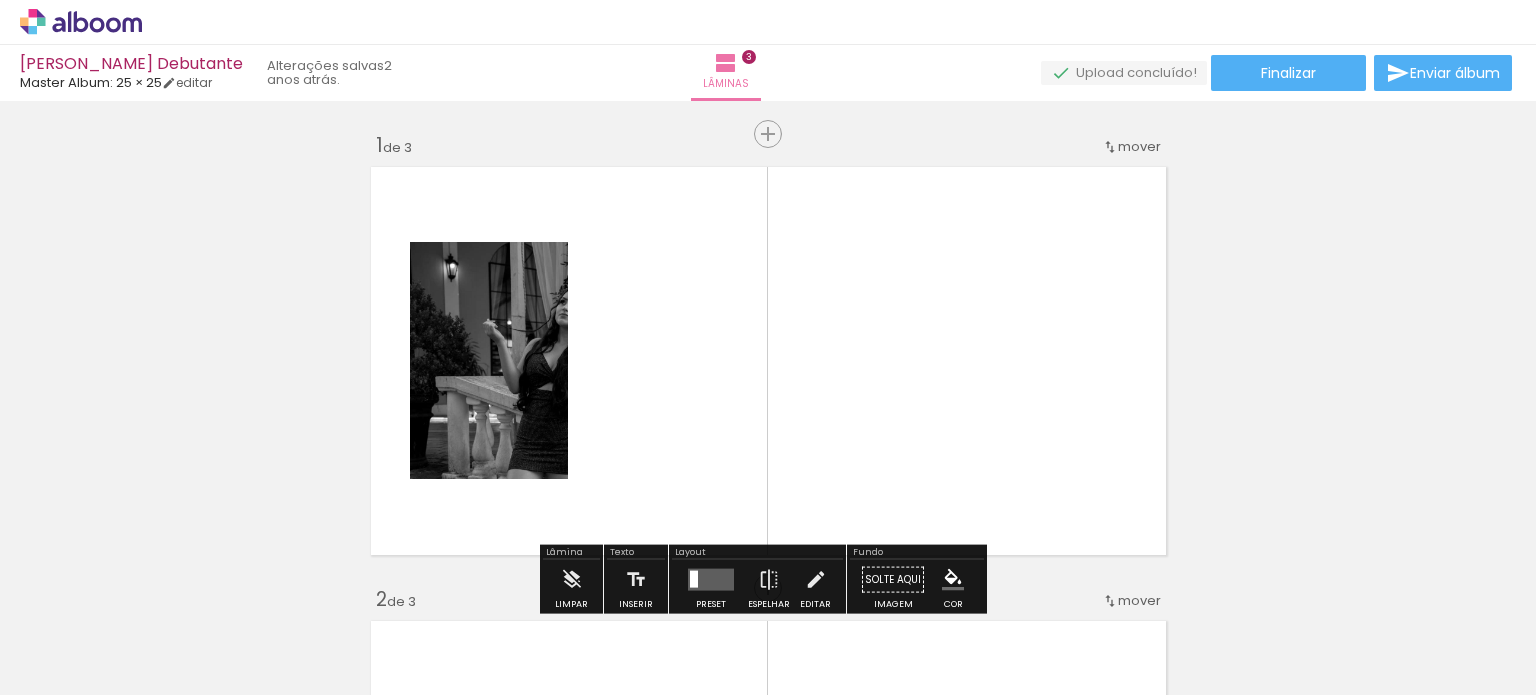 click on "P&B" at bounding box center [0, 0] 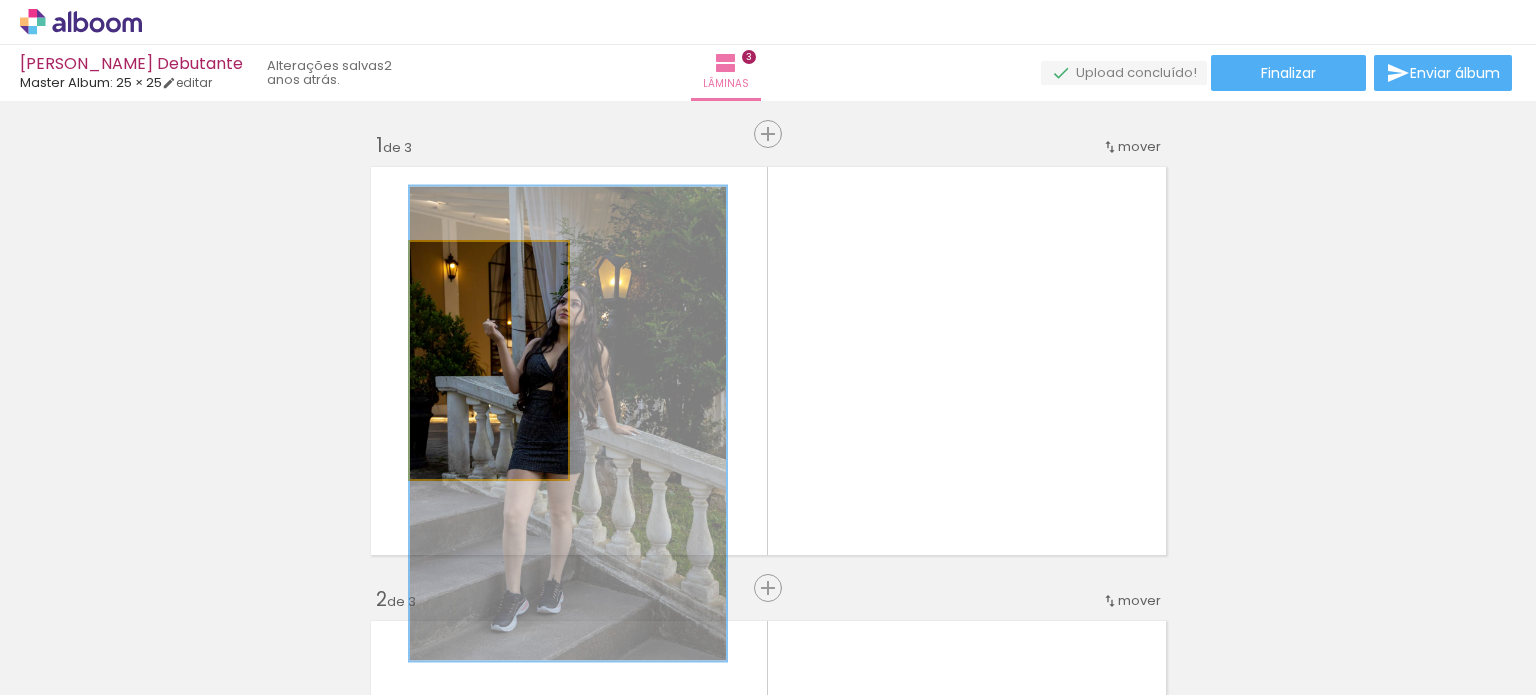 click at bounding box center [431, 263] 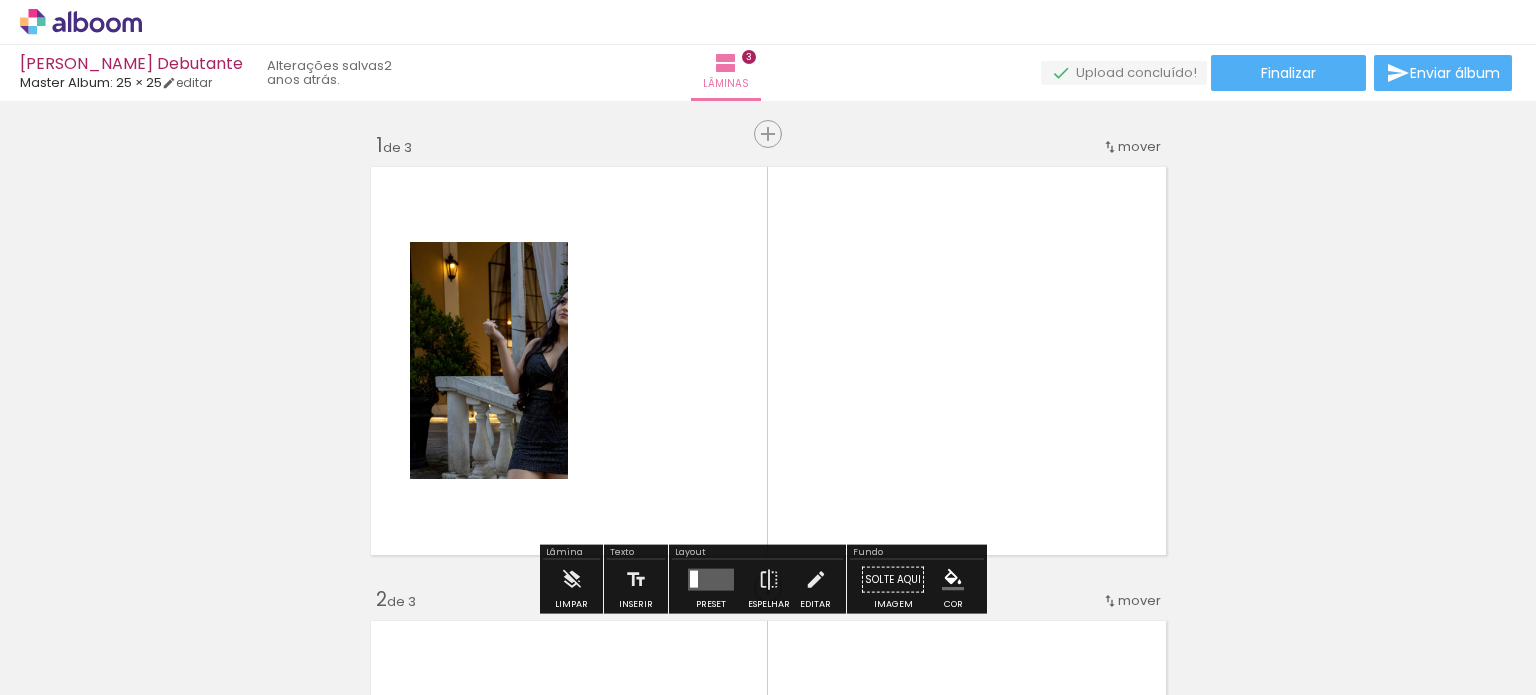 click at bounding box center [431, 263] 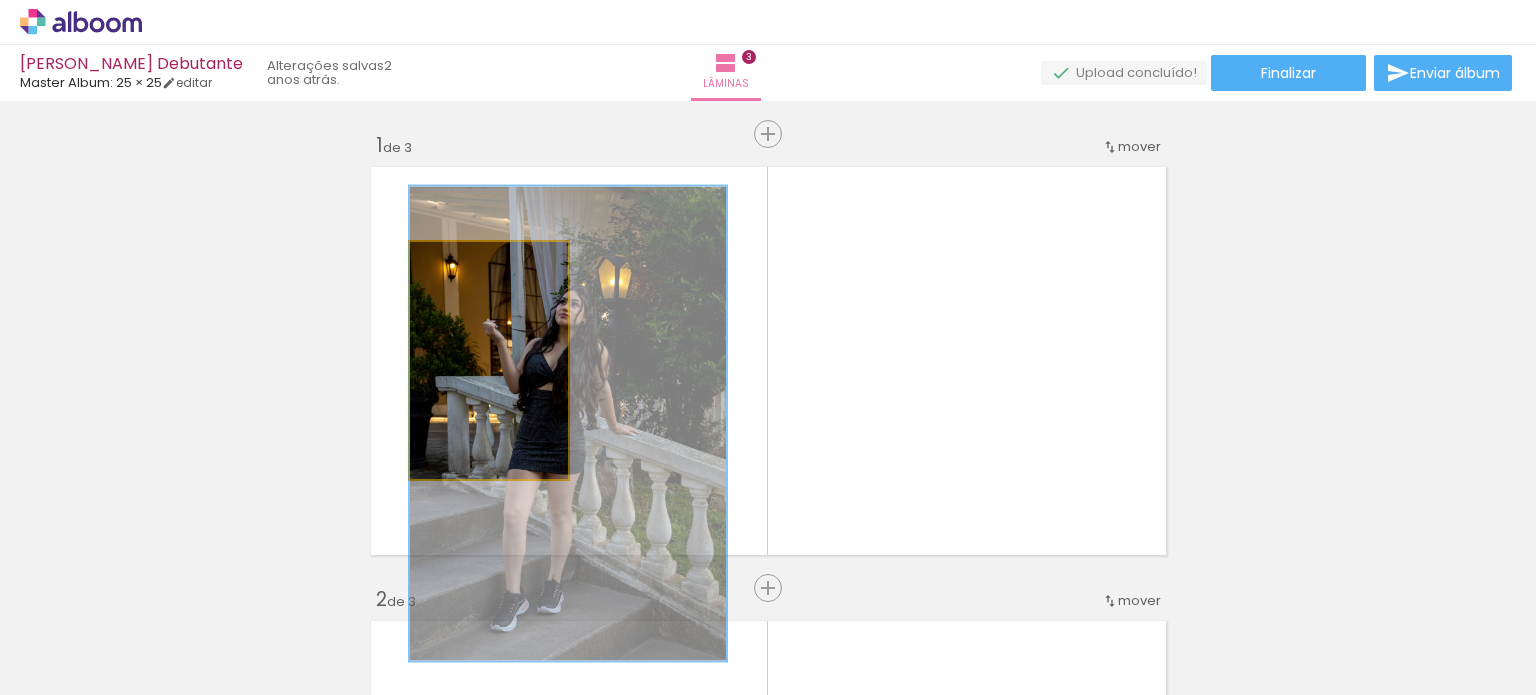 click at bounding box center [431, 263] 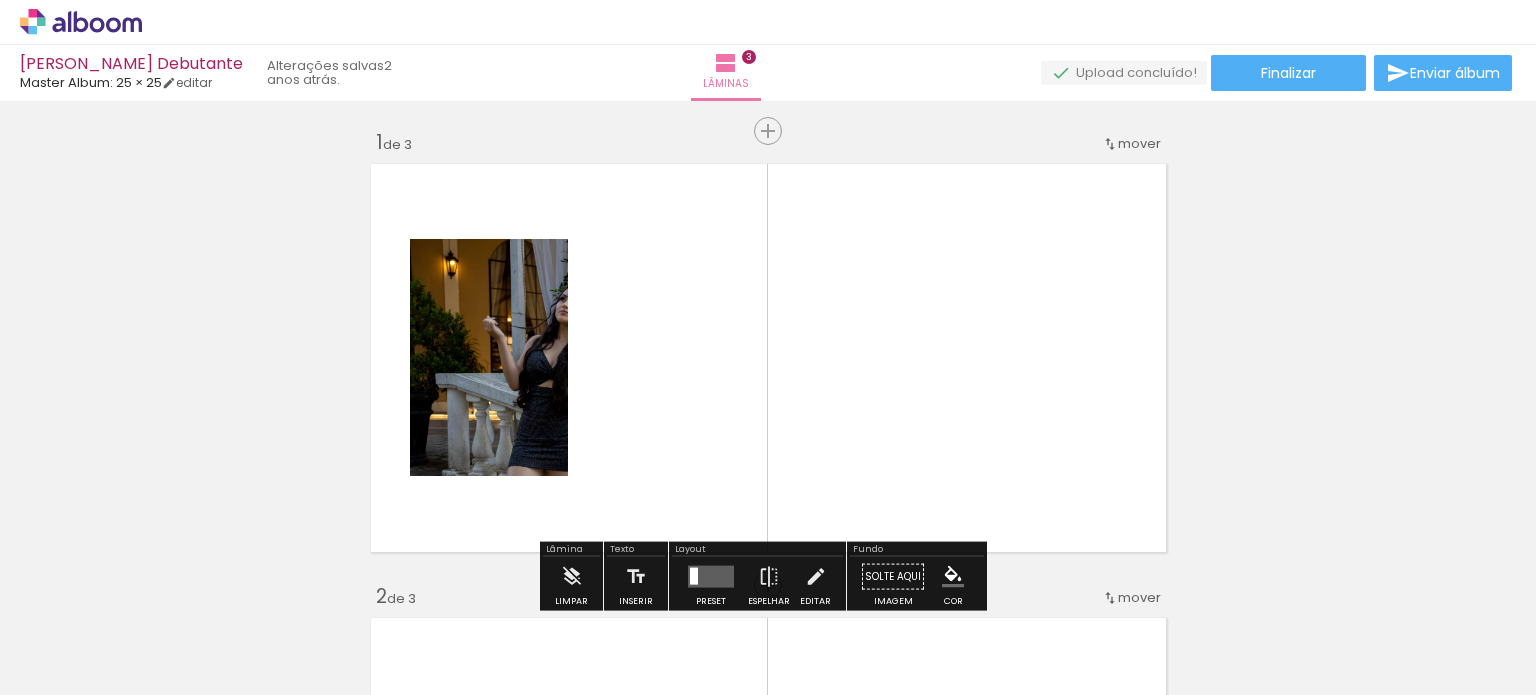 scroll, scrollTop: 0, scrollLeft: 0, axis: both 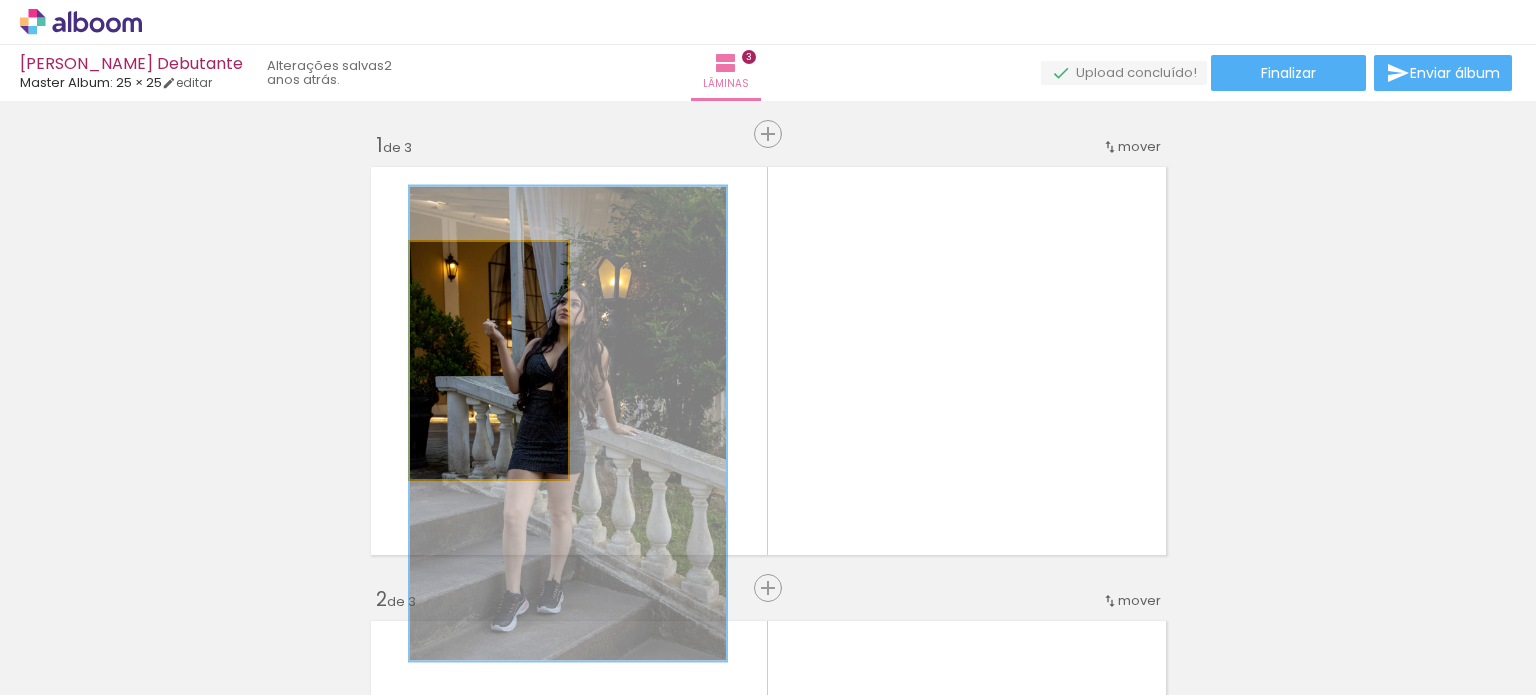 click 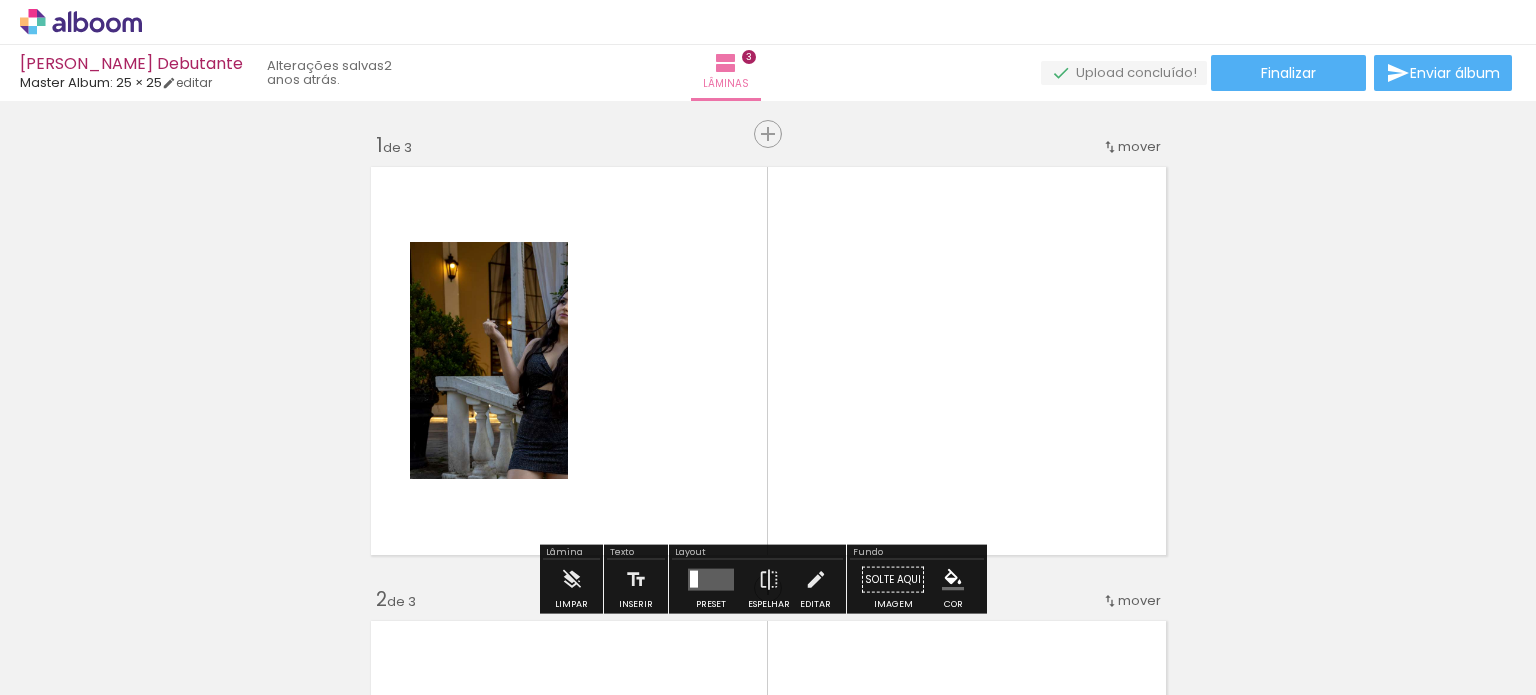 click 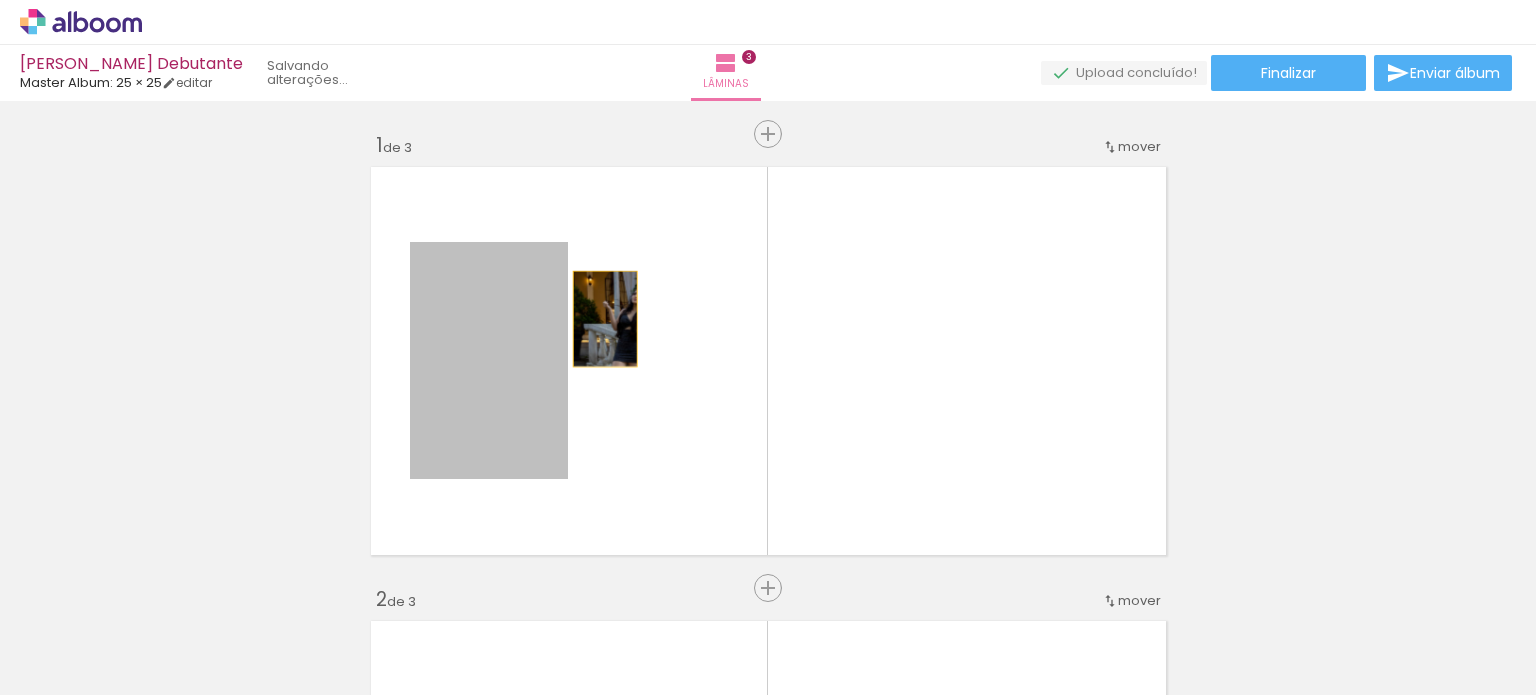 drag, startPoint x: 513, startPoint y: 339, endPoint x: 597, endPoint y: 319, distance: 86.34813 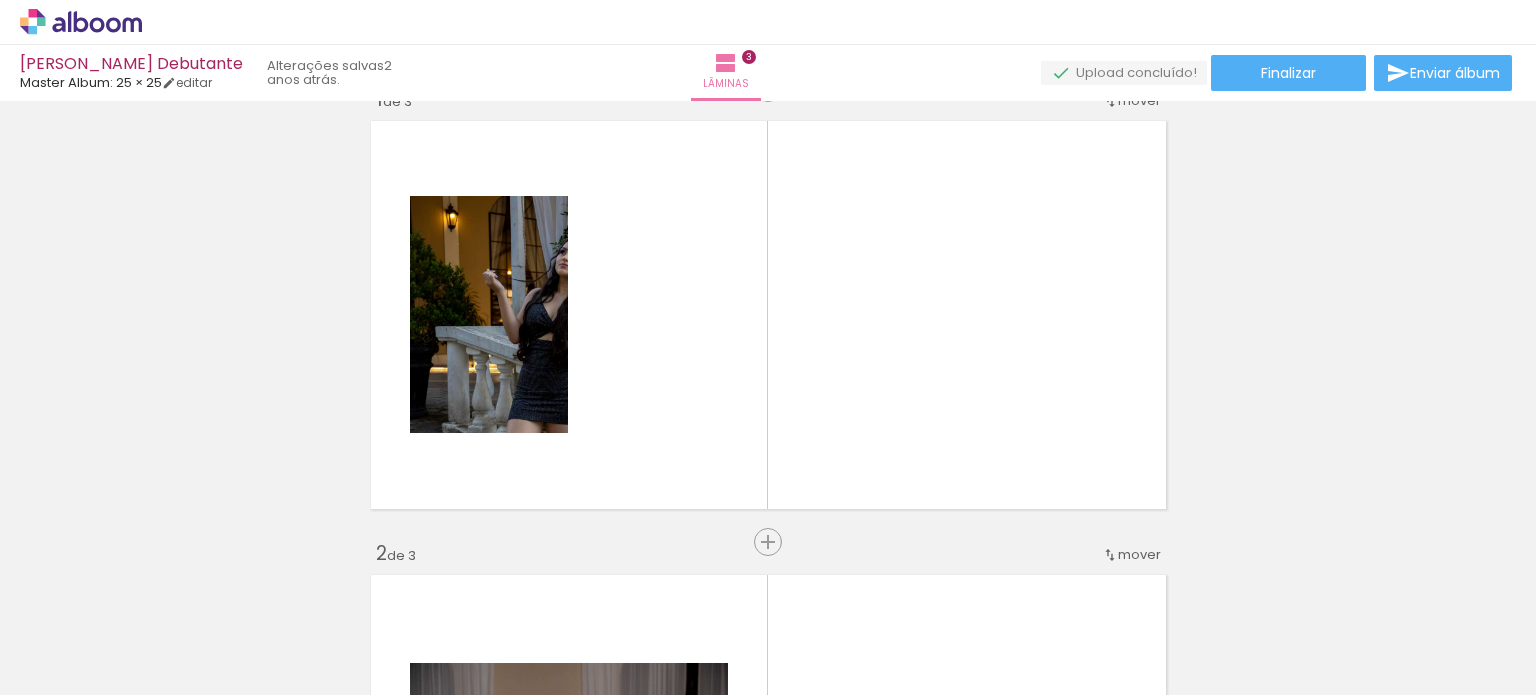 scroll, scrollTop: 0, scrollLeft: 0, axis: both 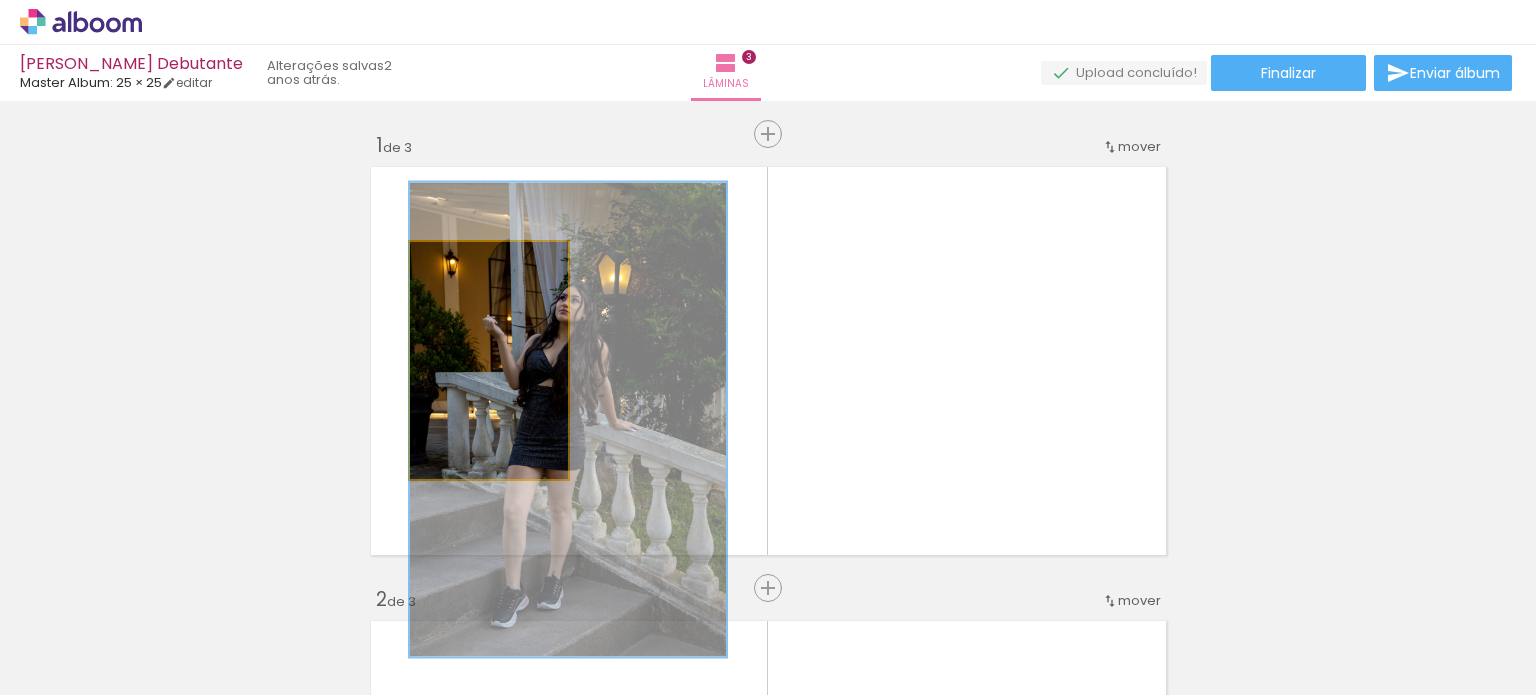 click 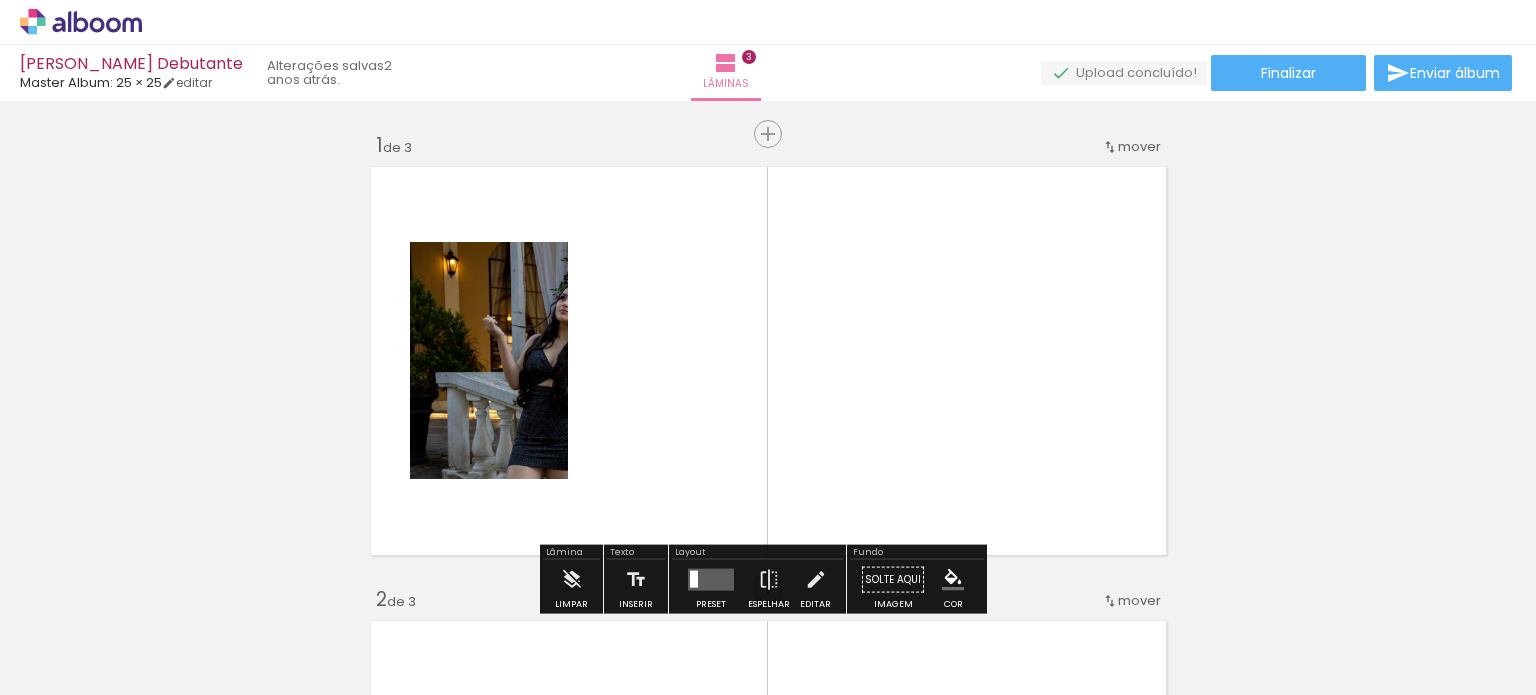 scroll, scrollTop: 333, scrollLeft: 0, axis: vertical 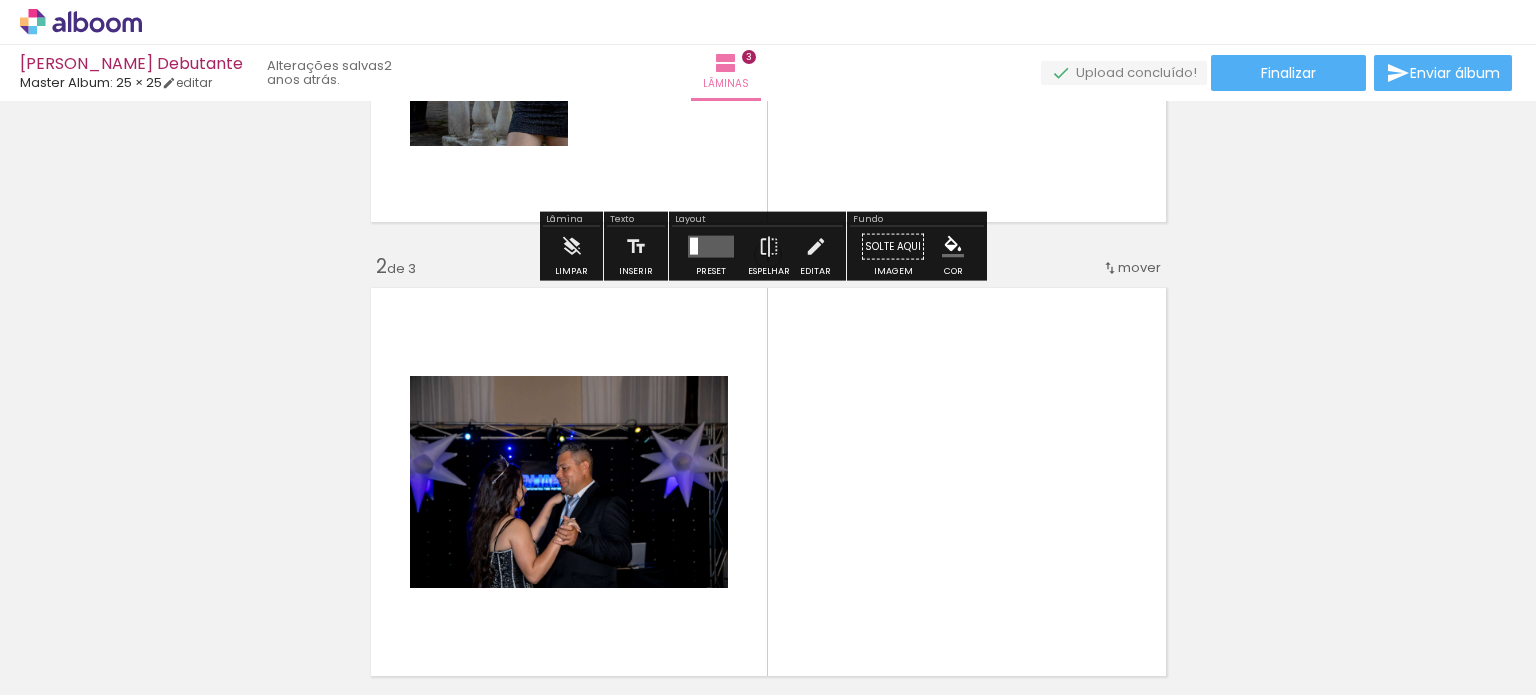 click 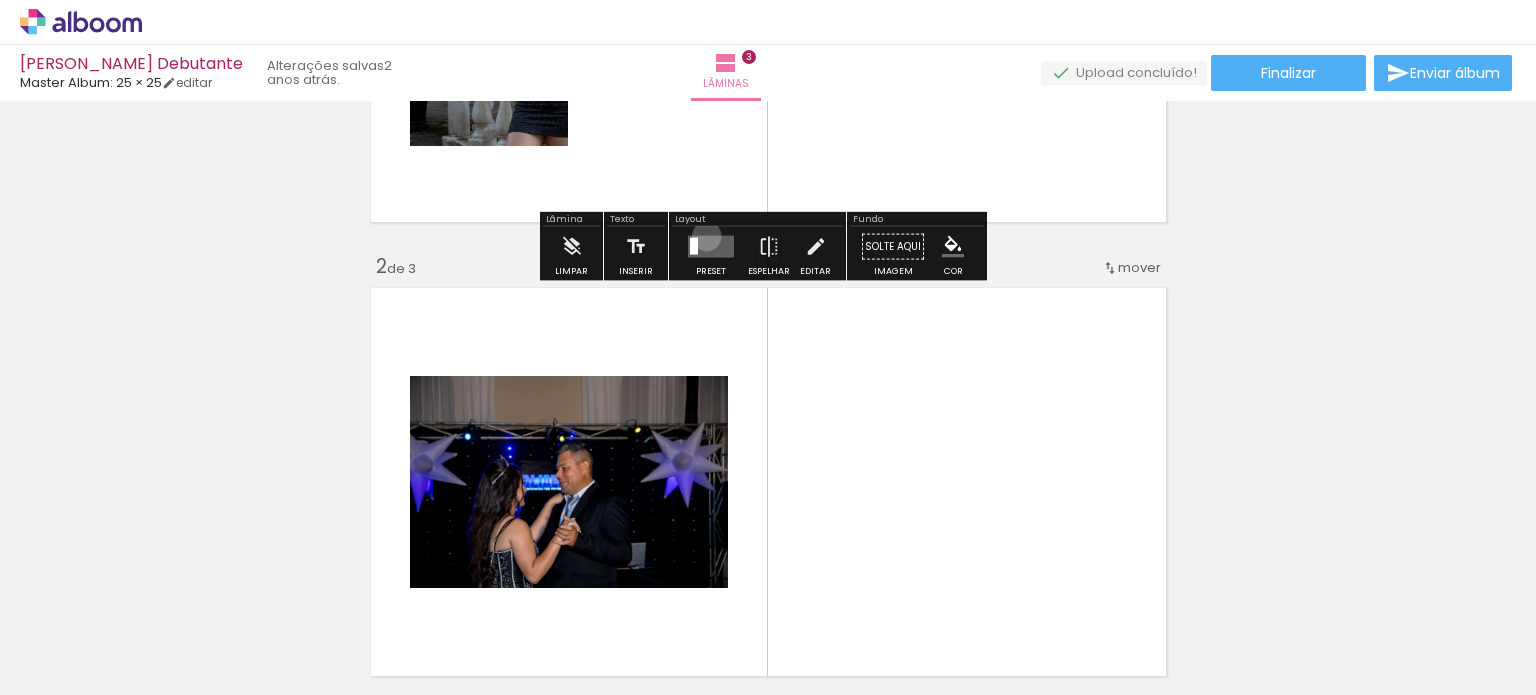 click at bounding box center [711, 247] 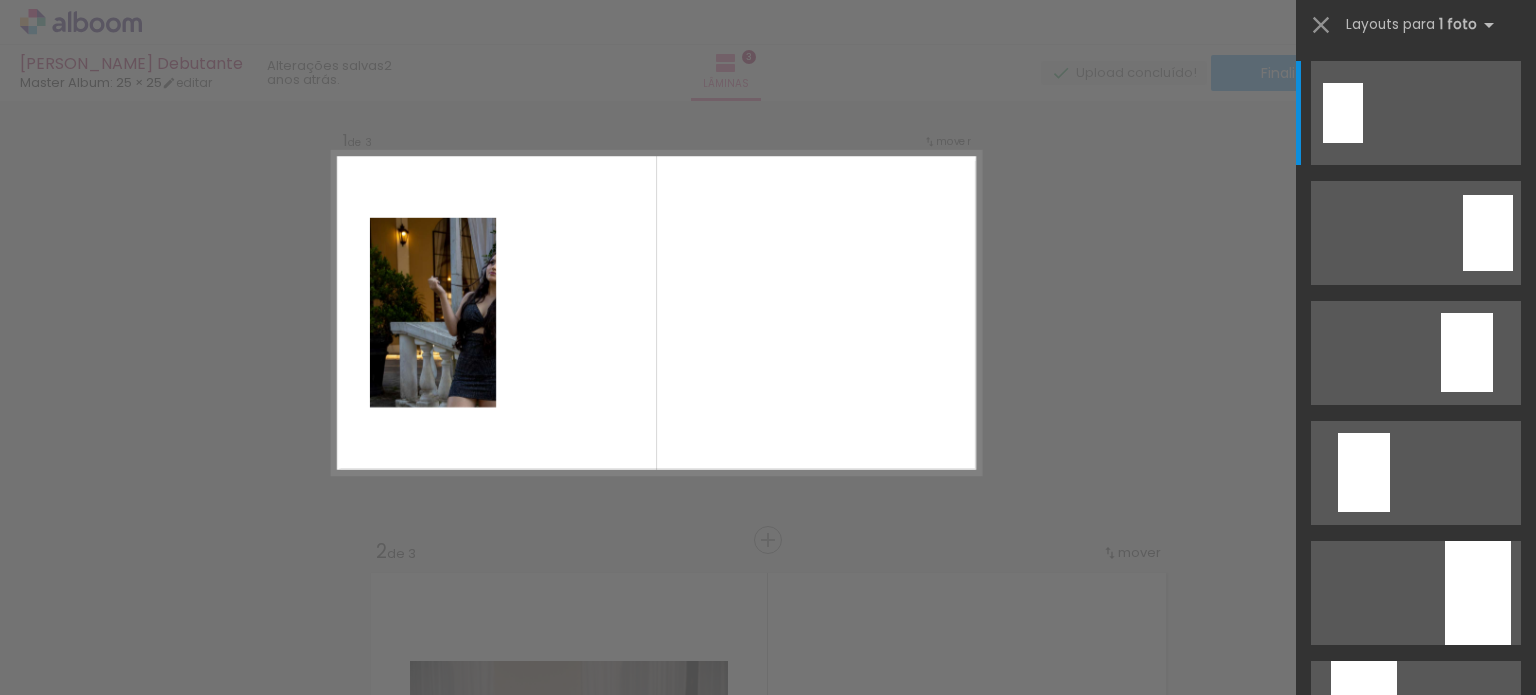 scroll, scrollTop: 25, scrollLeft: 0, axis: vertical 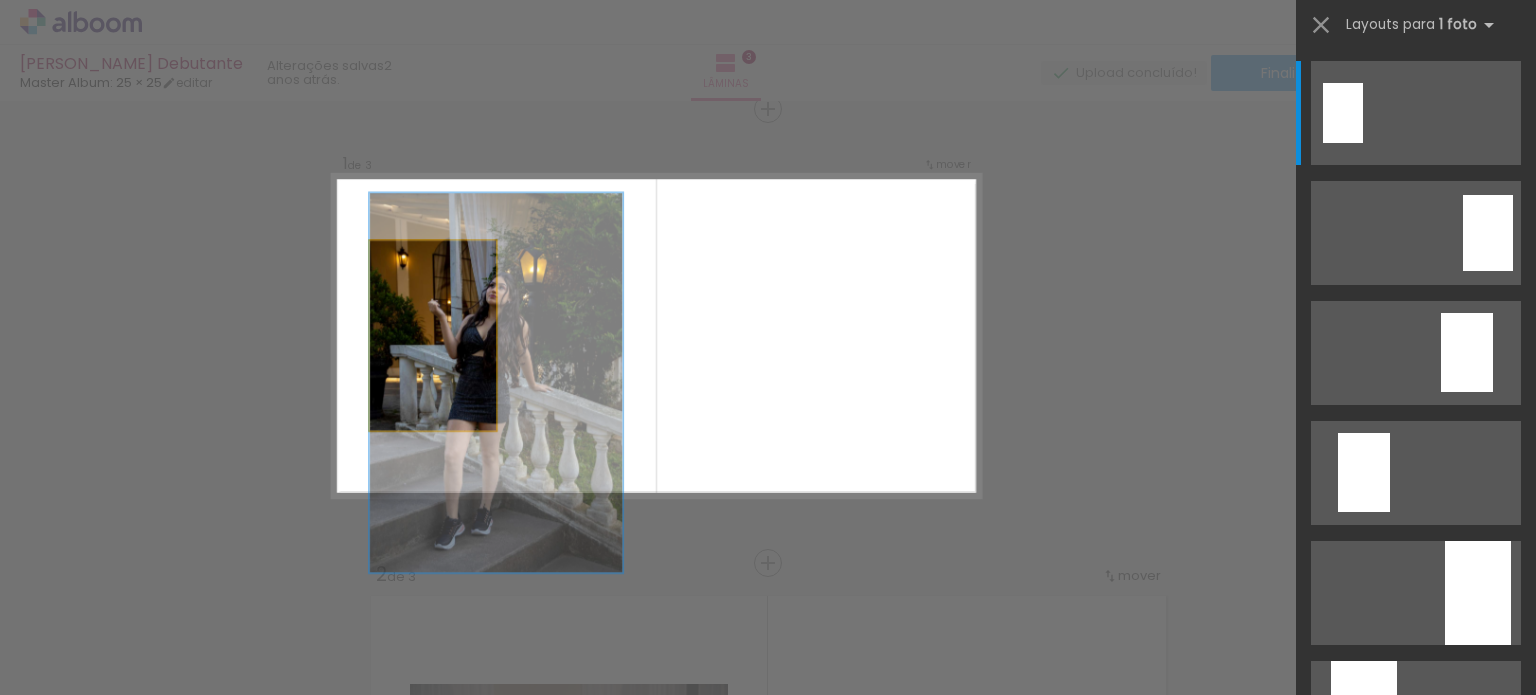 click 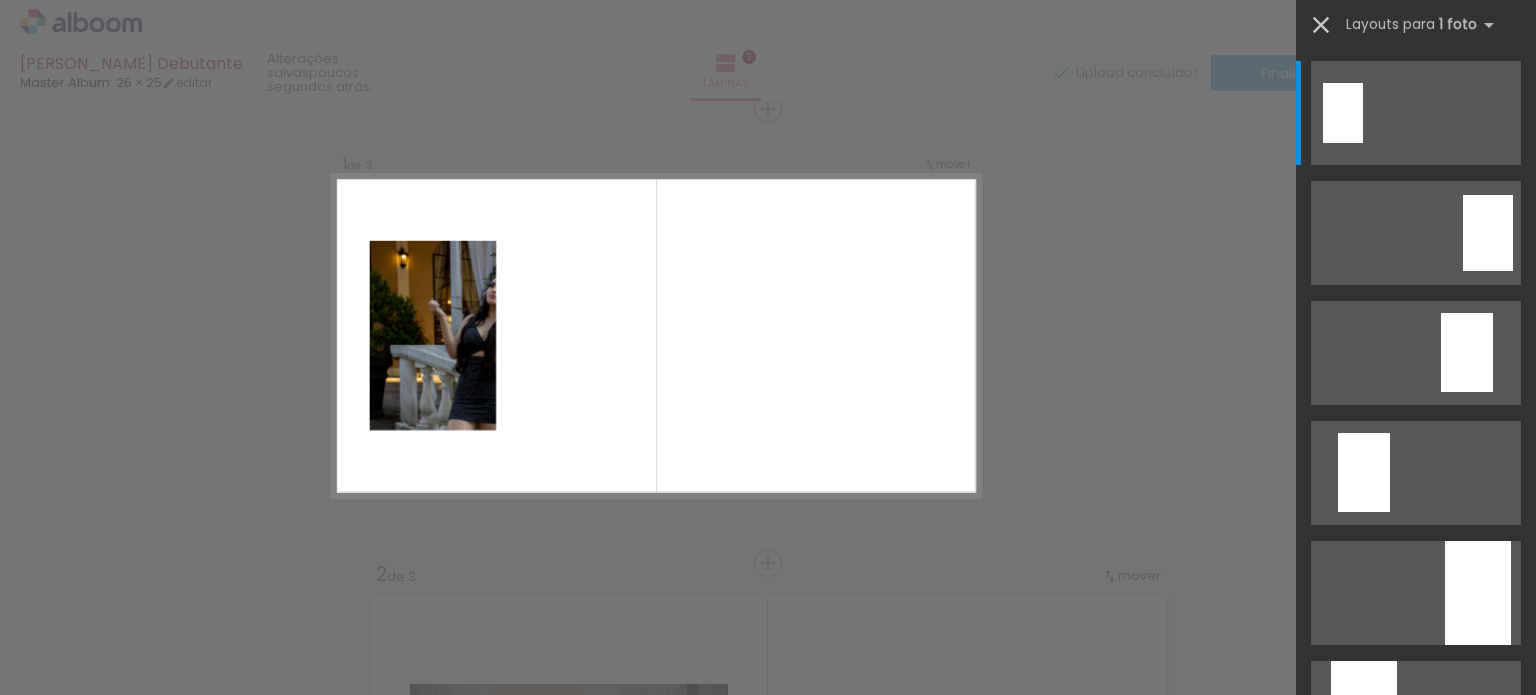 click at bounding box center (1321, 25) 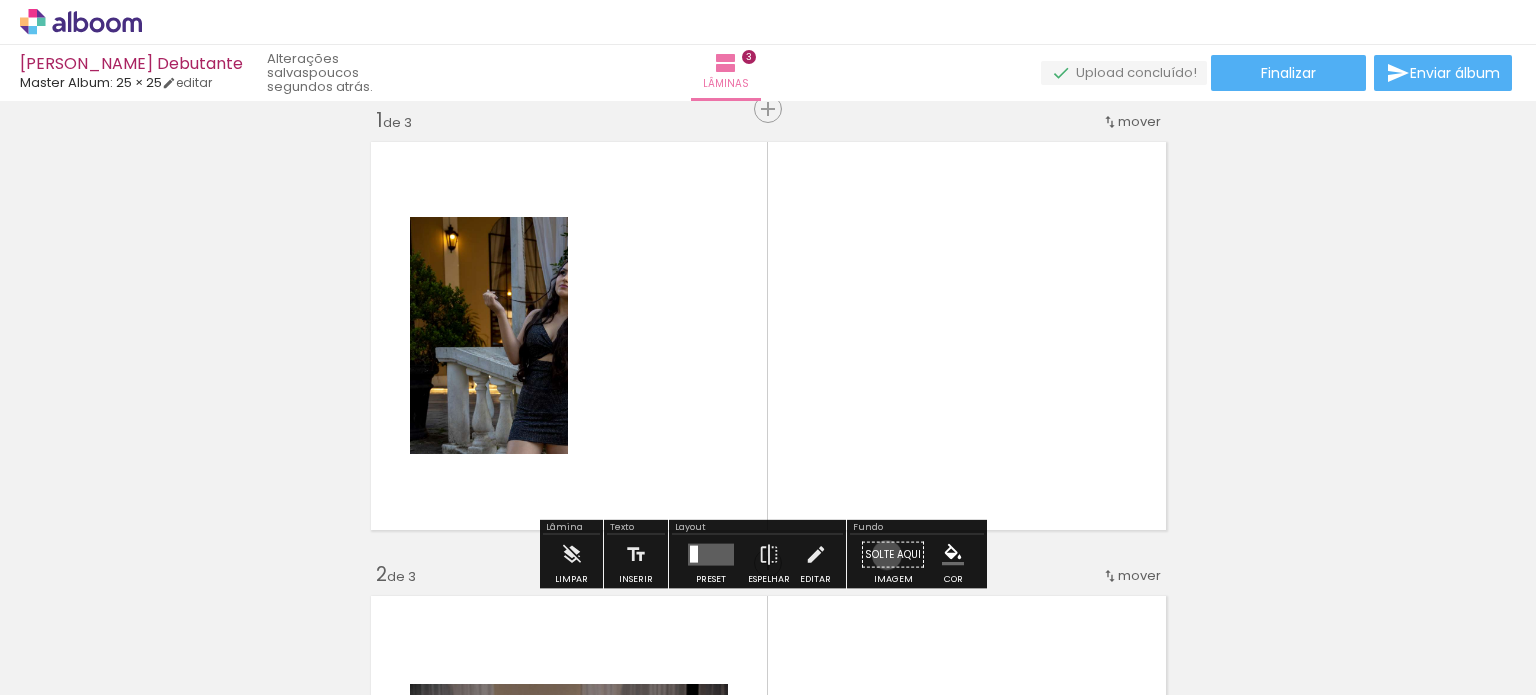 click on "Solte aqui Imagem" at bounding box center (893, 560) 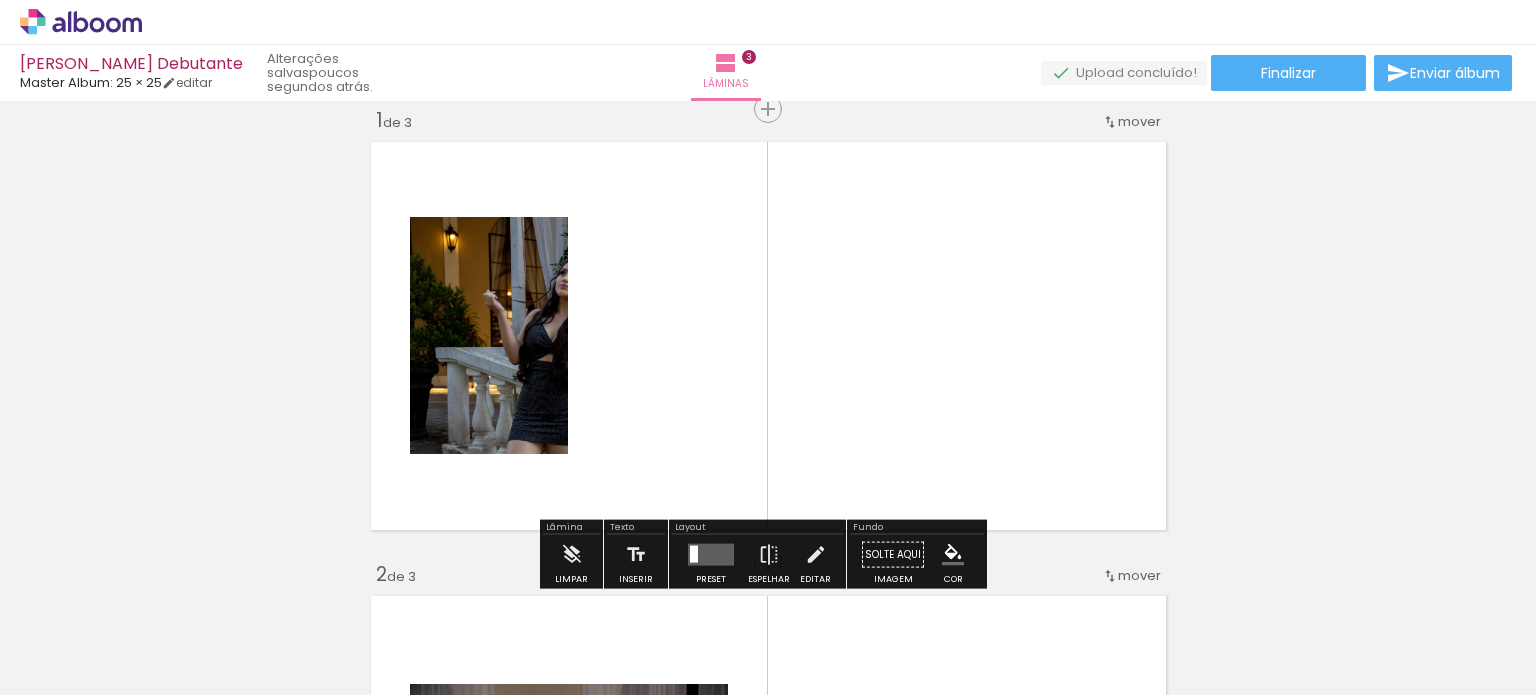 click 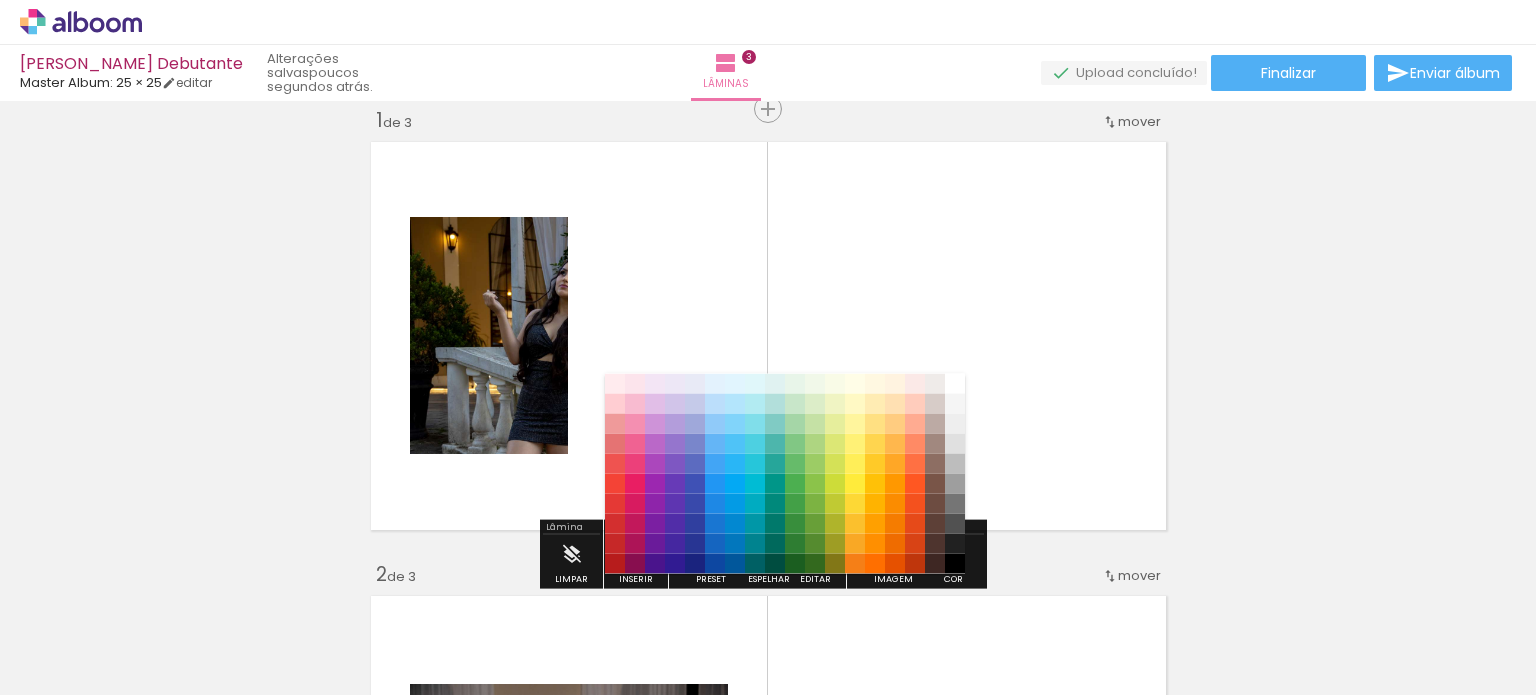 click on "#81d4fa" at bounding box center [735, 423] 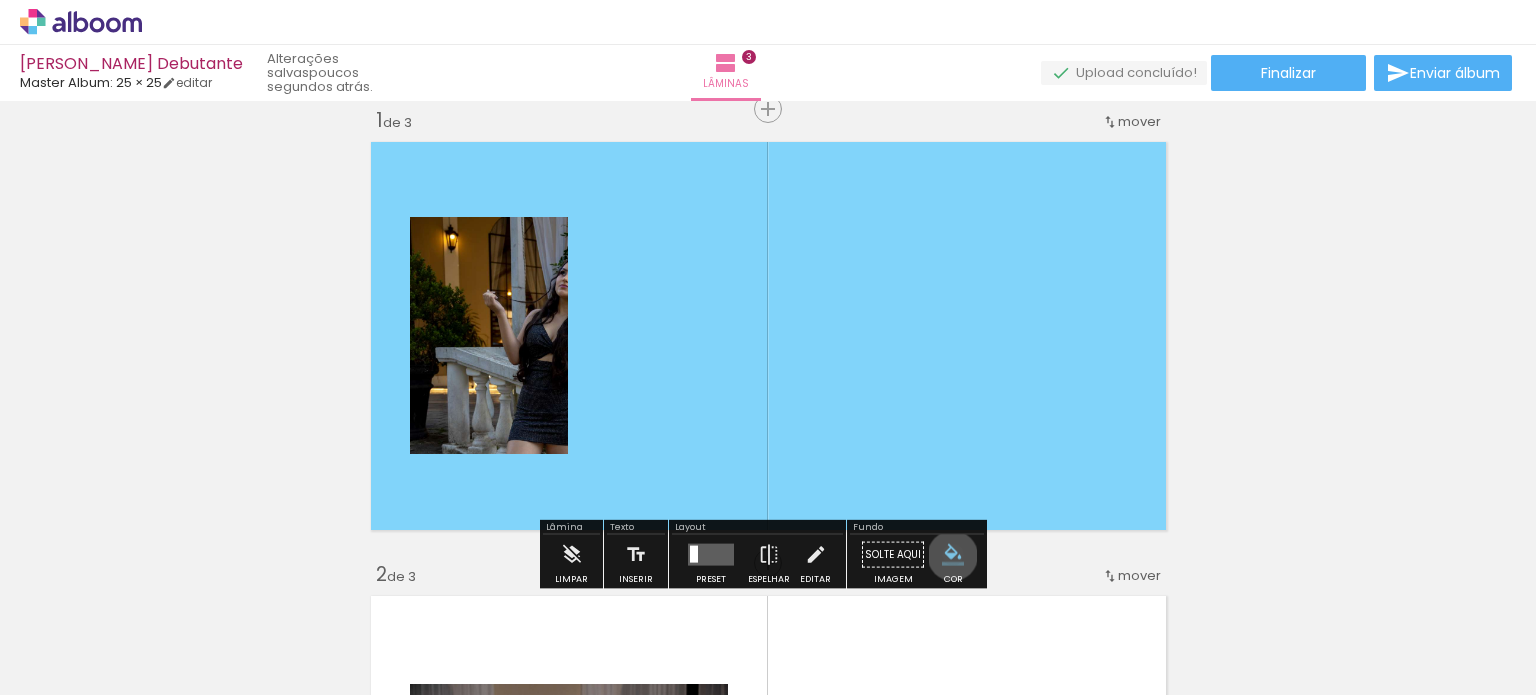 click at bounding box center [953, 555] 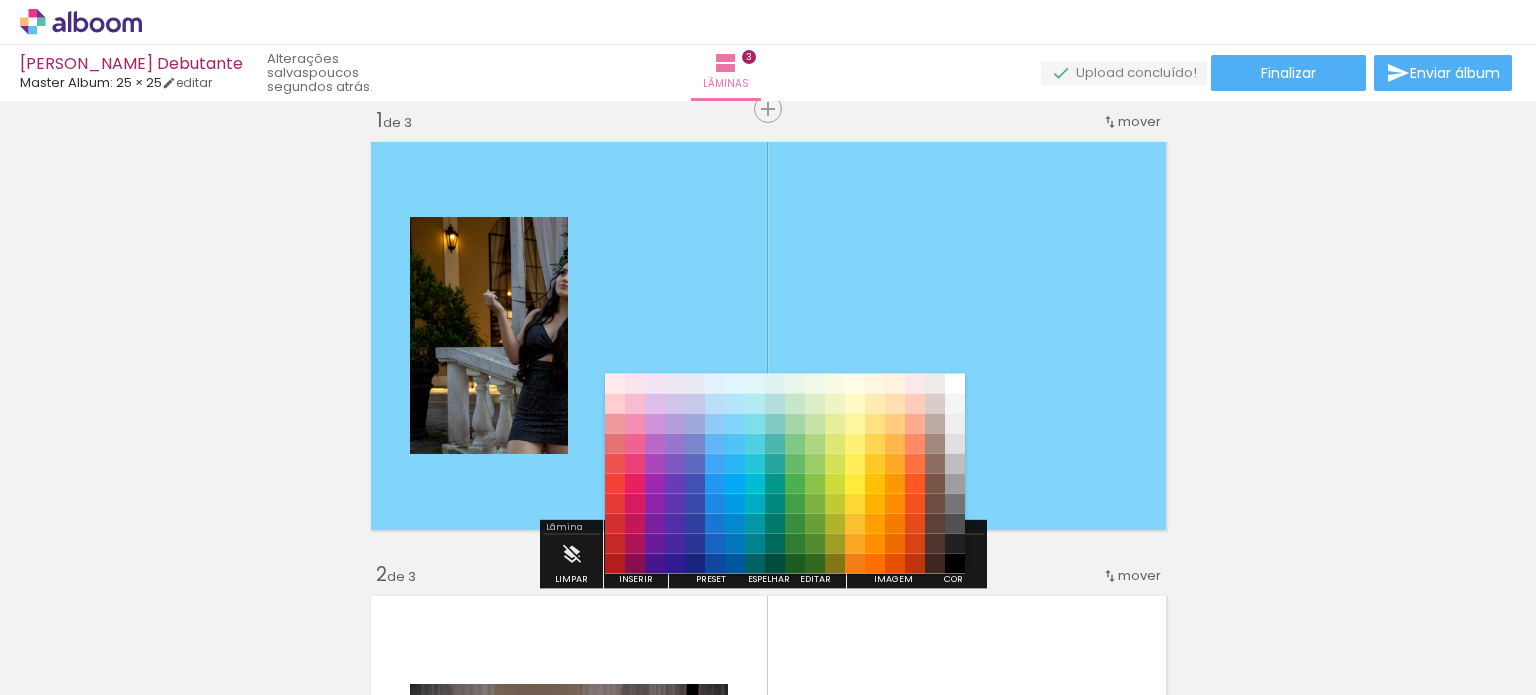 drag, startPoint x: 656, startPoint y: 399, endPoint x: 971, endPoint y: 383, distance: 315.4061 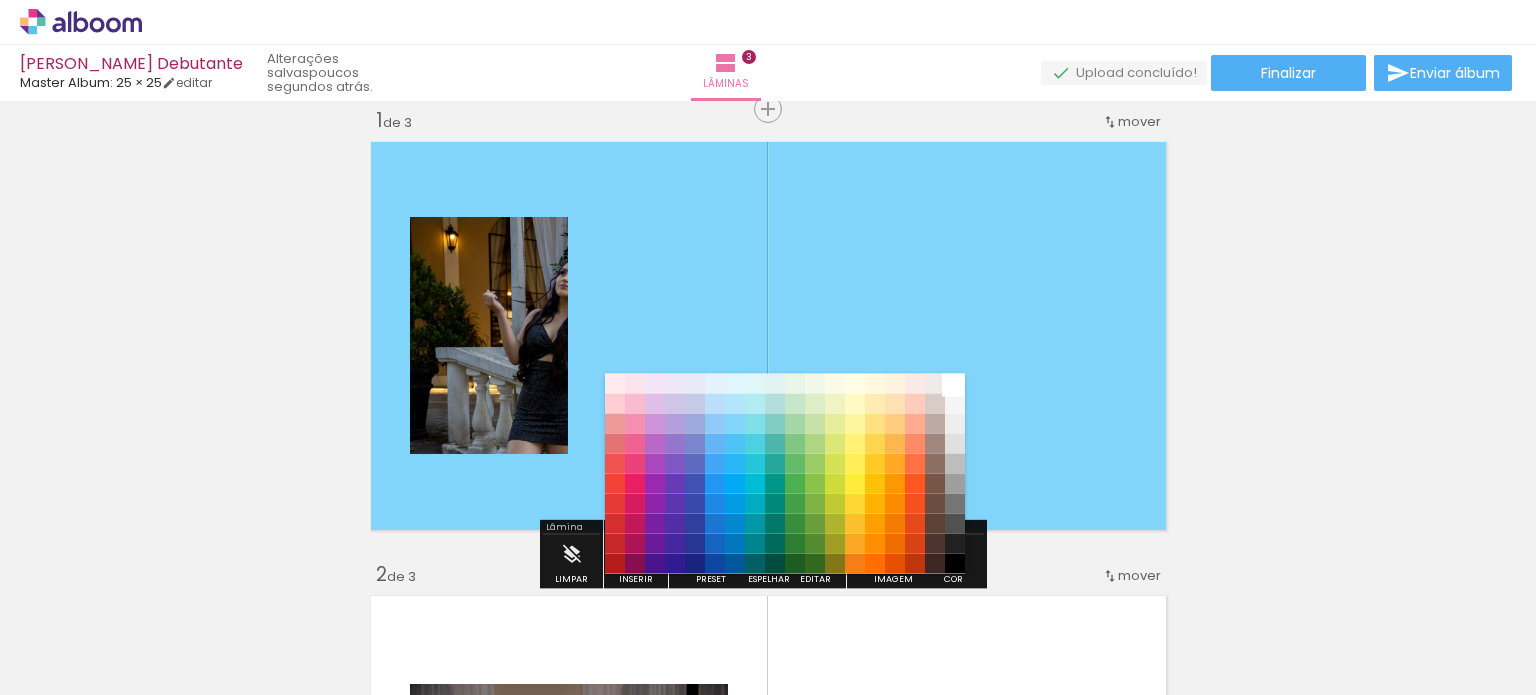 click on "#ffffff" at bounding box center (955, 383) 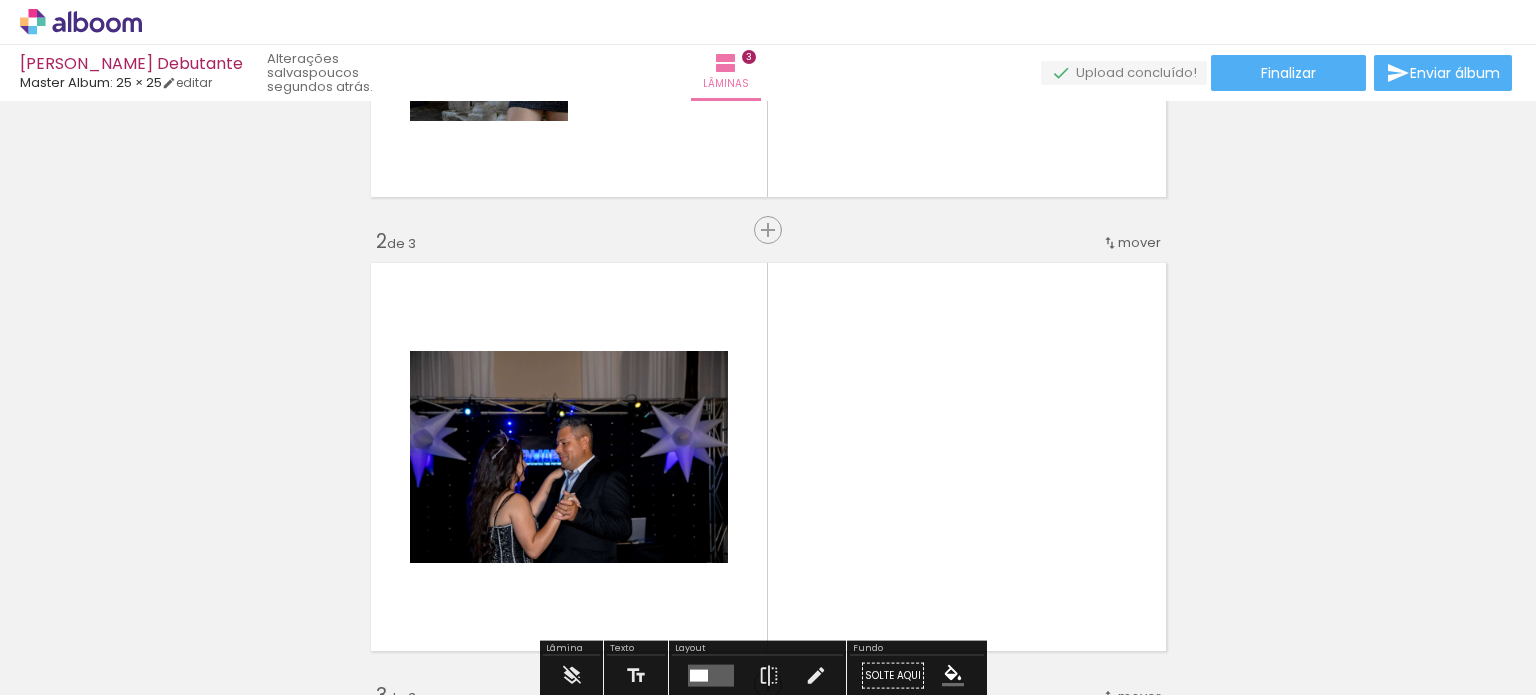 scroll, scrollTop: 25, scrollLeft: 0, axis: vertical 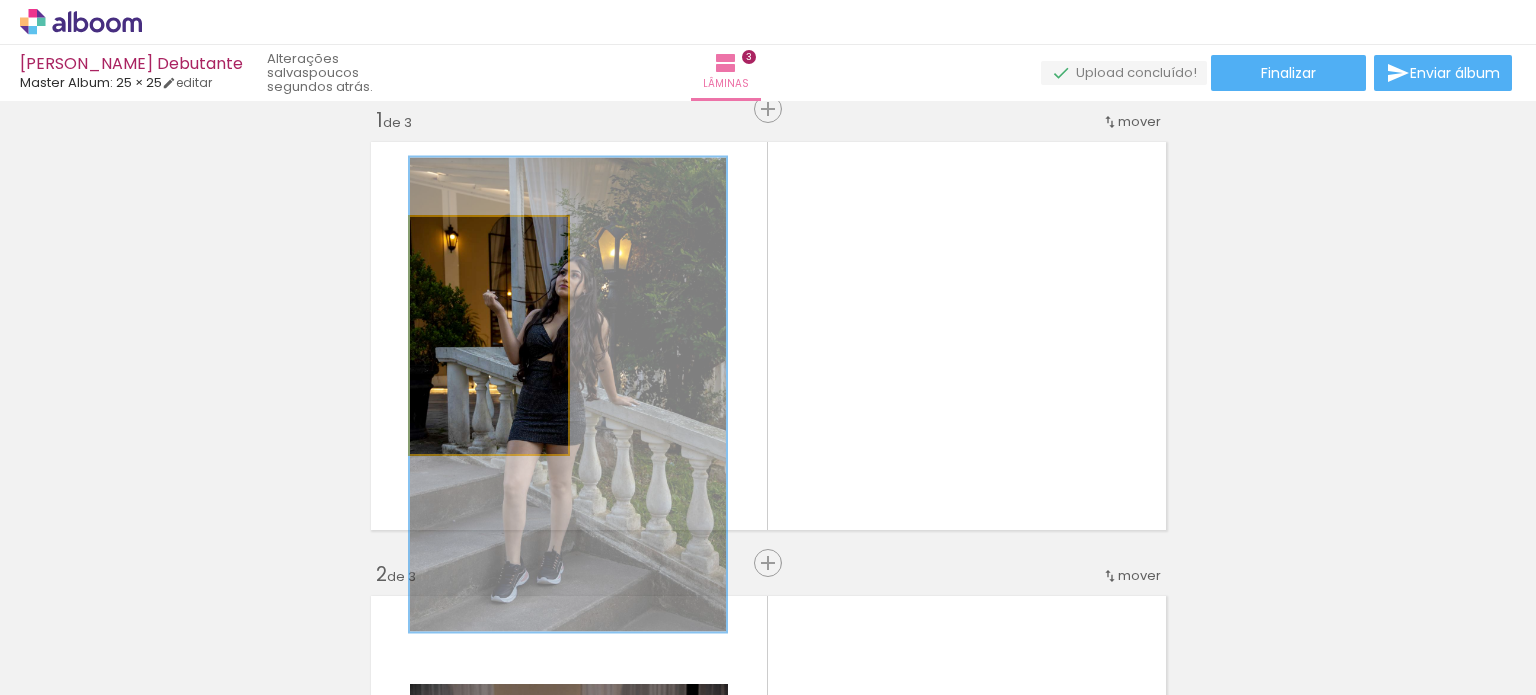 click 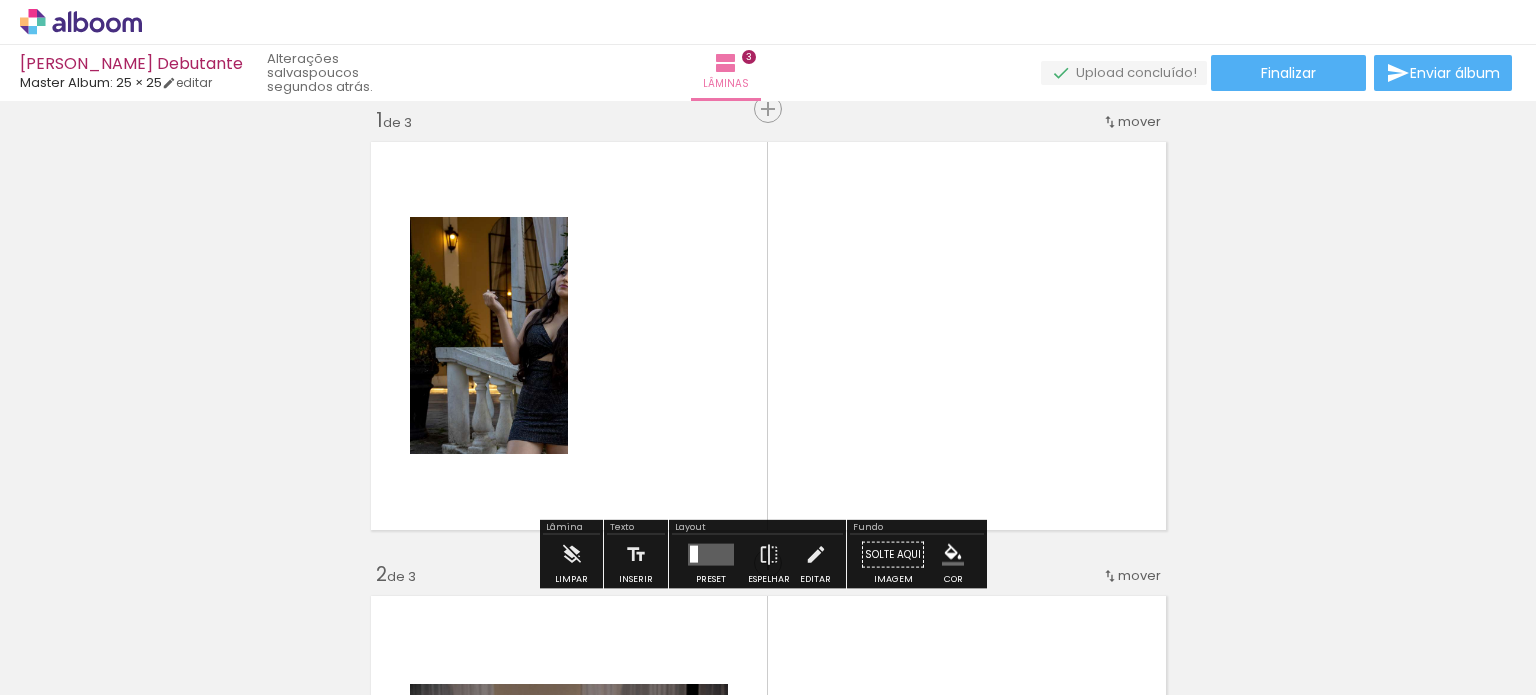 click 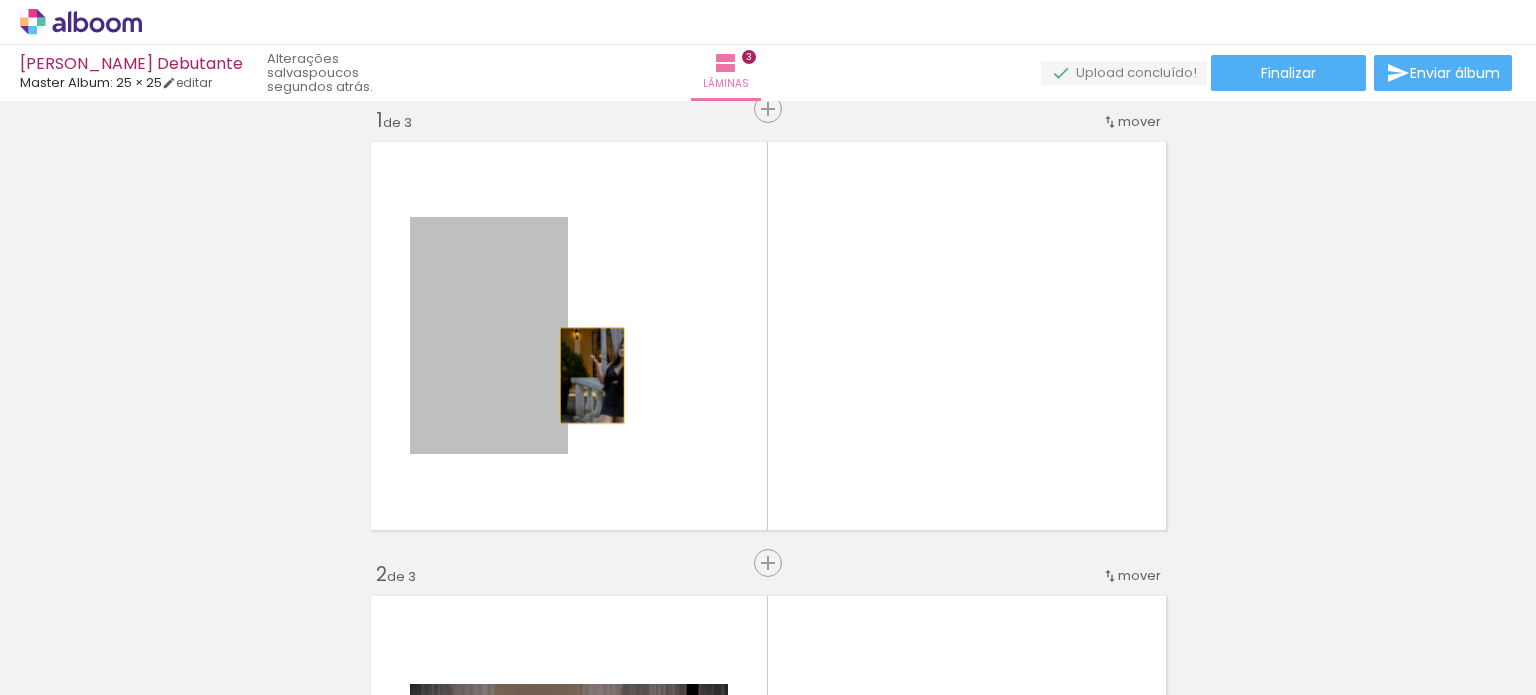 drag, startPoint x: 527, startPoint y: 391, endPoint x: 584, endPoint y: 375, distance: 59.20304 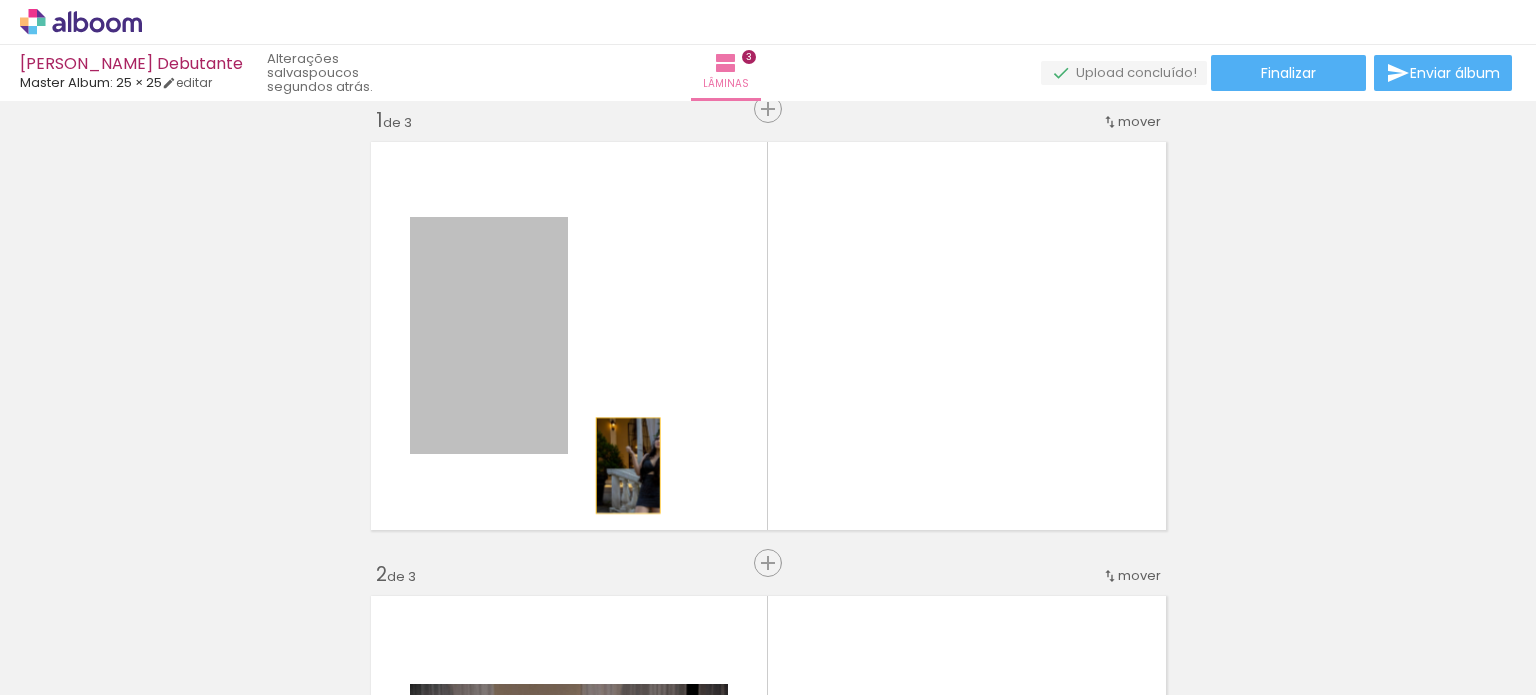 drag, startPoint x: 557, startPoint y: 452, endPoint x: 641, endPoint y: 467, distance: 85.32877 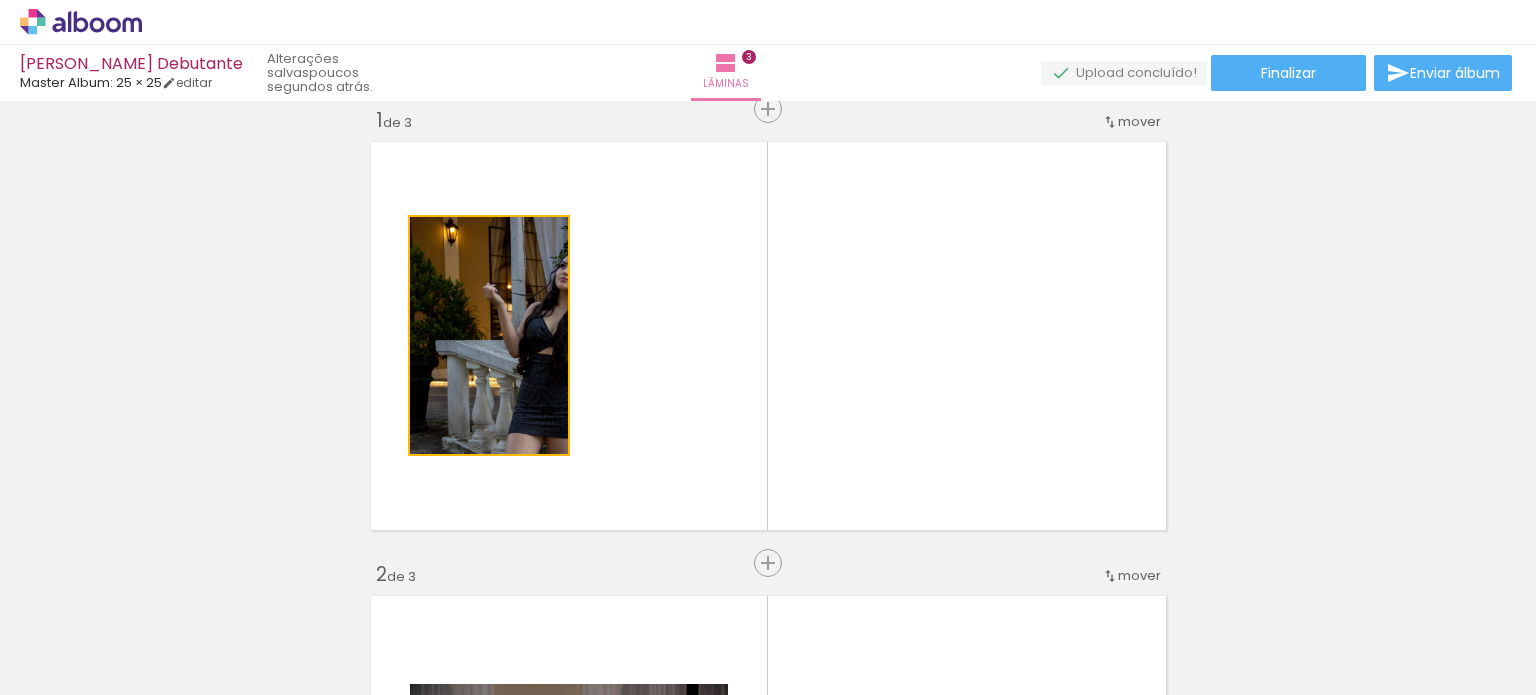 drag, startPoint x: 528, startPoint y: 419, endPoint x: 675, endPoint y: 418, distance: 147.0034 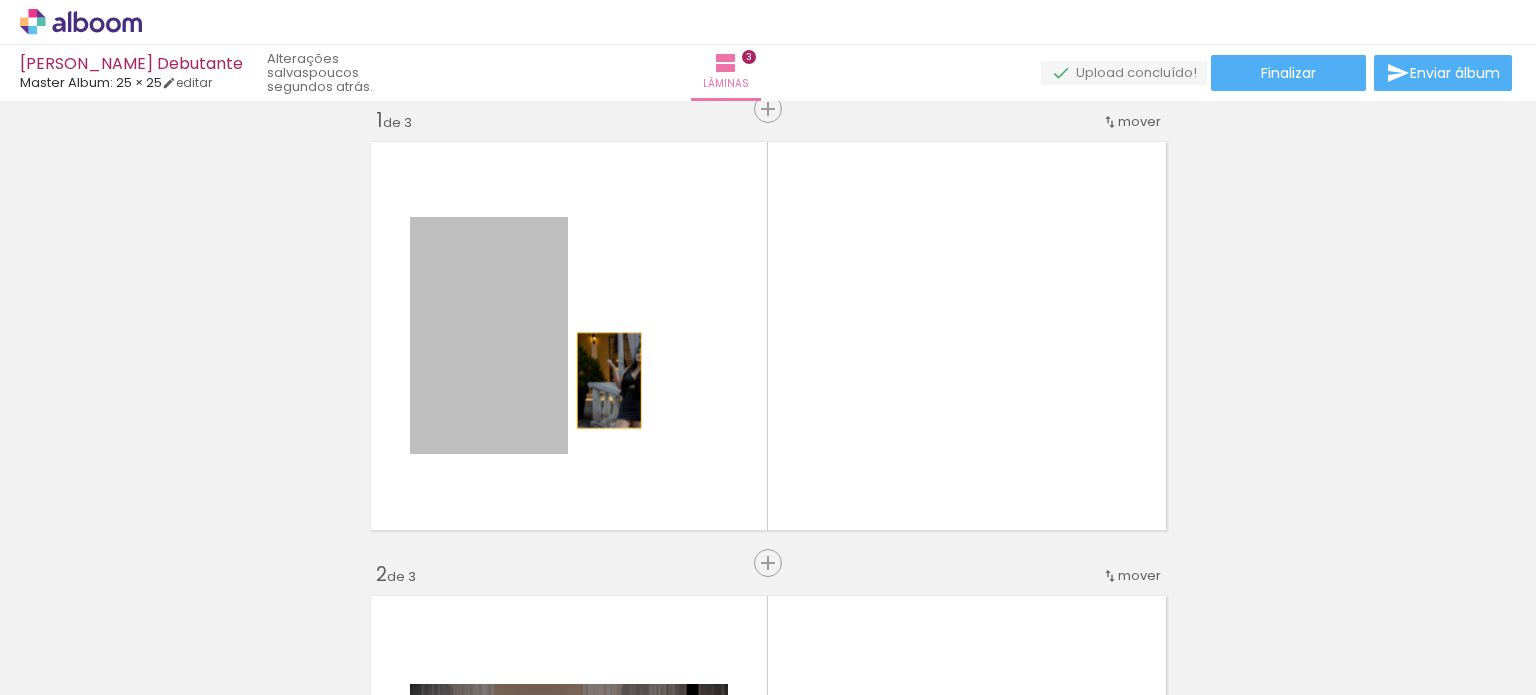 drag, startPoint x: 480, startPoint y: 382, endPoint x: 632, endPoint y: 379, distance: 152.0296 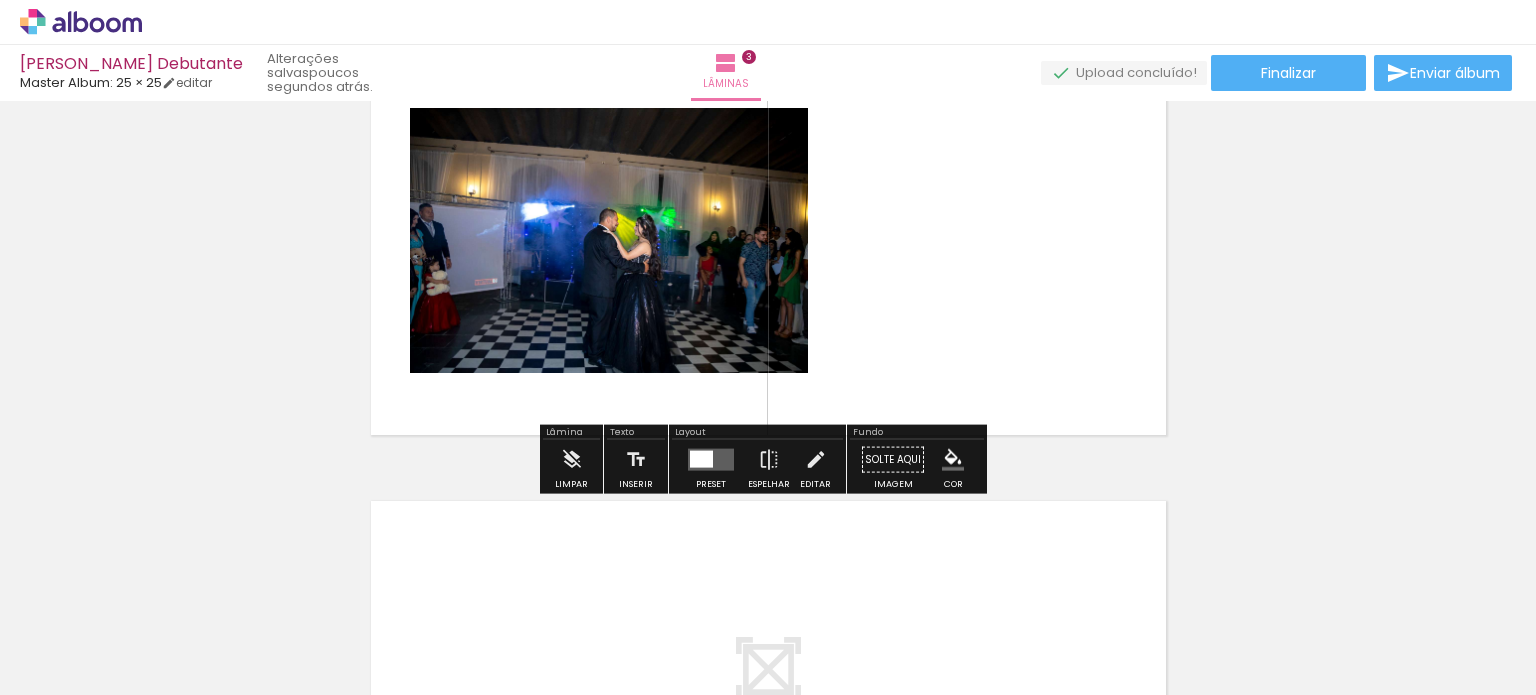 scroll, scrollTop: 1025, scrollLeft: 0, axis: vertical 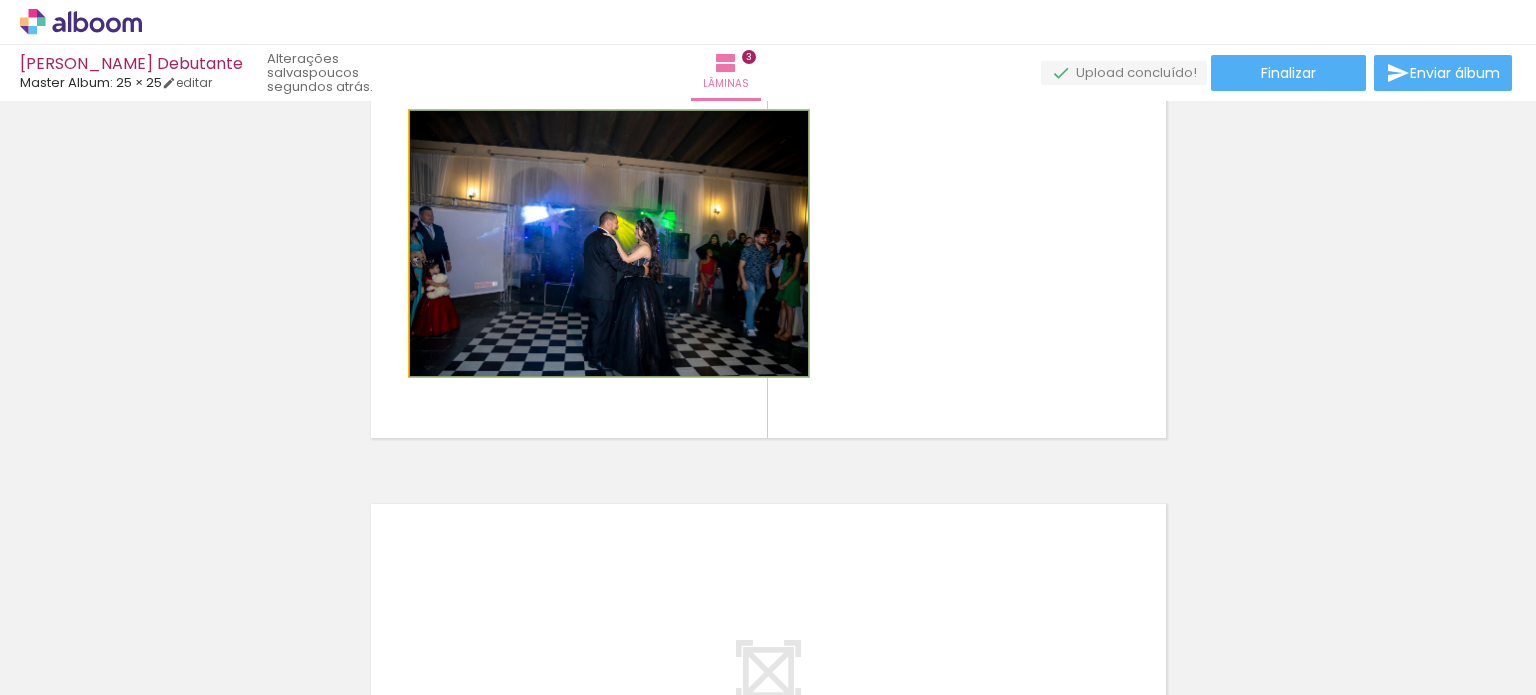 drag, startPoint x: 587, startPoint y: 279, endPoint x: 677, endPoint y: 289, distance: 90.55385 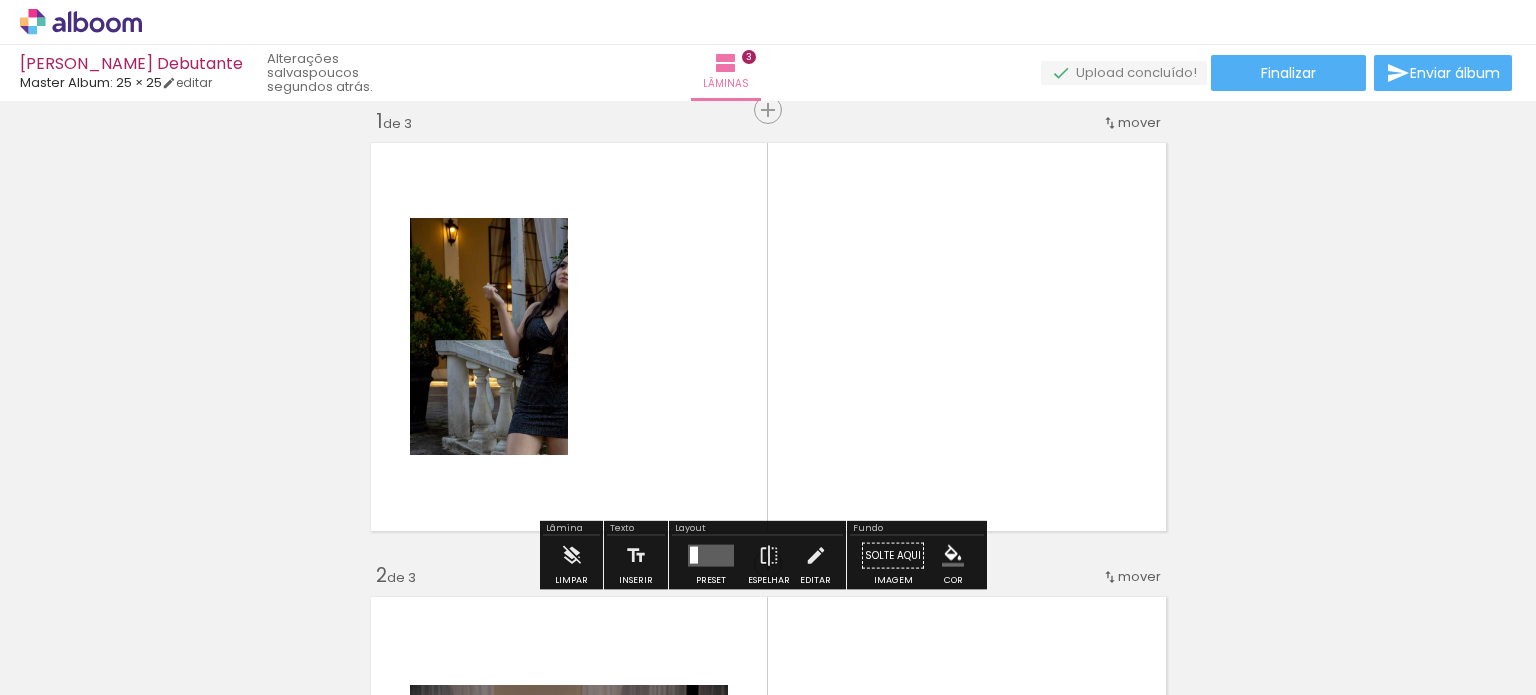 scroll, scrollTop: 0, scrollLeft: 0, axis: both 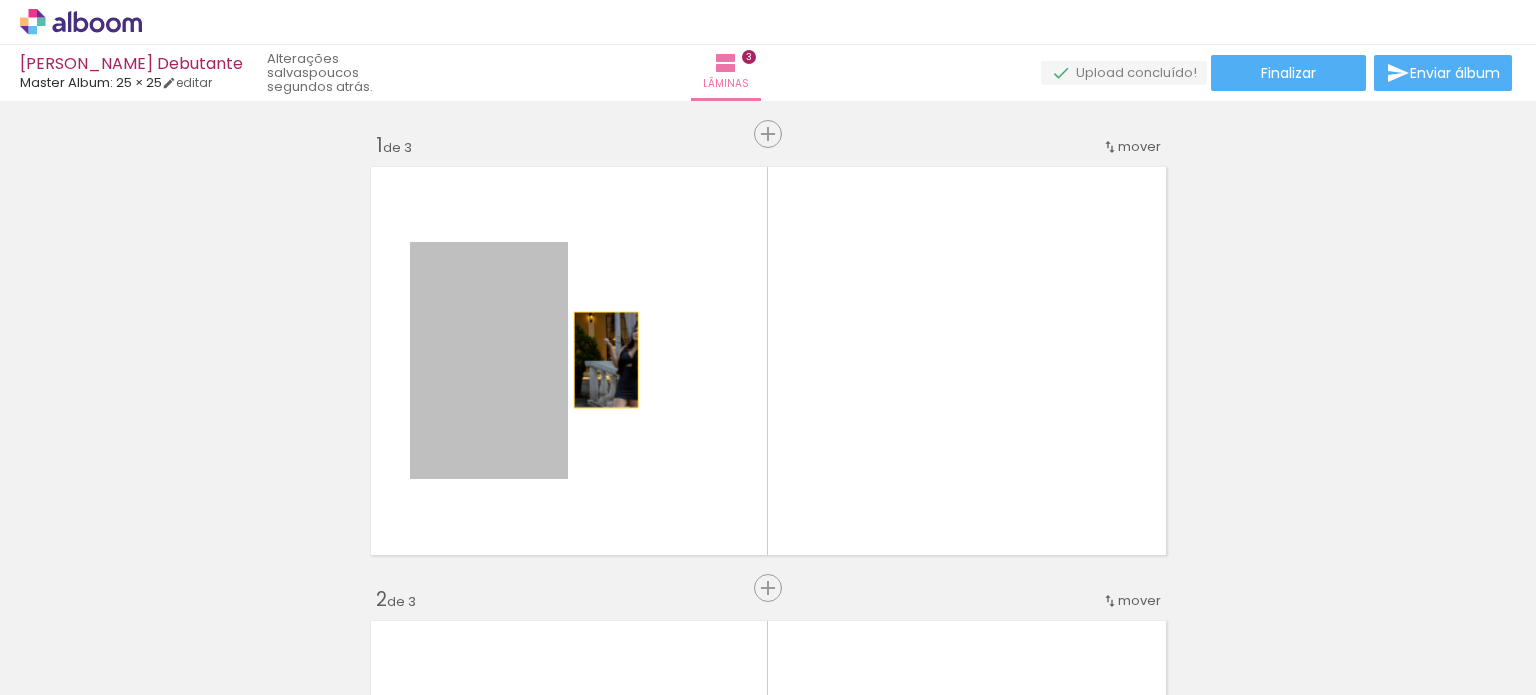 drag, startPoint x: 534, startPoint y: 362, endPoint x: 598, endPoint y: 360, distance: 64.03124 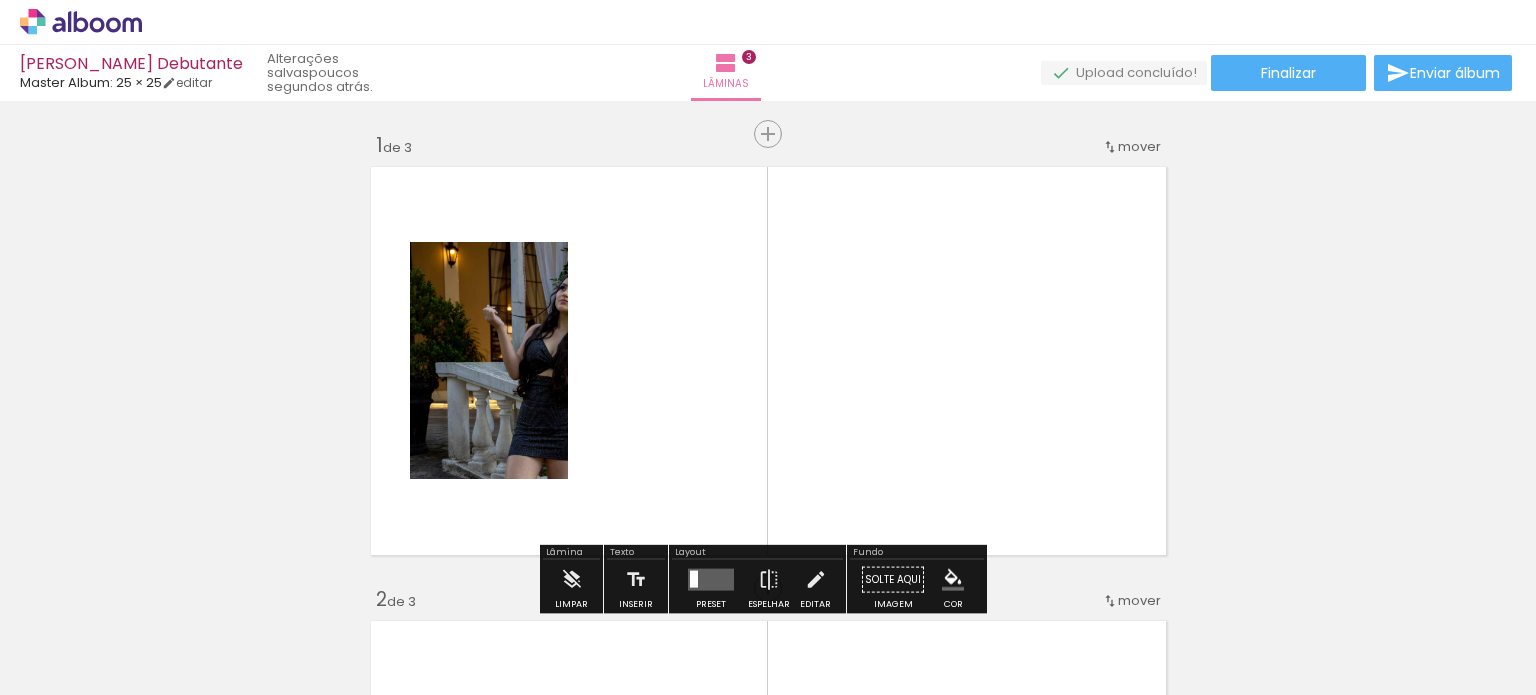 click on "mover" at bounding box center (1139, 146) 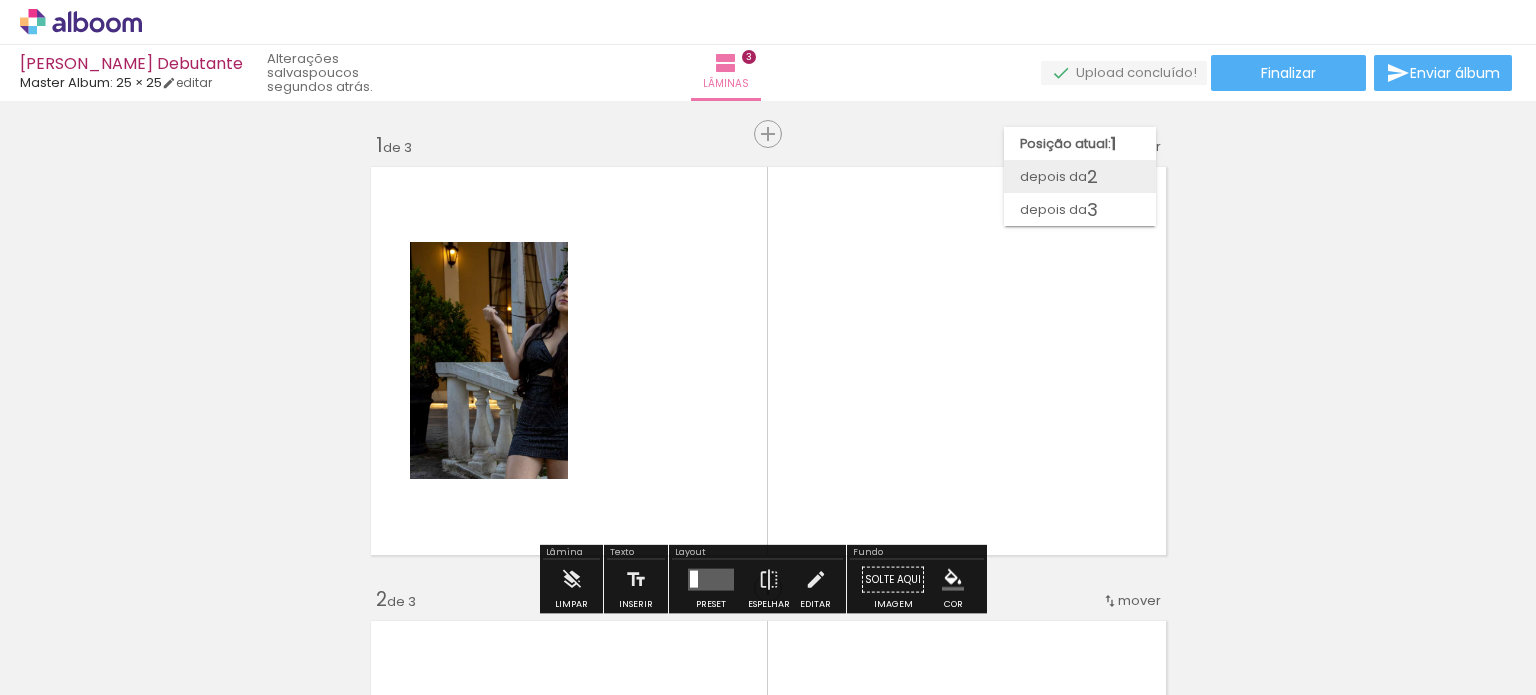 click on "depois da" at bounding box center (1053, 176) 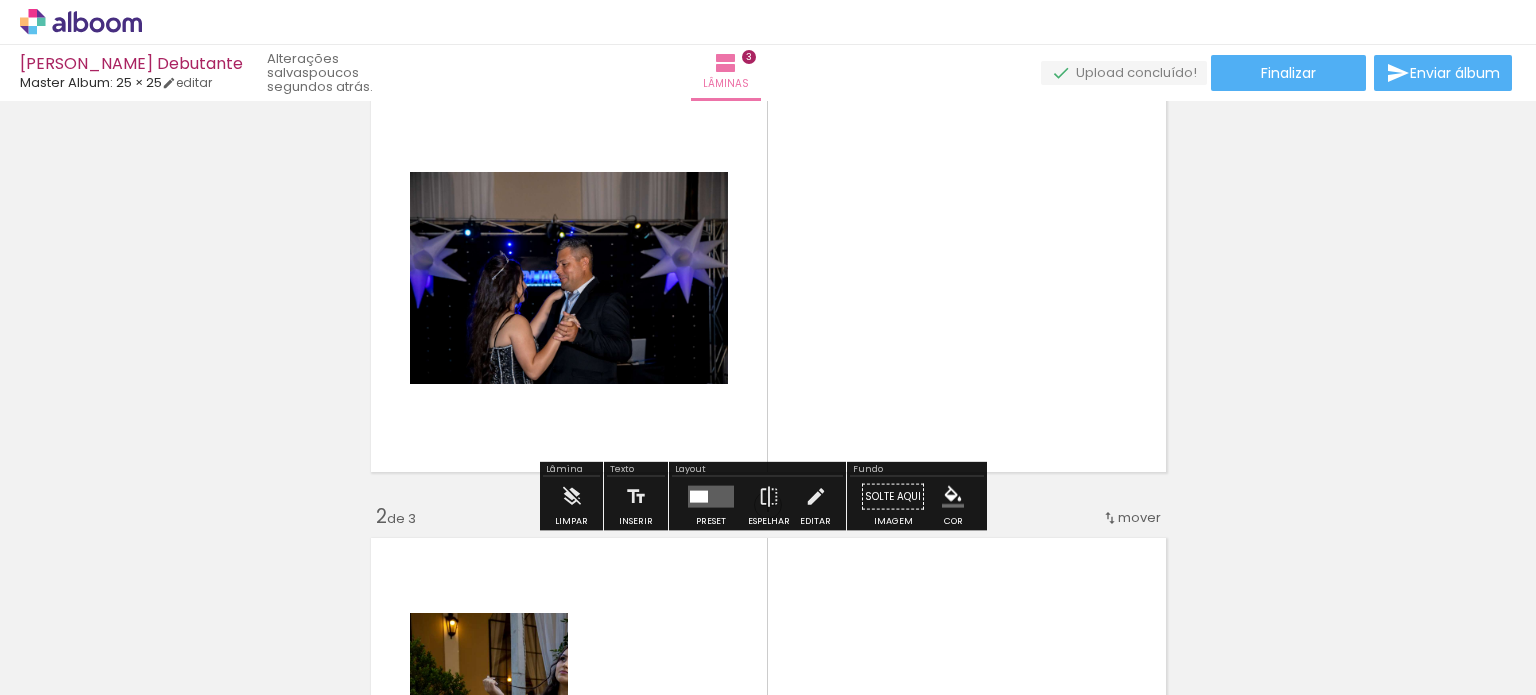scroll, scrollTop: 0, scrollLeft: 0, axis: both 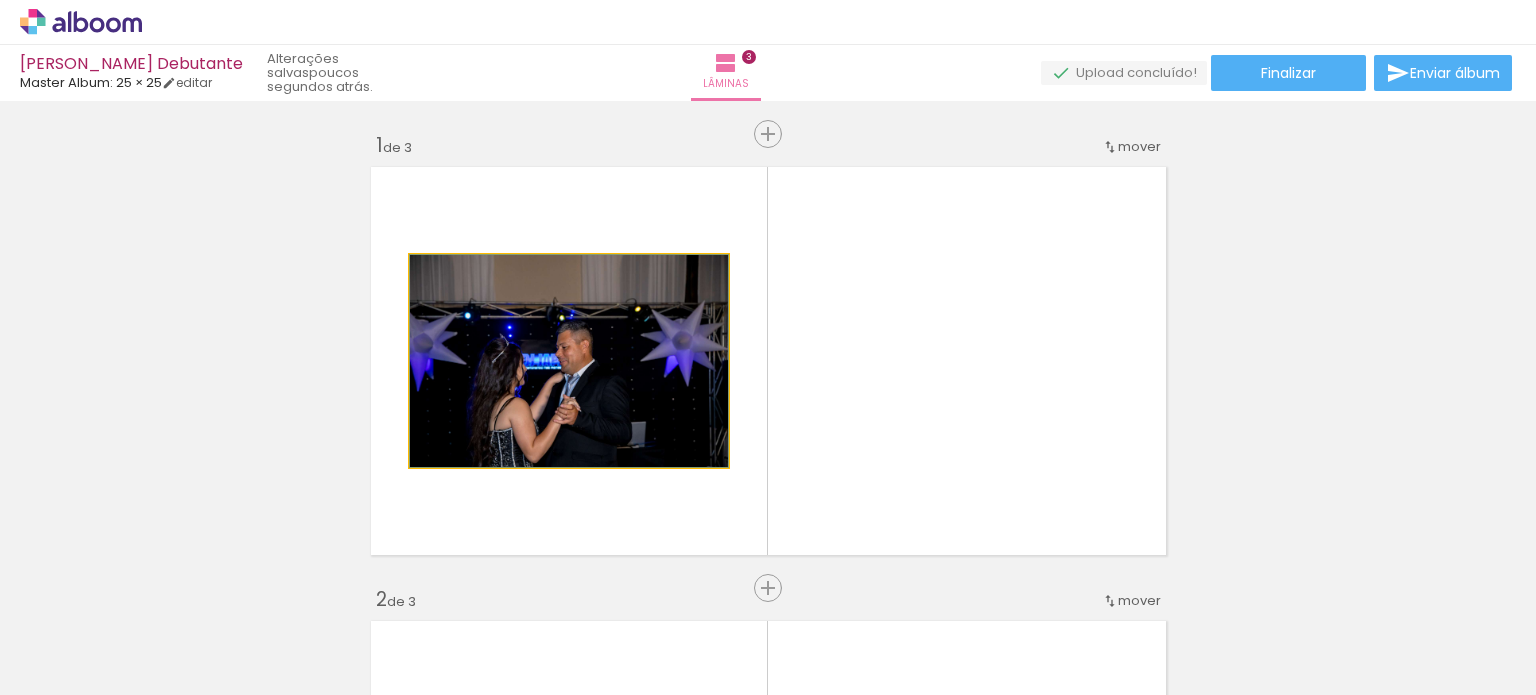 click 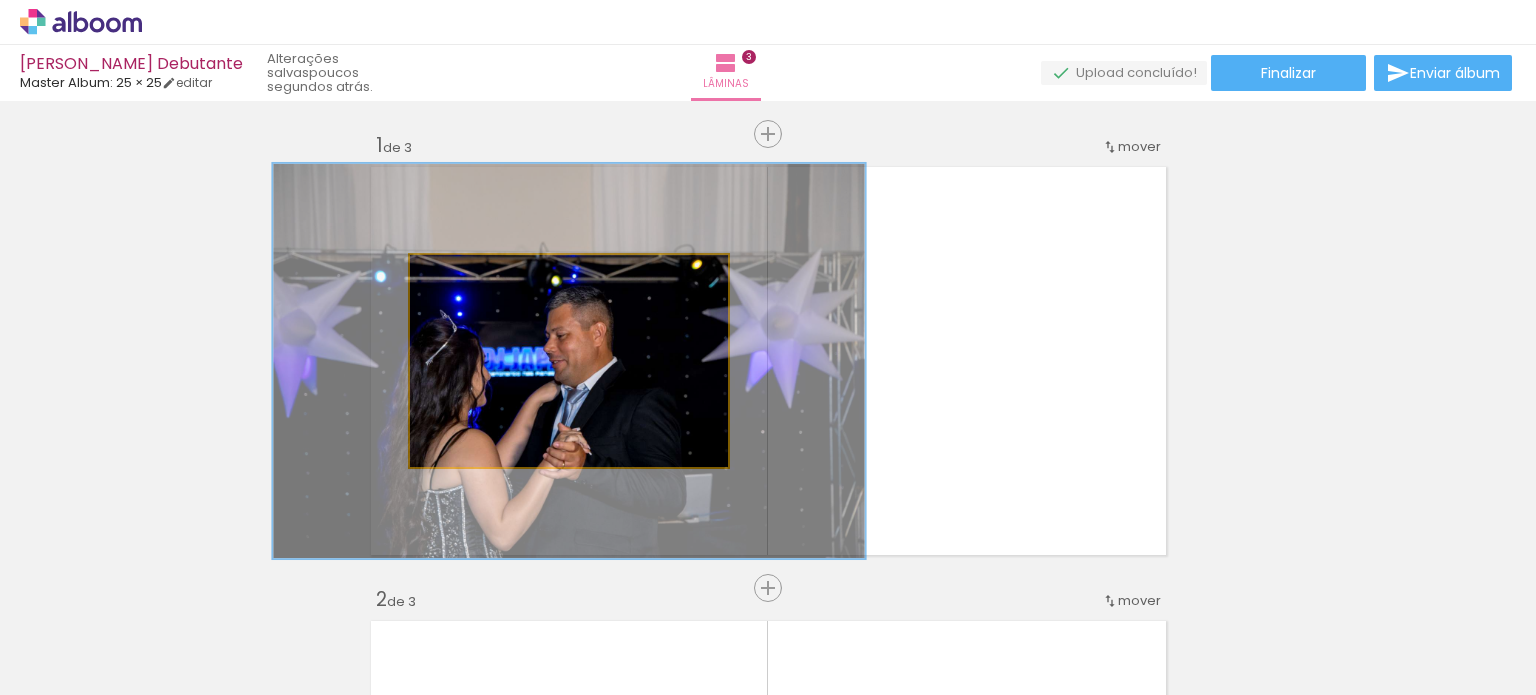 drag, startPoint x: 452, startPoint y: 272, endPoint x: 512, endPoint y: 275, distance: 60.074955 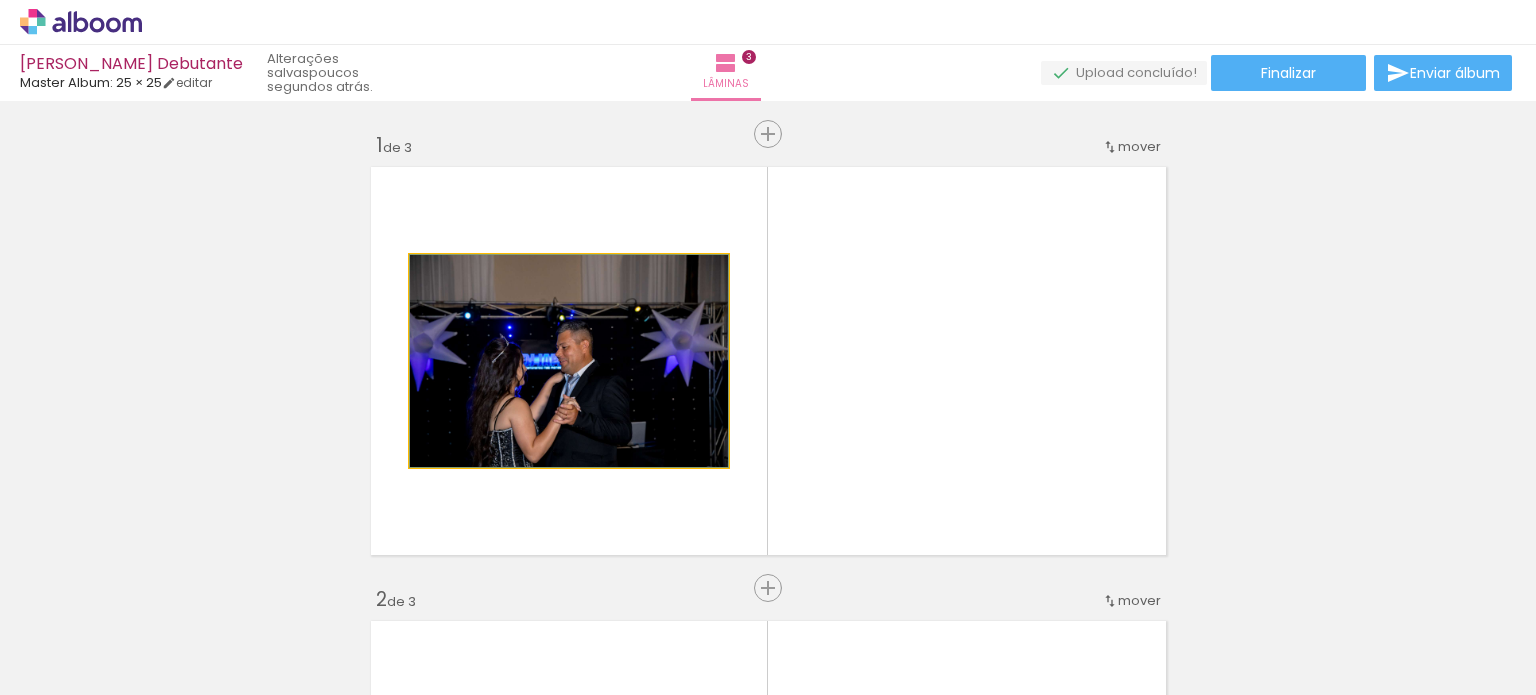 drag, startPoint x: 513, startPoint y: 275, endPoint x: 380, endPoint y: 279, distance: 133.06013 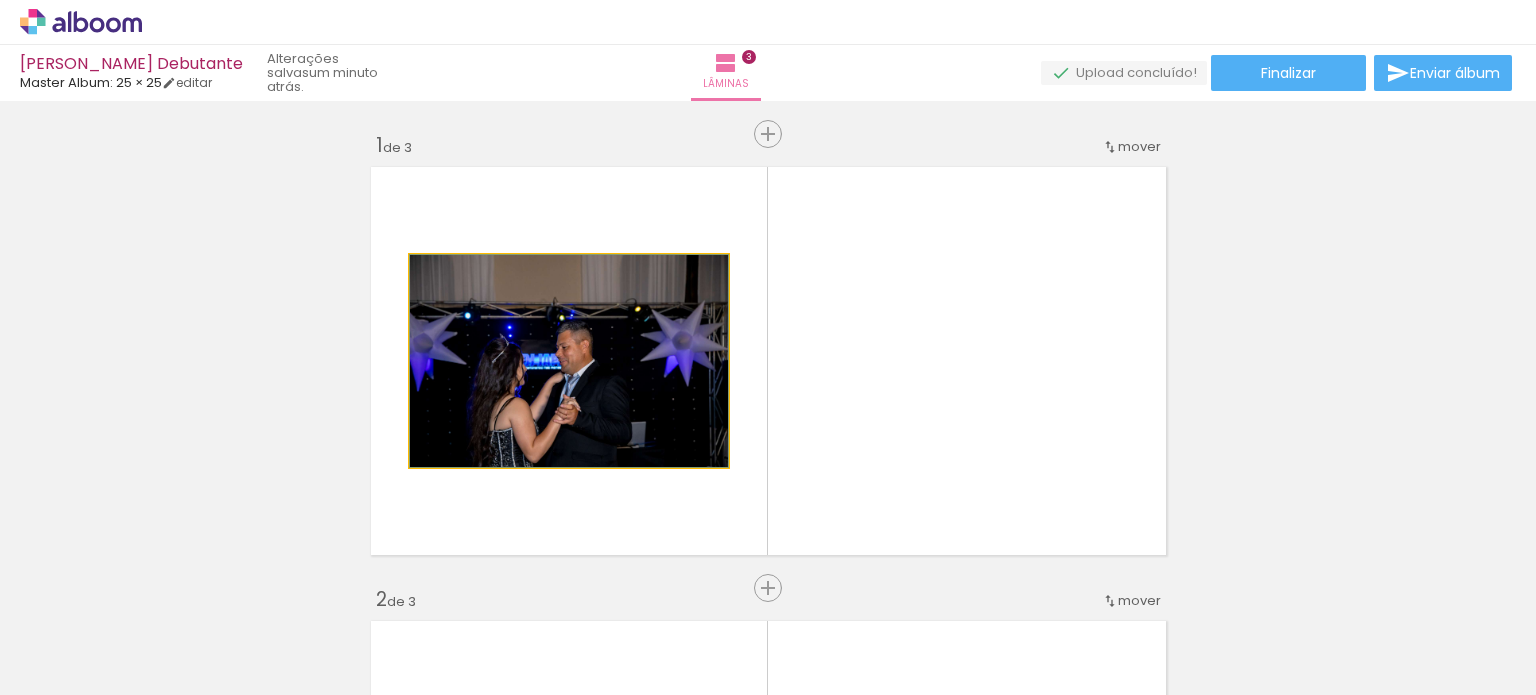 drag, startPoint x: 694, startPoint y: 432, endPoint x: 700, endPoint y: 472, distance: 40.4475 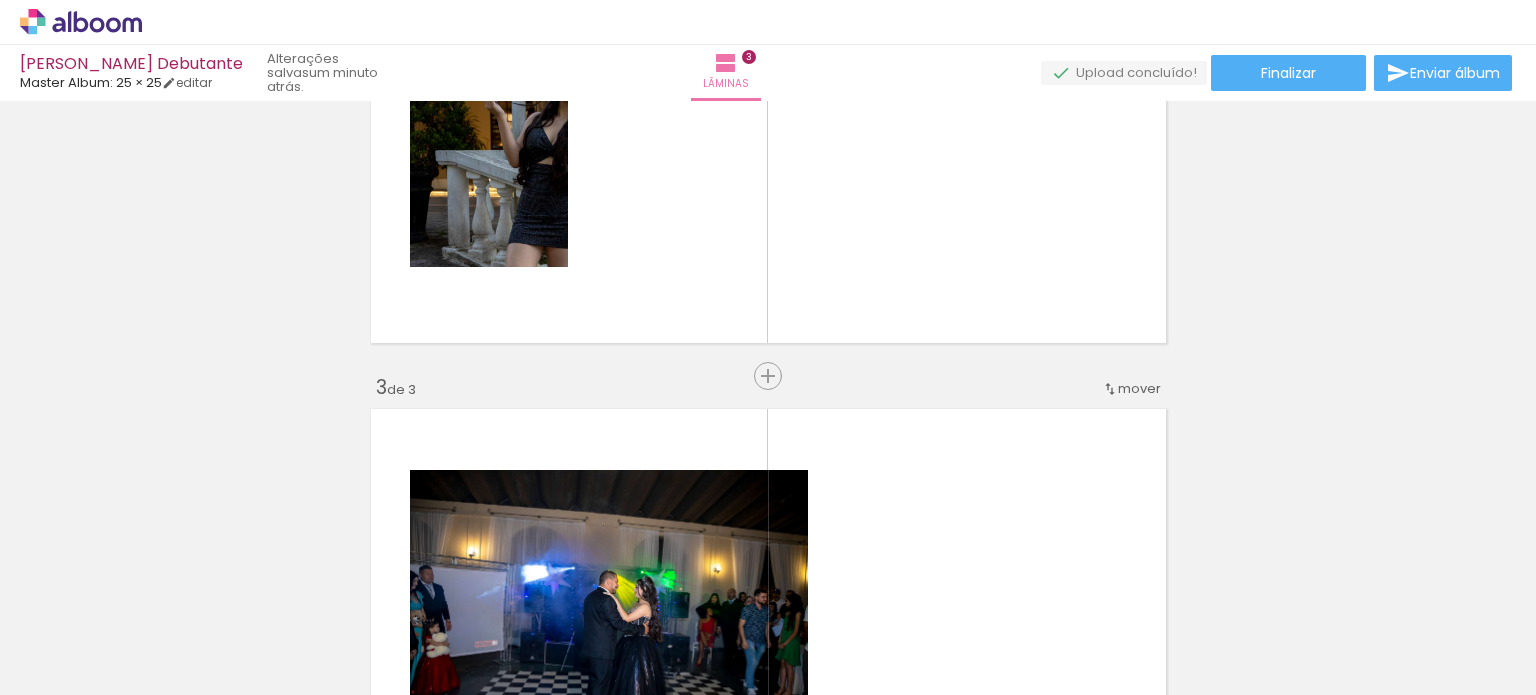 scroll, scrollTop: 333, scrollLeft: 0, axis: vertical 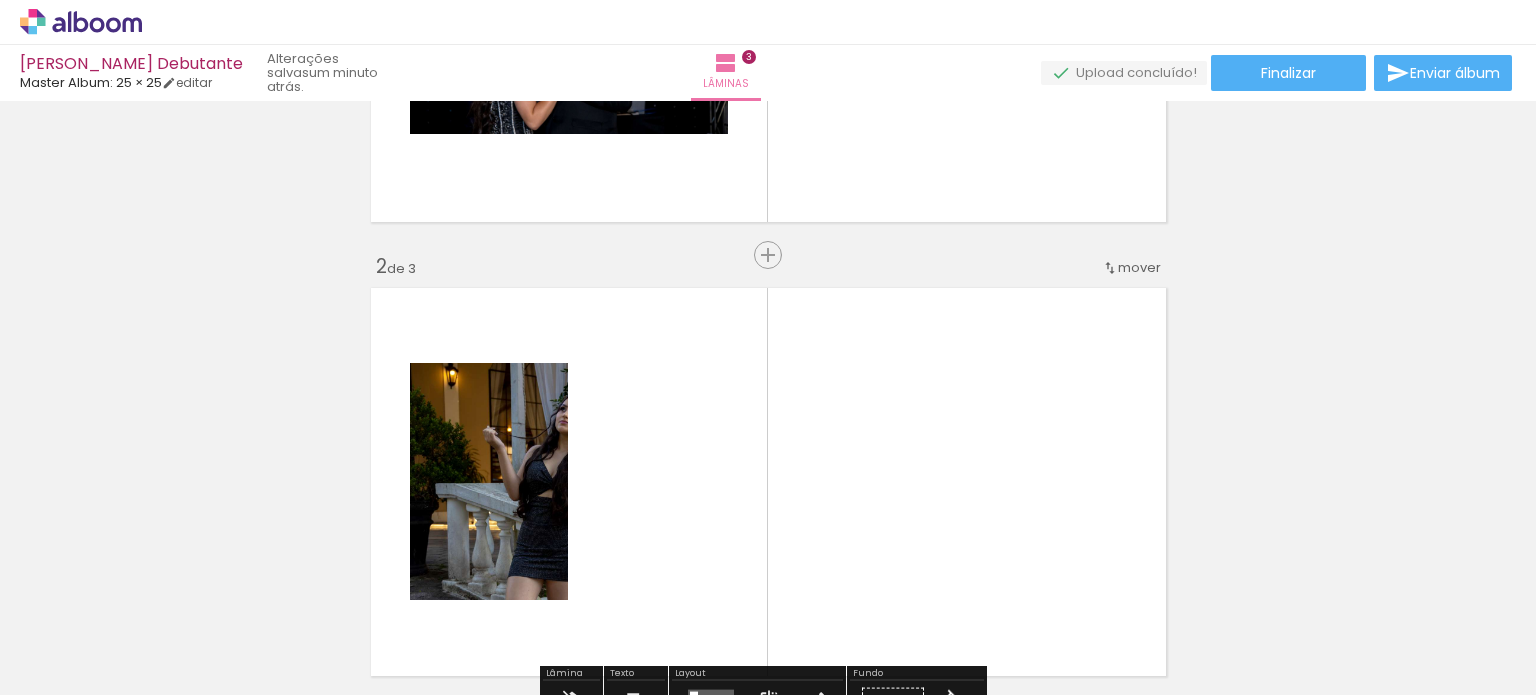 click 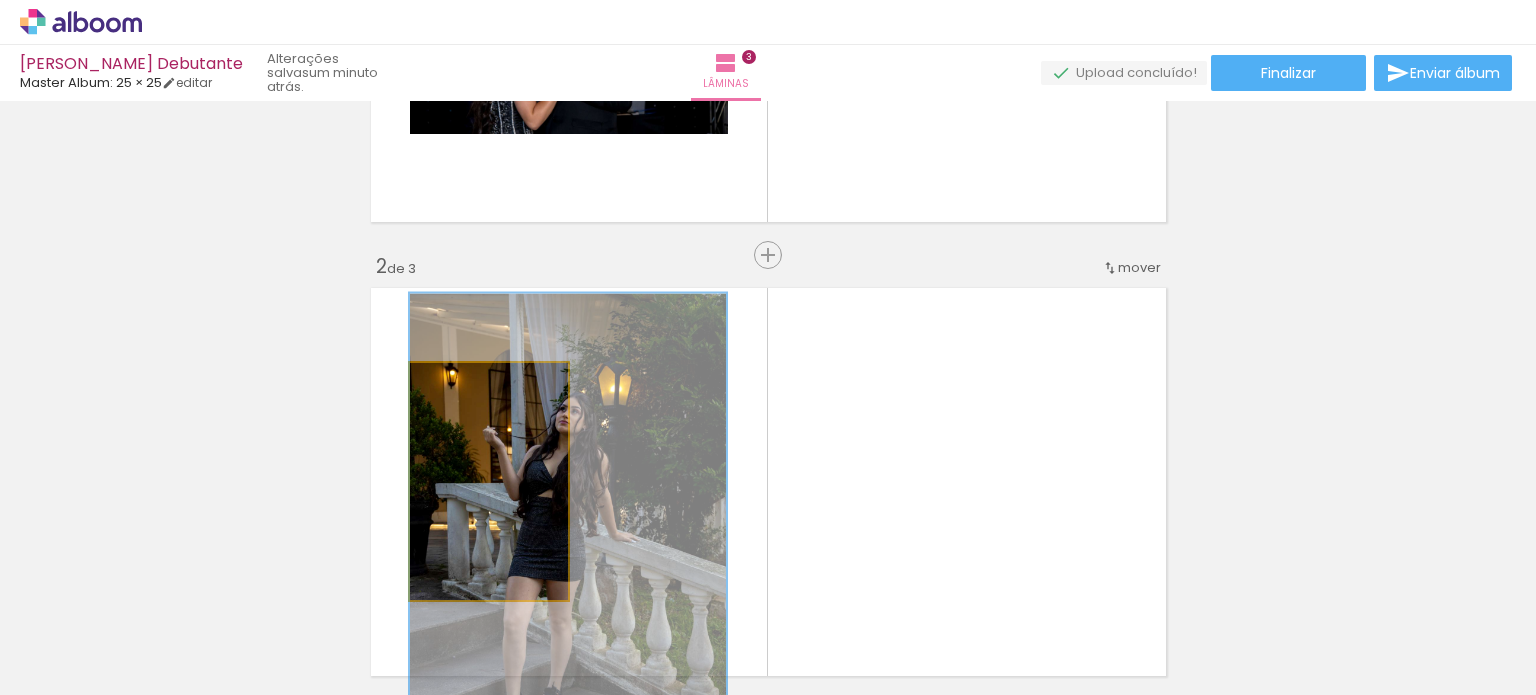 click 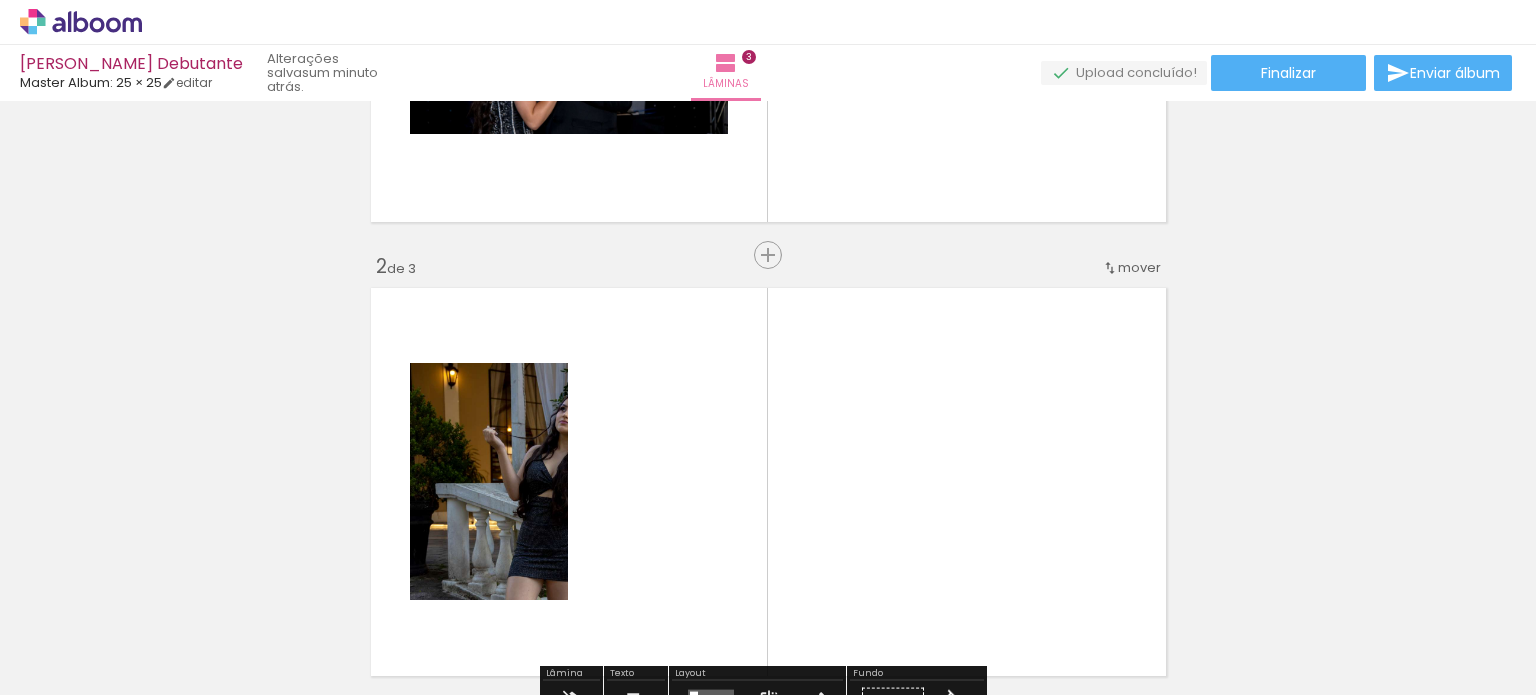 scroll, scrollTop: 666, scrollLeft: 0, axis: vertical 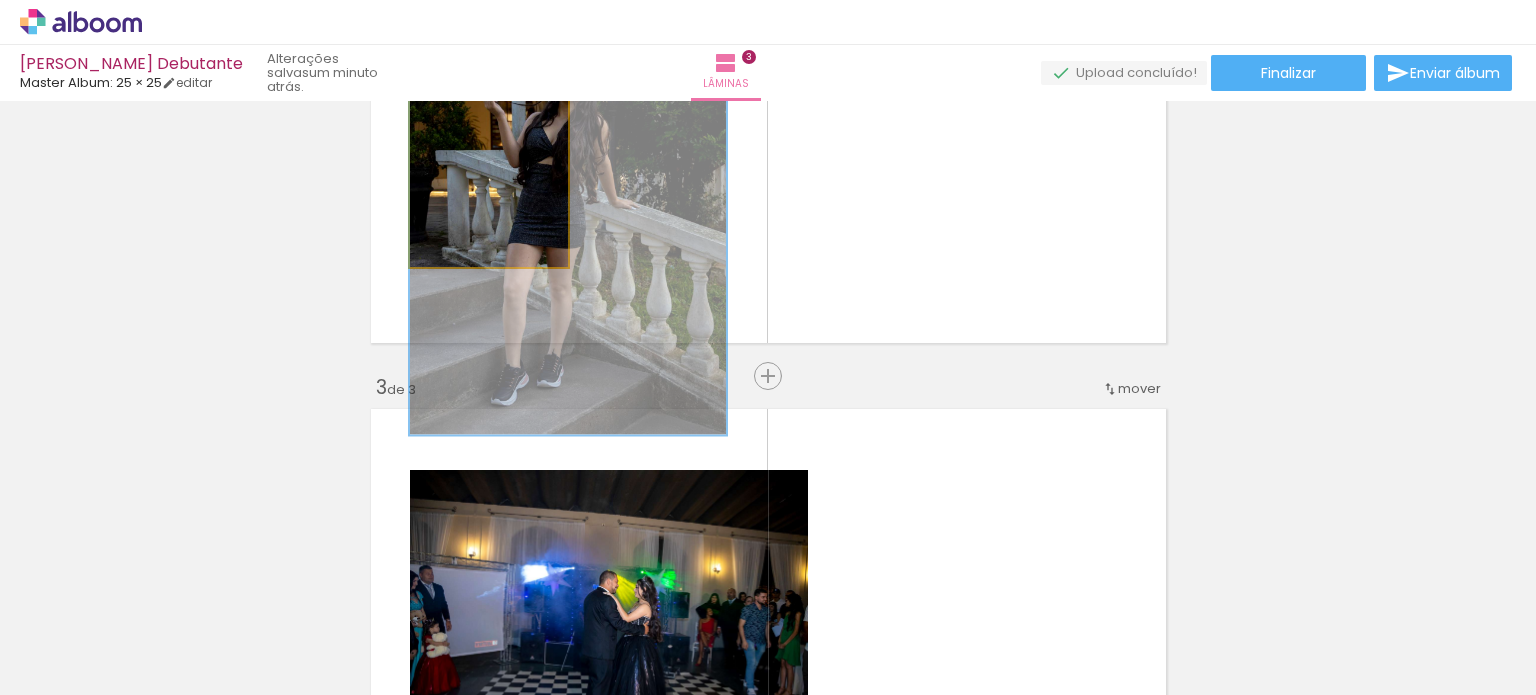 click 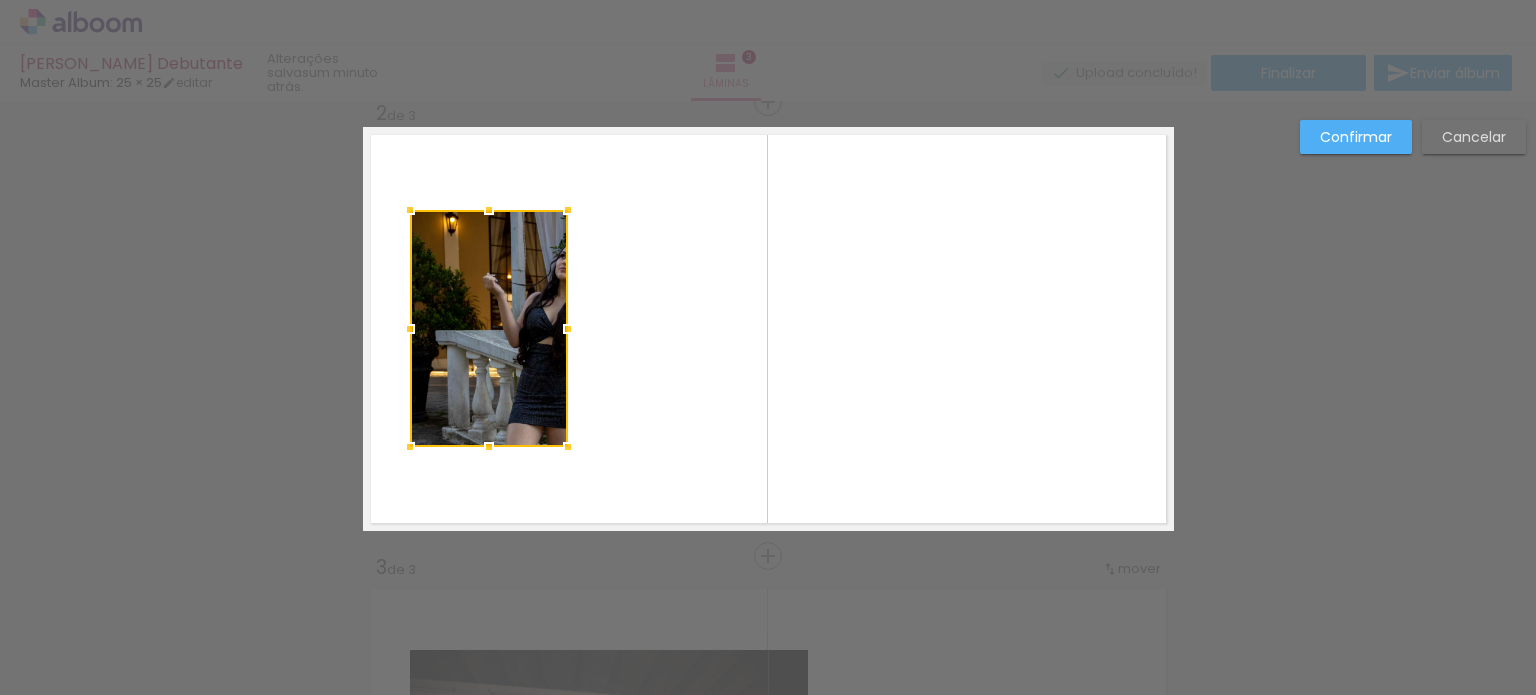 scroll, scrollTop: 479, scrollLeft: 0, axis: vertical 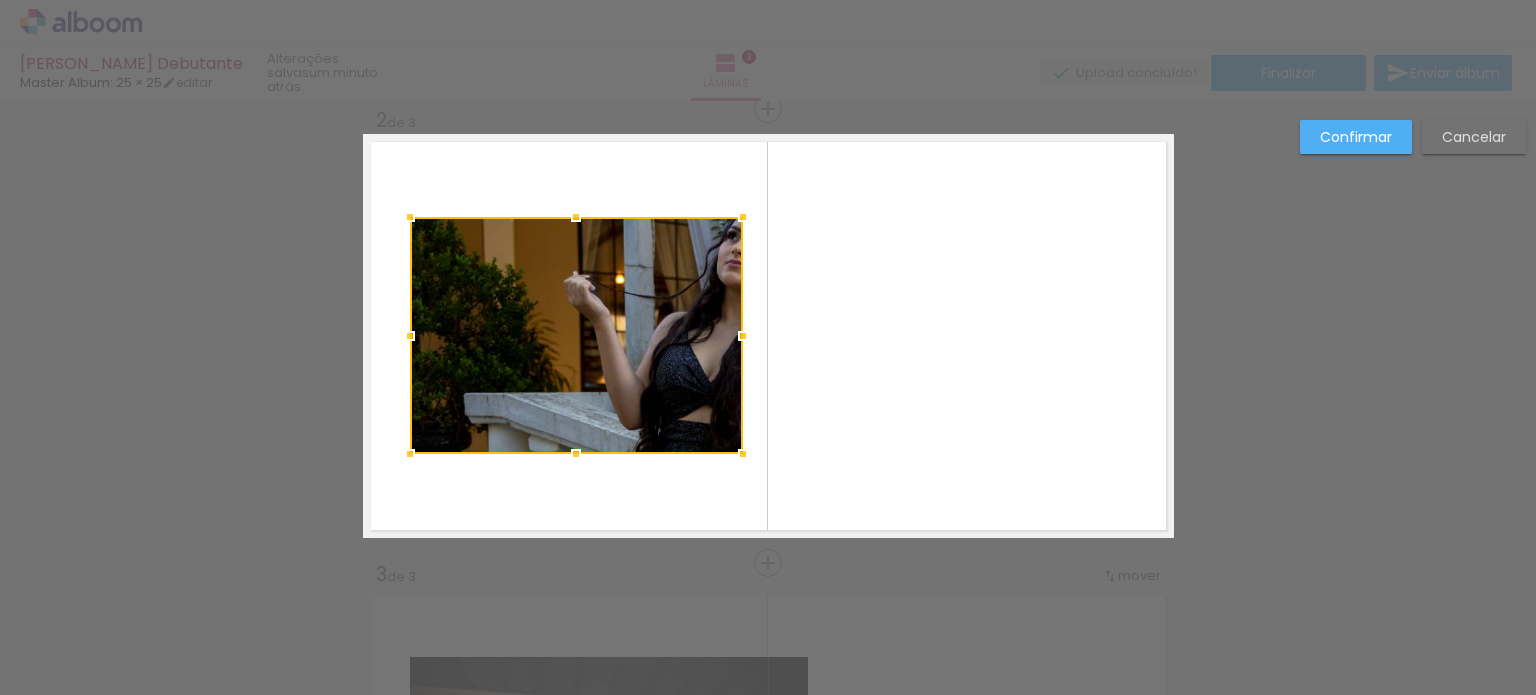 drag, startPoint x: 560, startPoint y: 337, endPoint x: 660, endPoint y: 276, distance: 117.13667 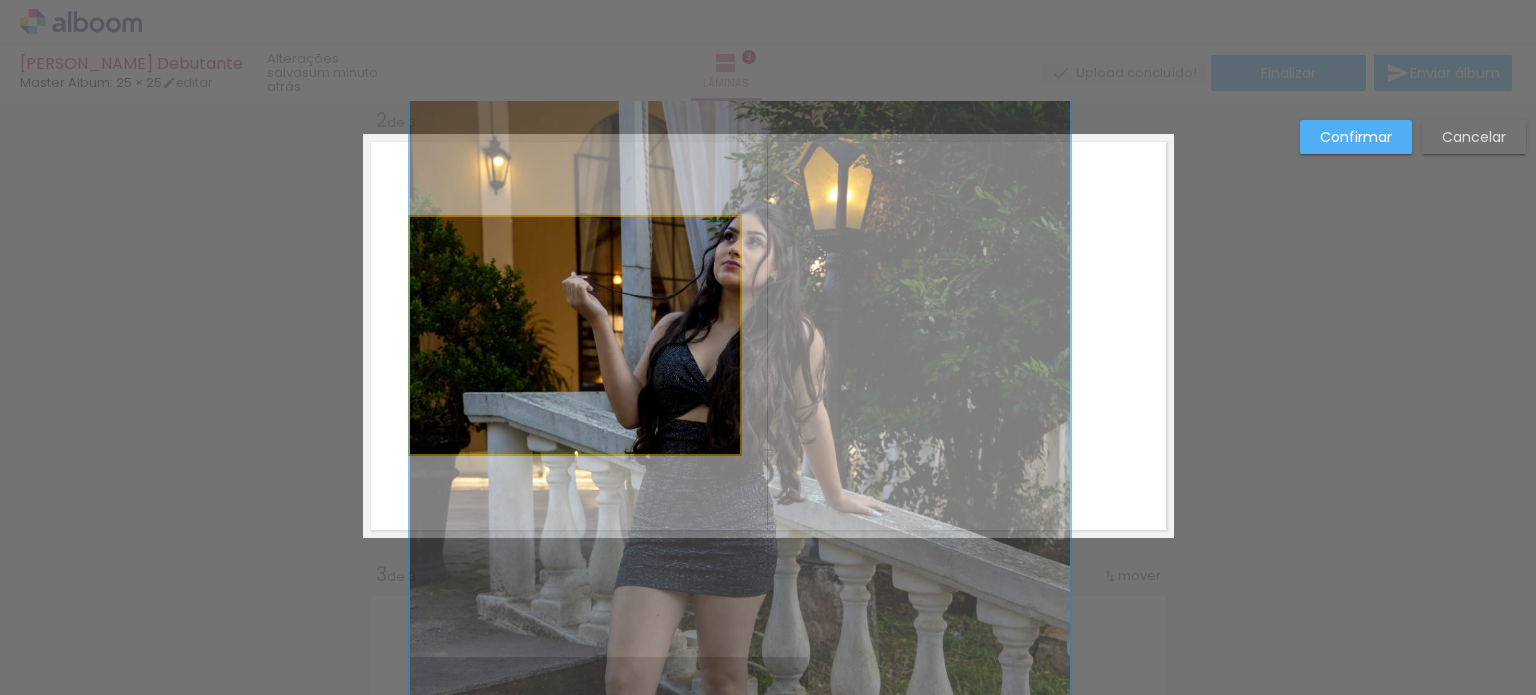 click 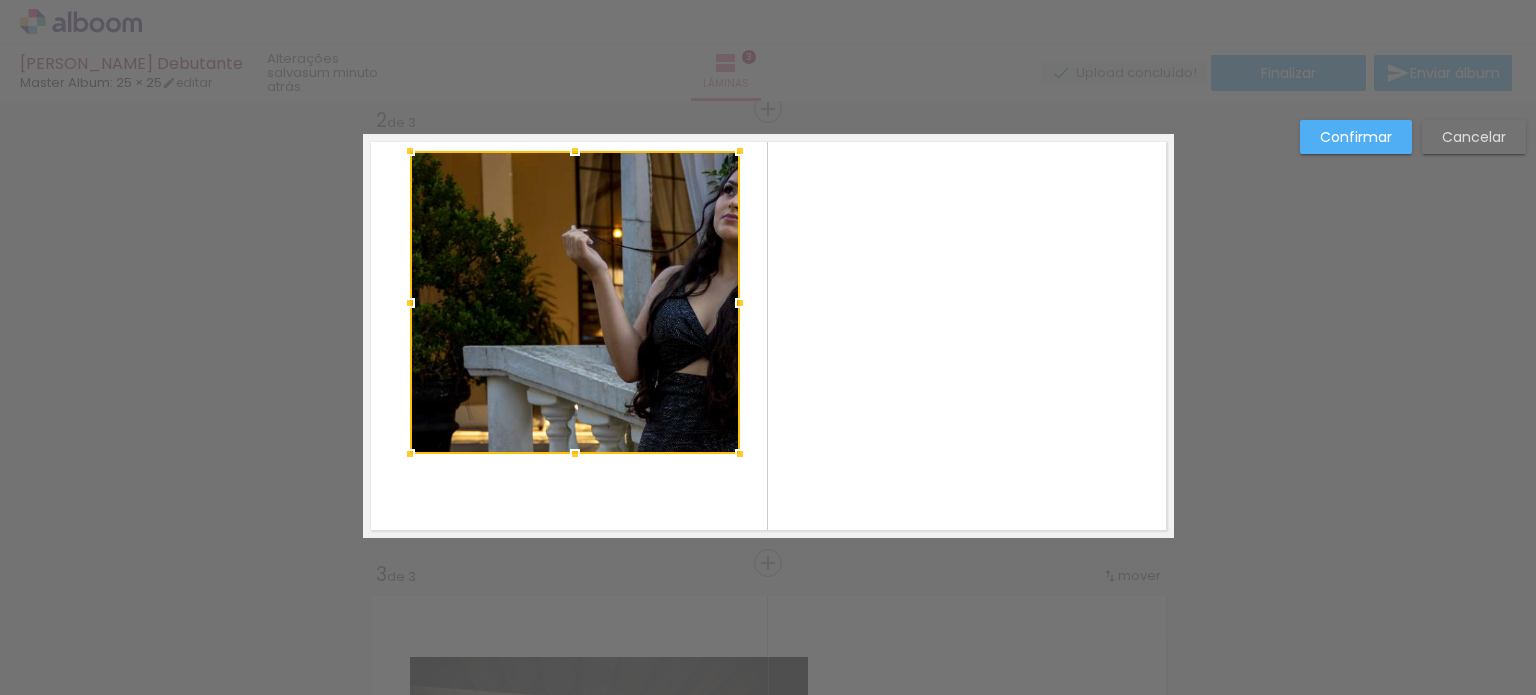 drag, startPoint x: 570, startPoint y: 218, endPoint x: 566, endPoint y: 152, distance: 66.1211 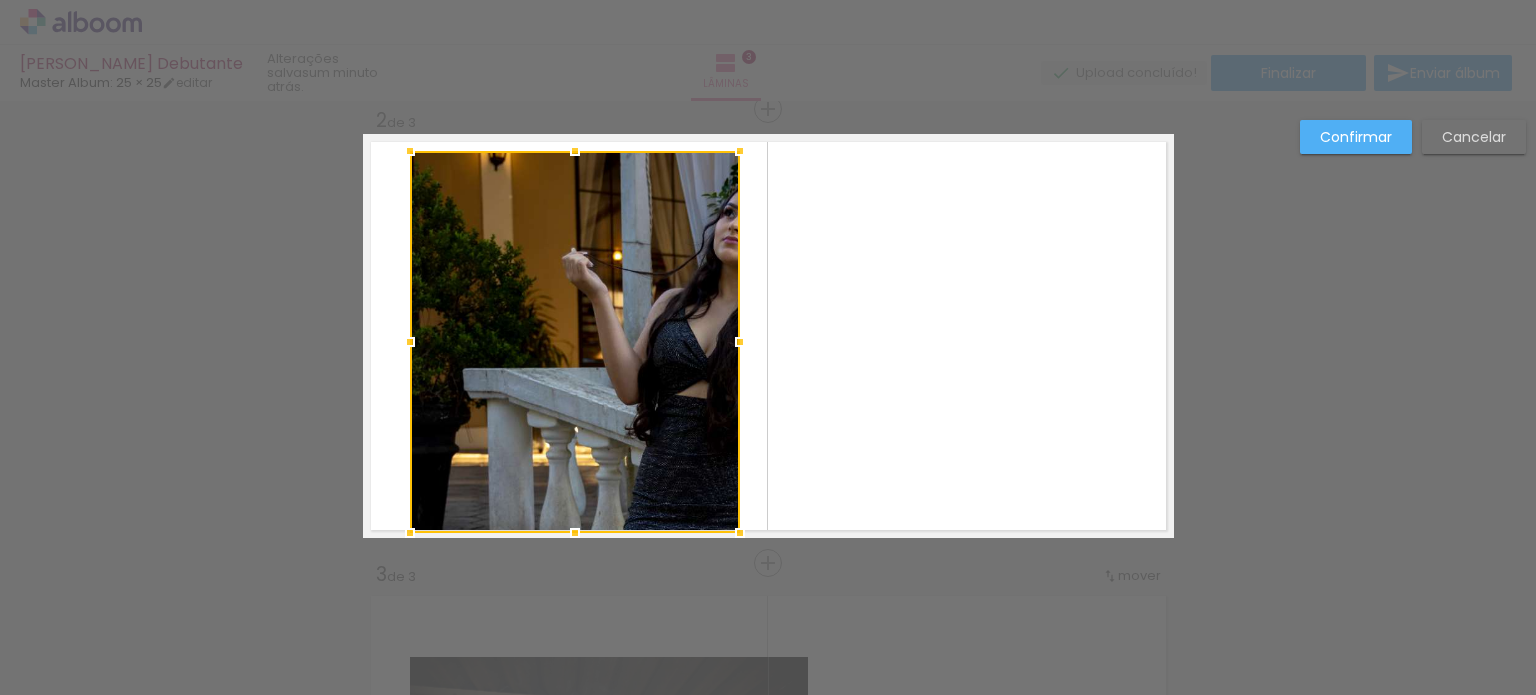 drag, startPoint x: 571, startPoint y: 458, endPoint x: 592, endPoint y: 531, distance: 75.96052 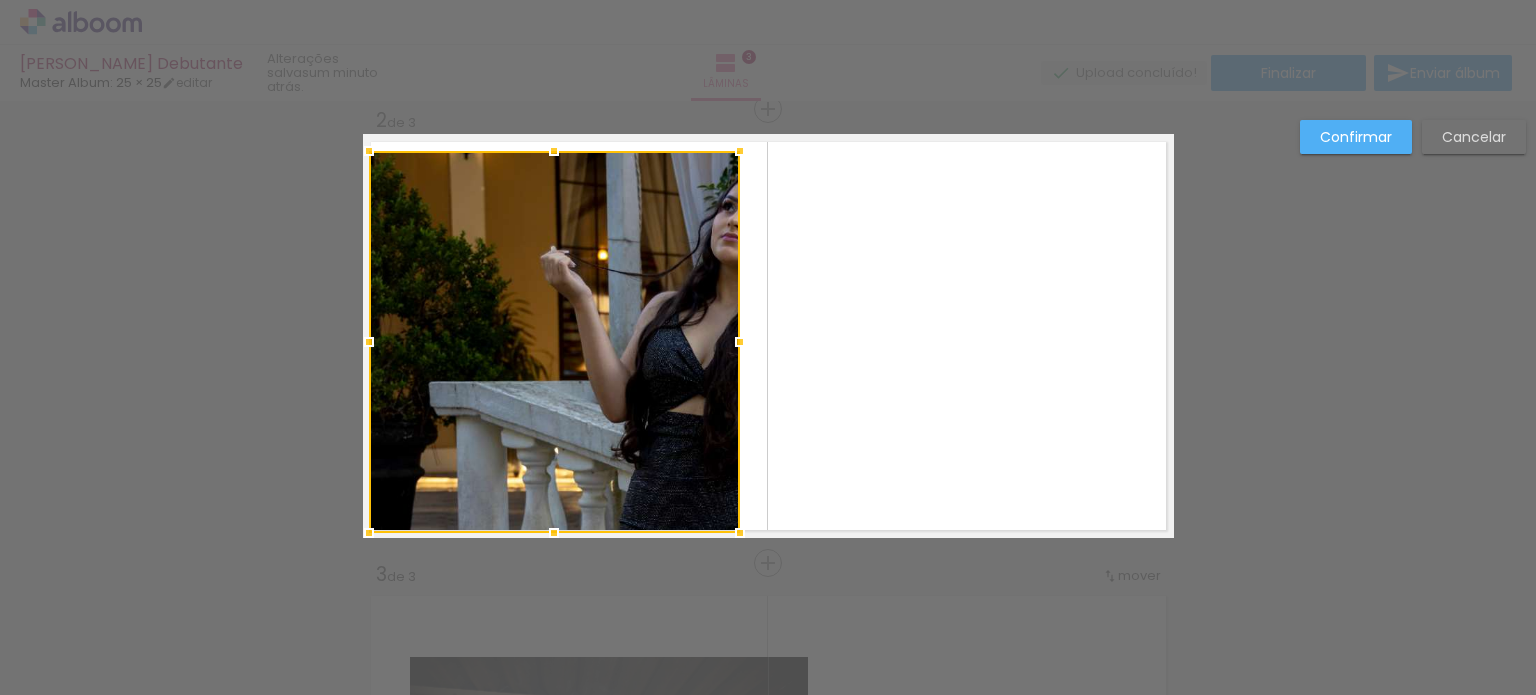 drag, startPoint x: 396, startPoint y: 339, endPoint x: 527, endPoint y: 336, distance: 131.03435 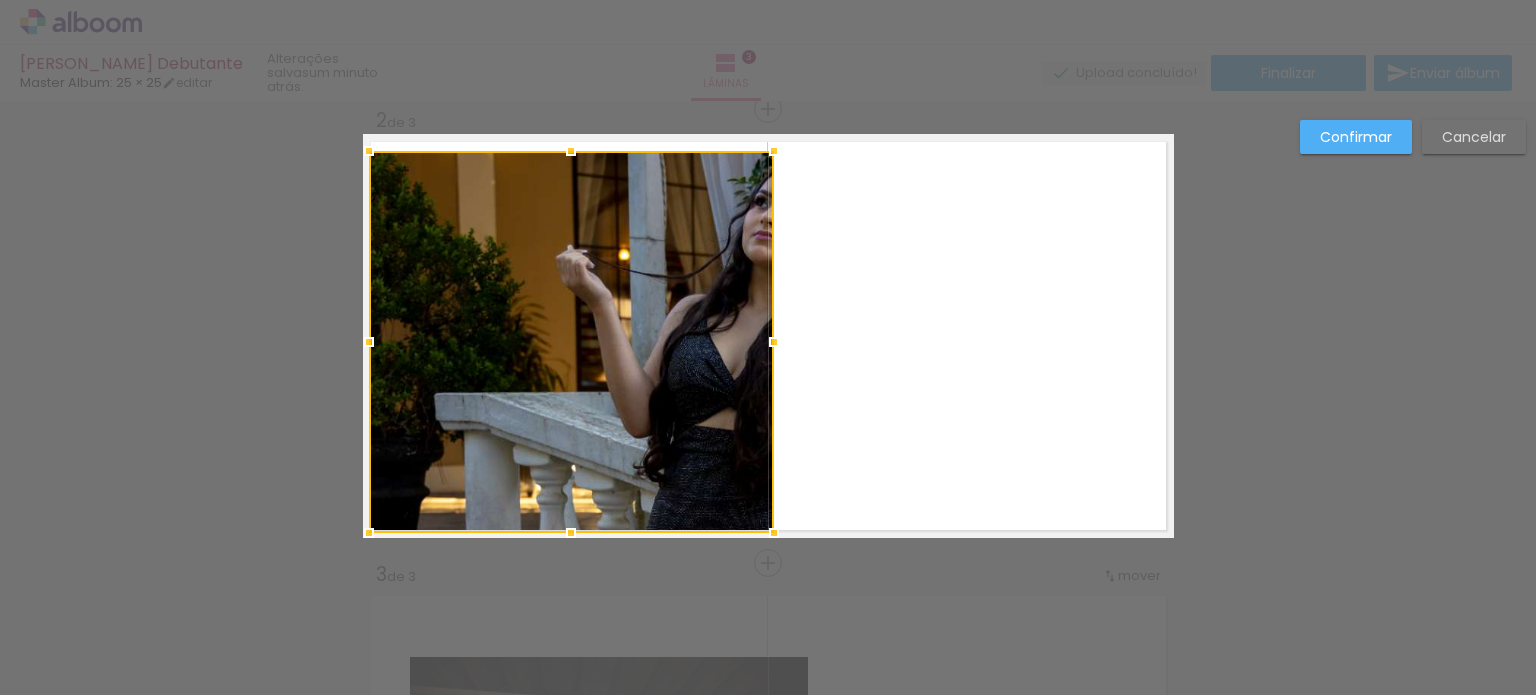 drag, startPoint x: 728, startPoint y: 339, endPoint x: 763, endPoint y: 335, distance: 35.22783 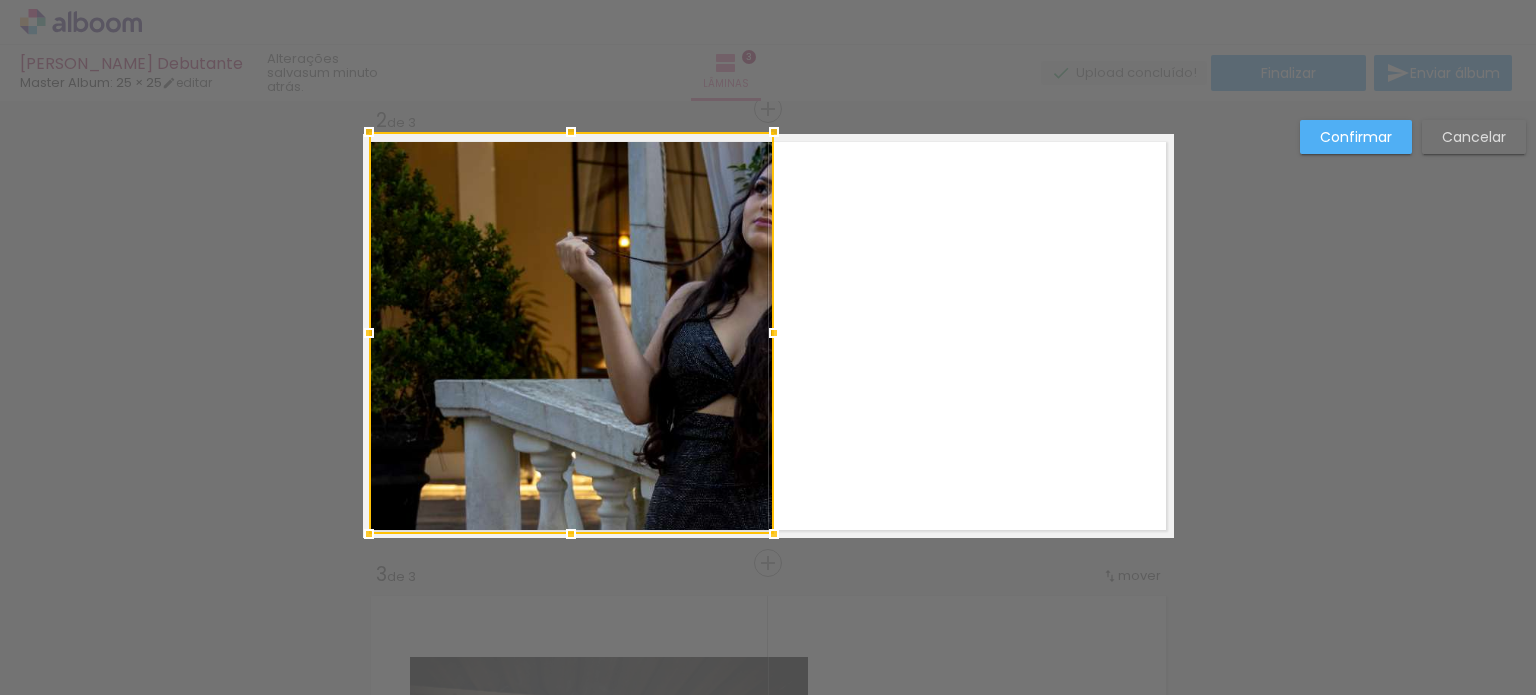 drag, startPoint x: 562, startPoint y: 153, endPoint x: 558, endPoint y: 135, distance: 18.439089 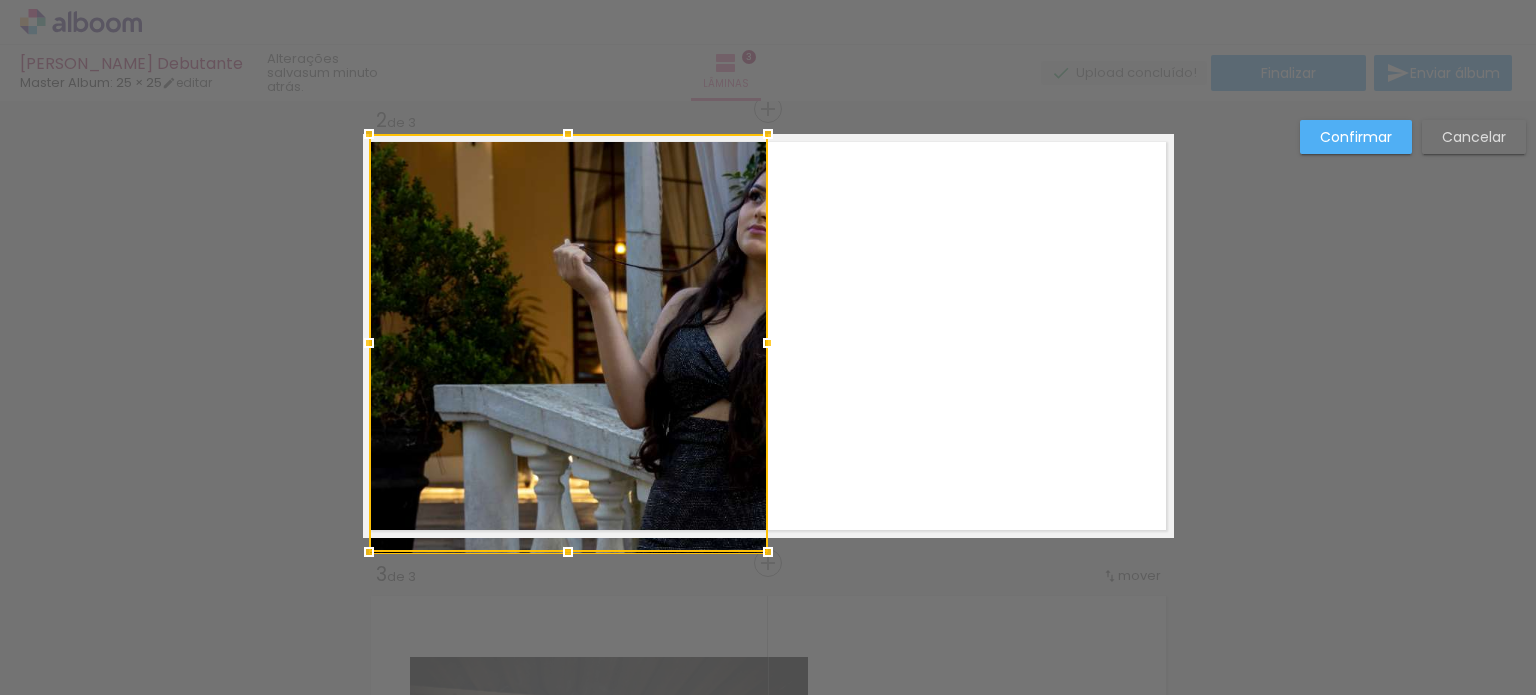 click at bounding box center (768, 343) 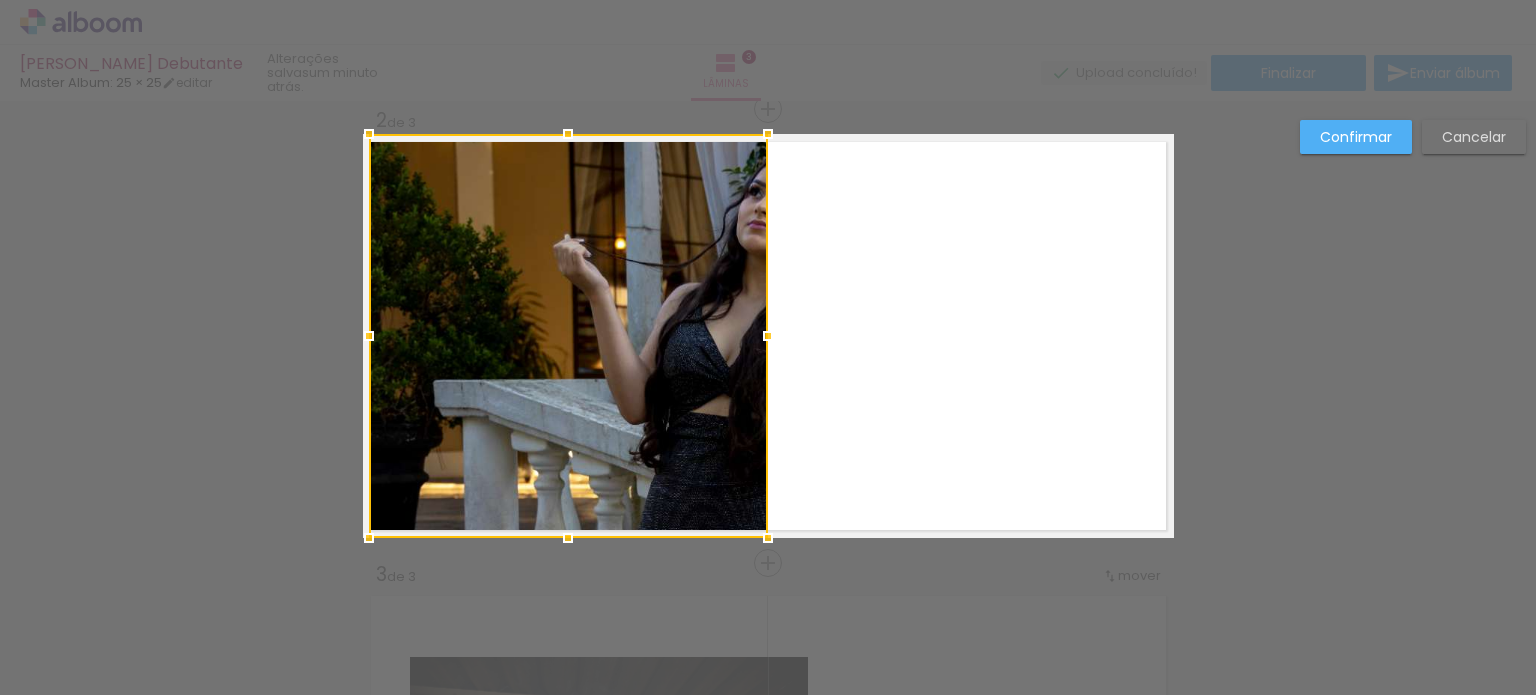 click at bounding box center [568, 336] 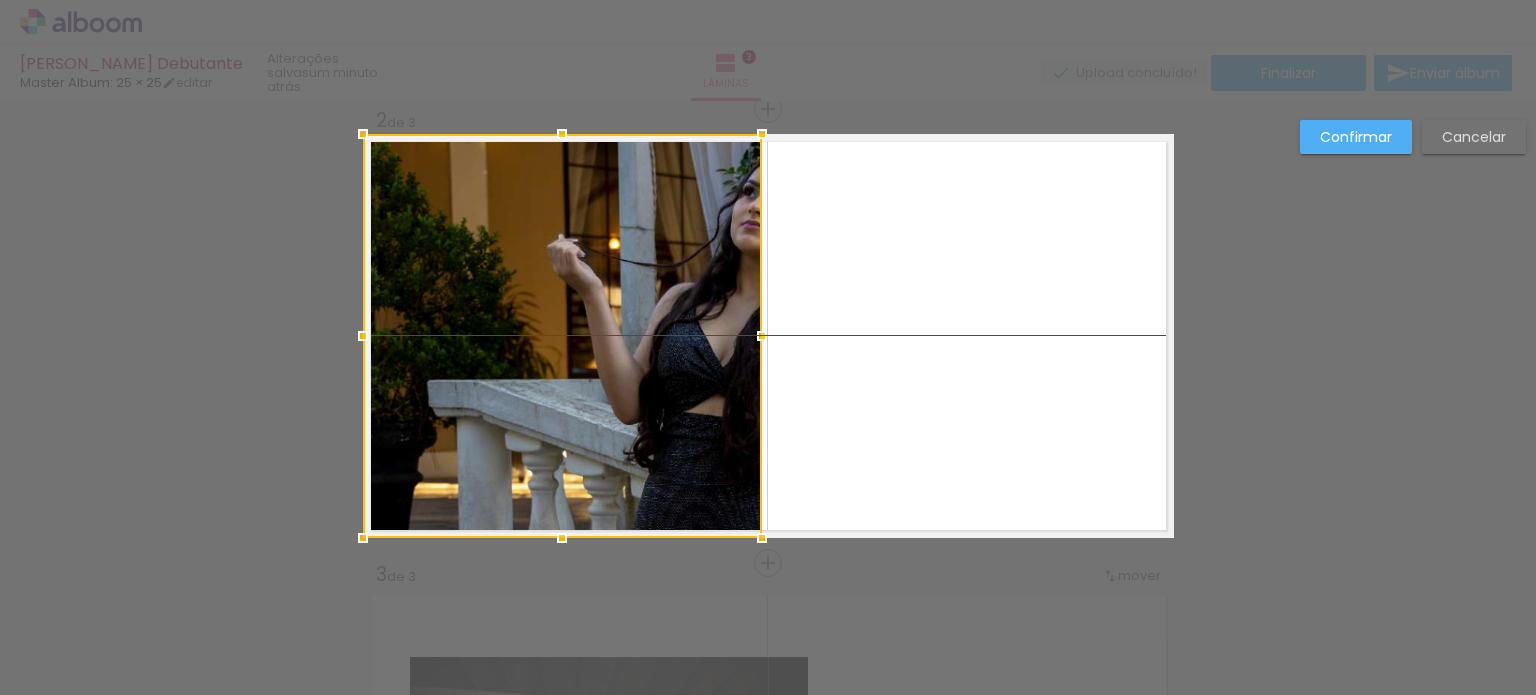 drag, startPoint x: 678, startPoint y: 325, endPoint x: 573, endPoint y: 330, distance: 105.11898 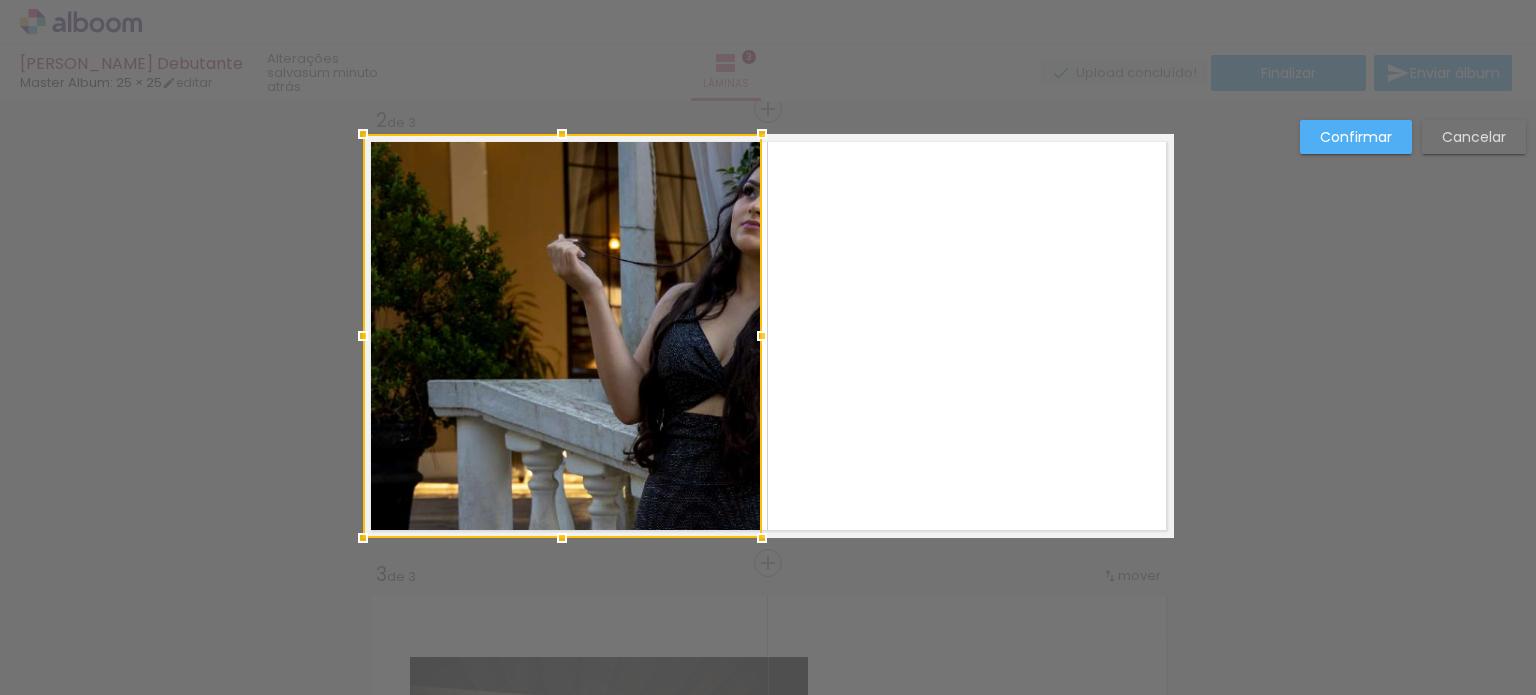 click on "Confirmar Cancelar" at bounding box center [768, 554] 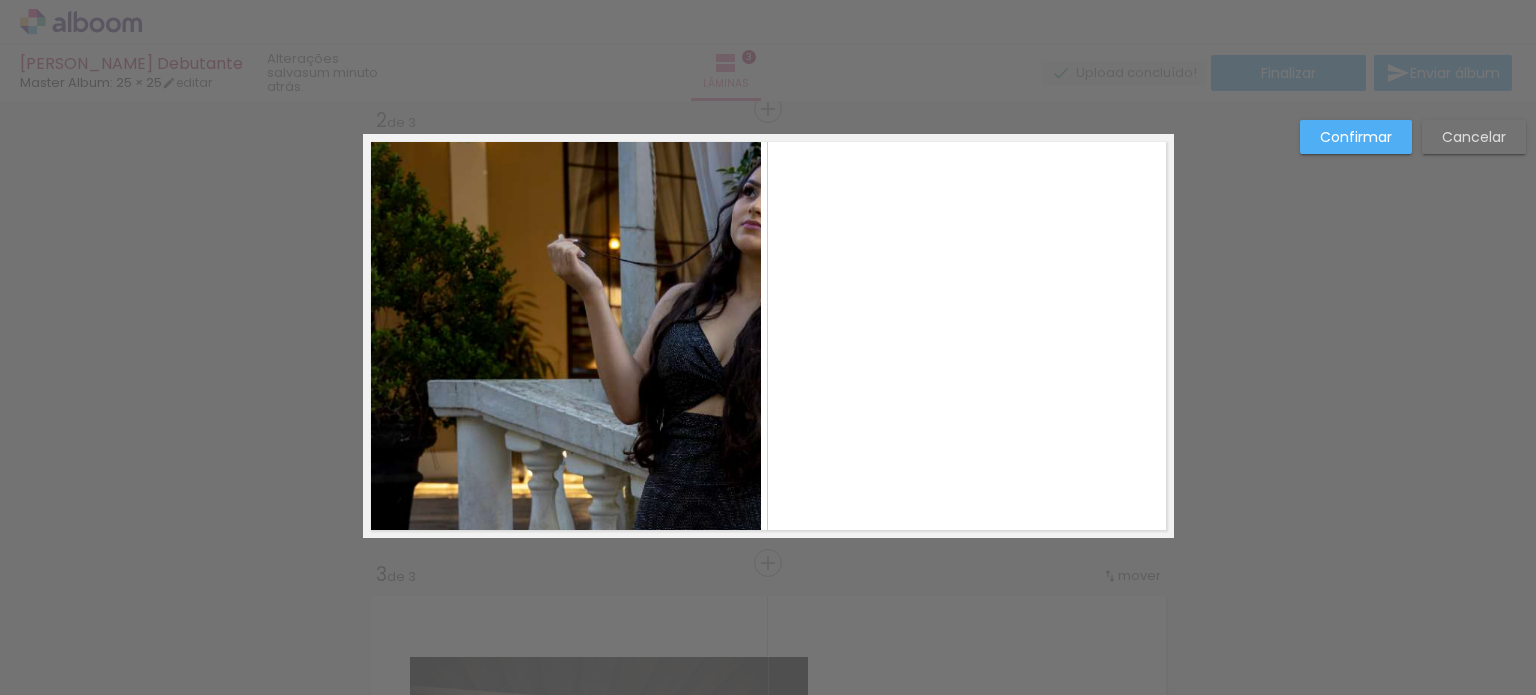 click on "Confirmar" at bounding box center (0, 0) 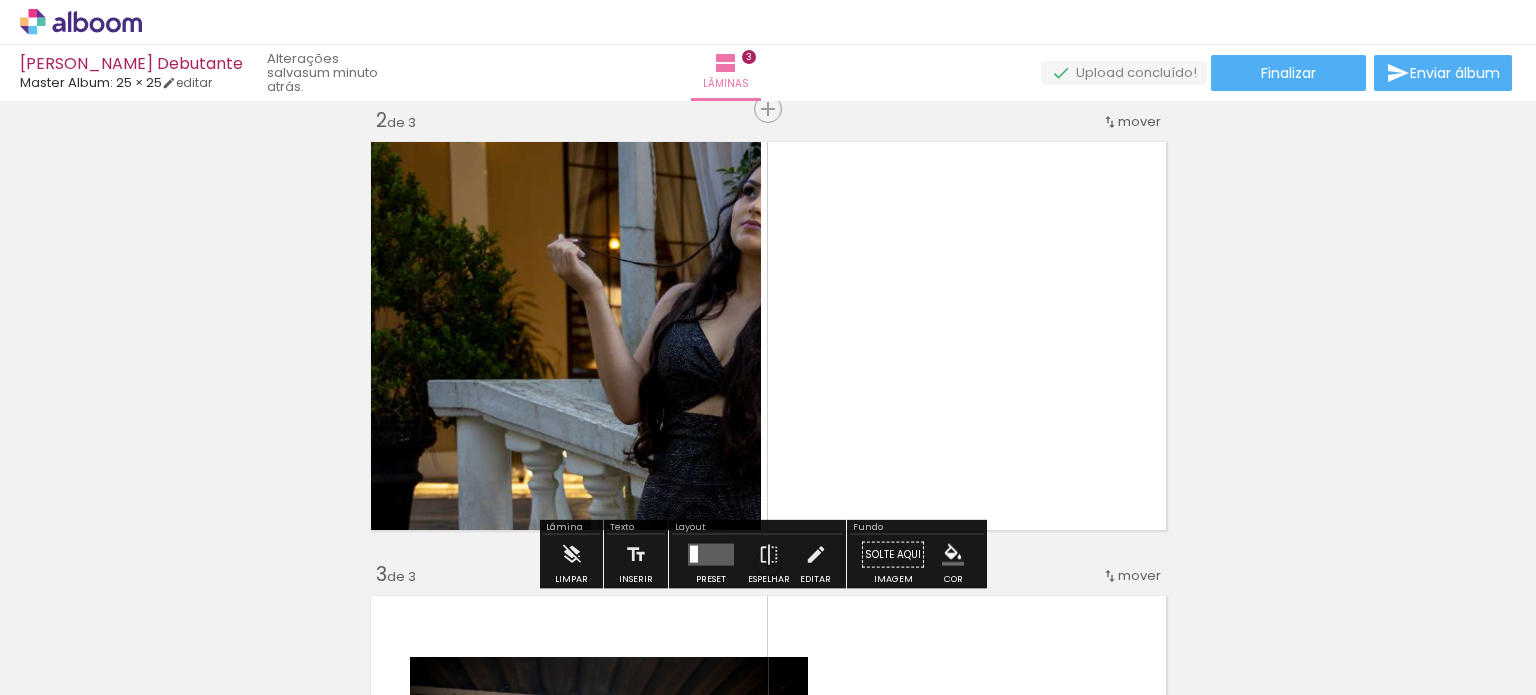 click 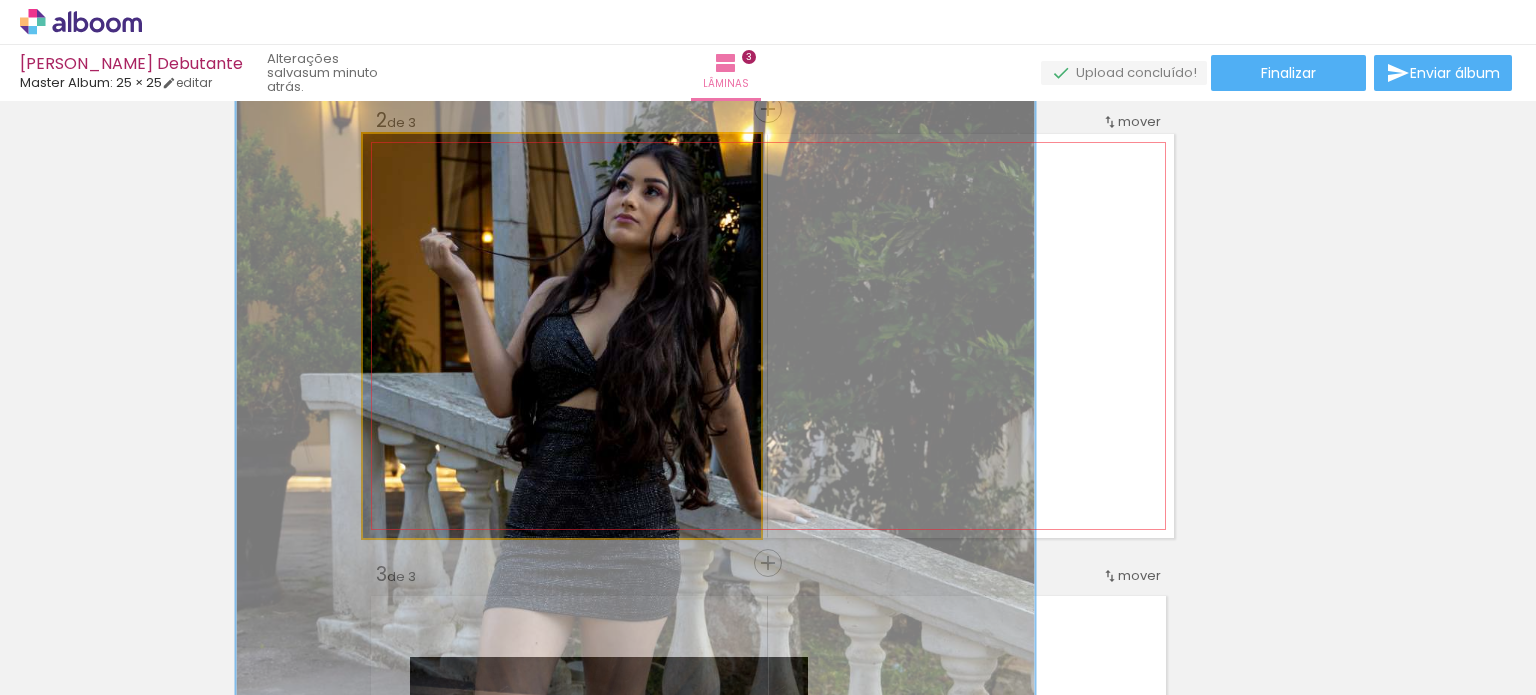 drag, startPoint x: 608, startPoint y: 380, endPoint x: 483, endPoint y: 373, distance: 125.19585 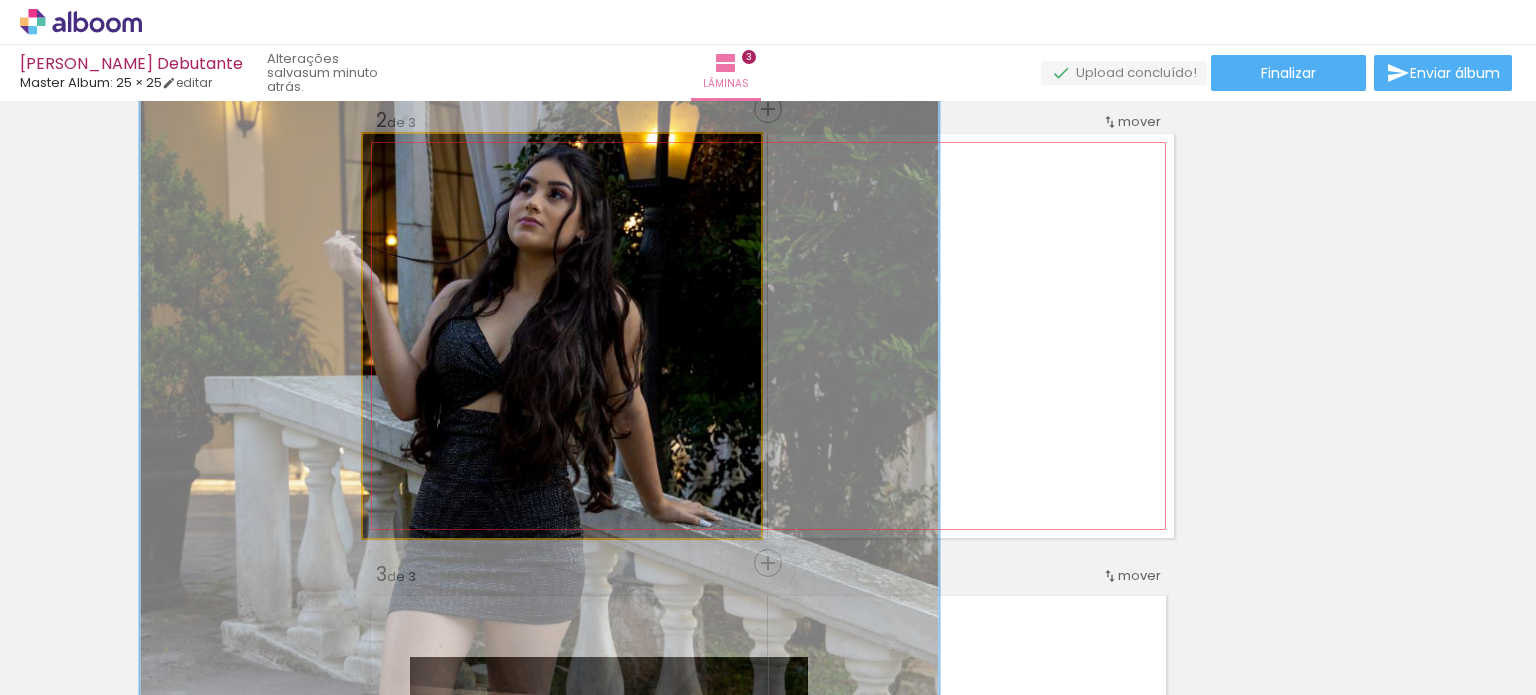 drag, startPoint x: 710, startPoint y: 382, endPoint x: 706, endPoint y: 401, distance: 19.416489 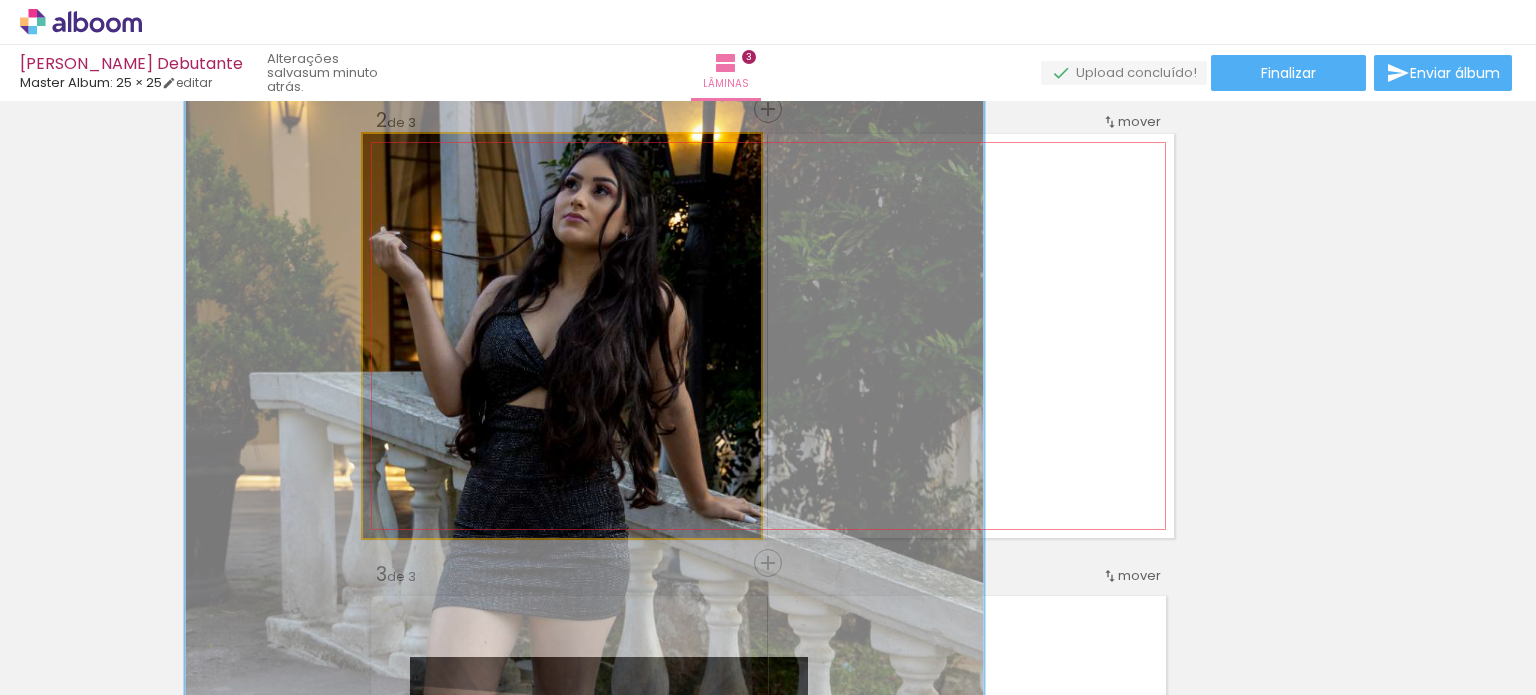 drag, startPoint x: 679, startPoint y: 399, endPoint x: 724, endPoint y: 395, distance: 45.17743 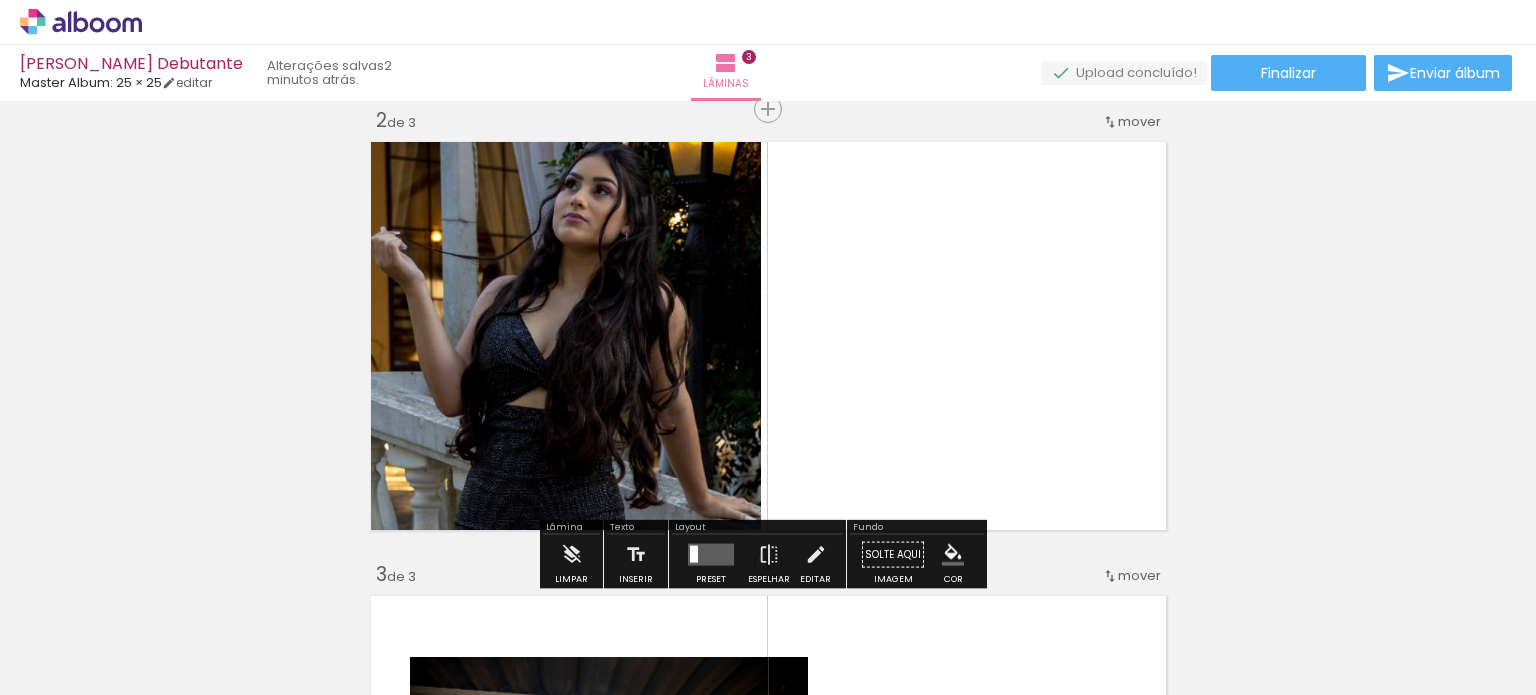 click at bounding box center [768, 336] 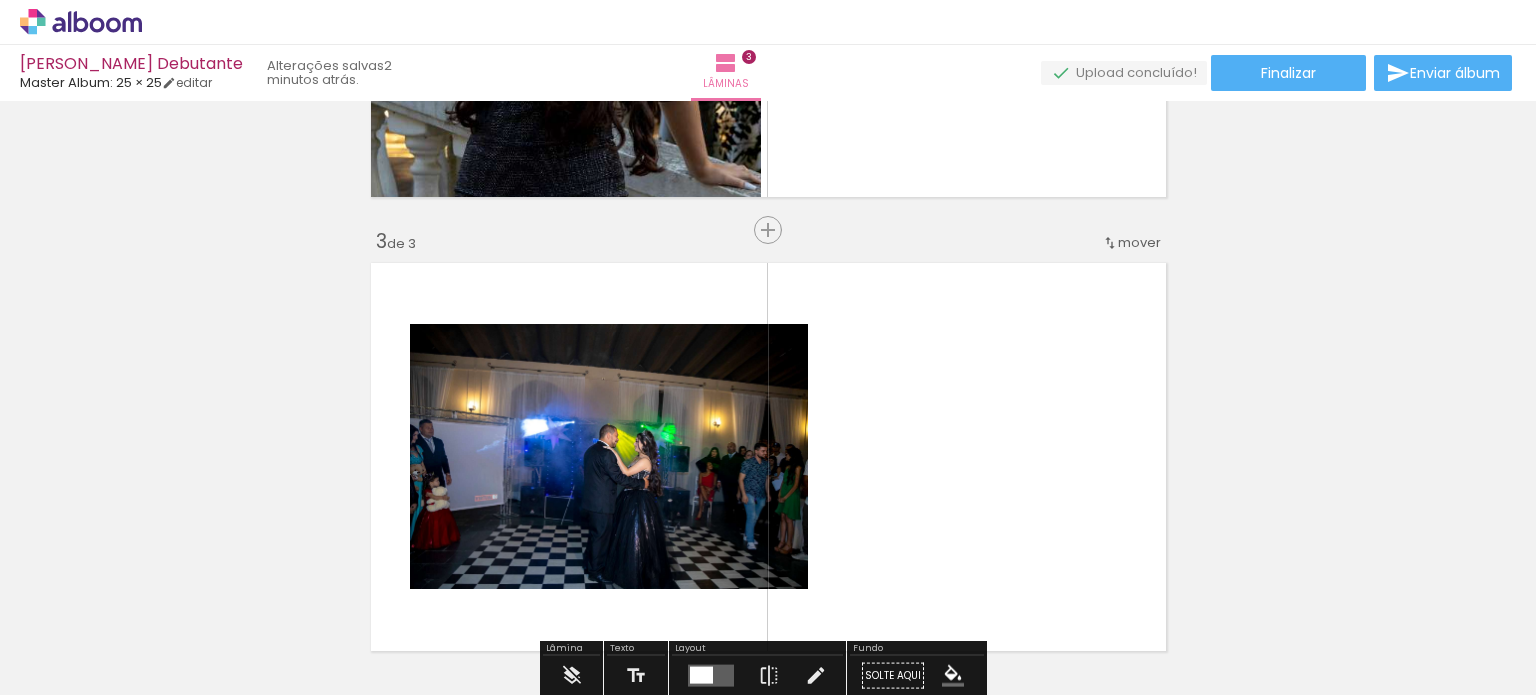 click 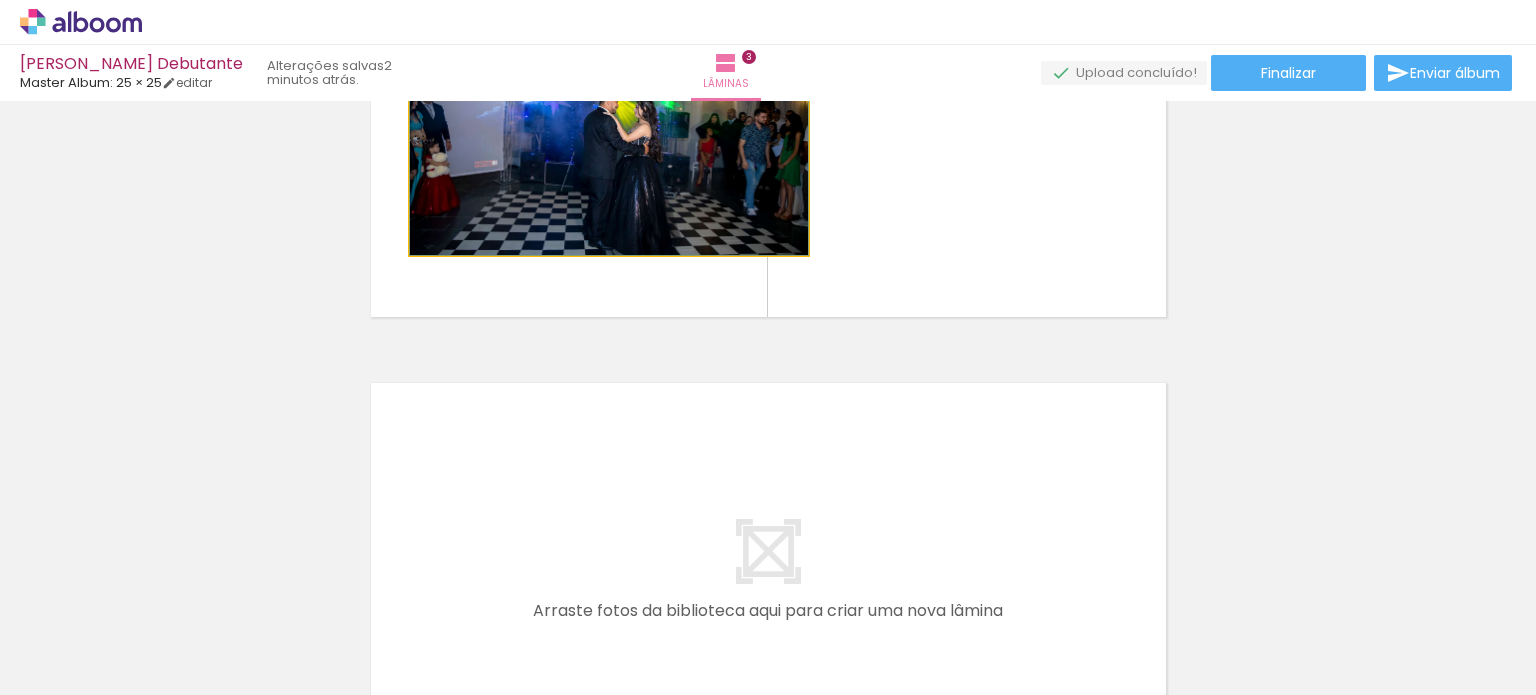 click 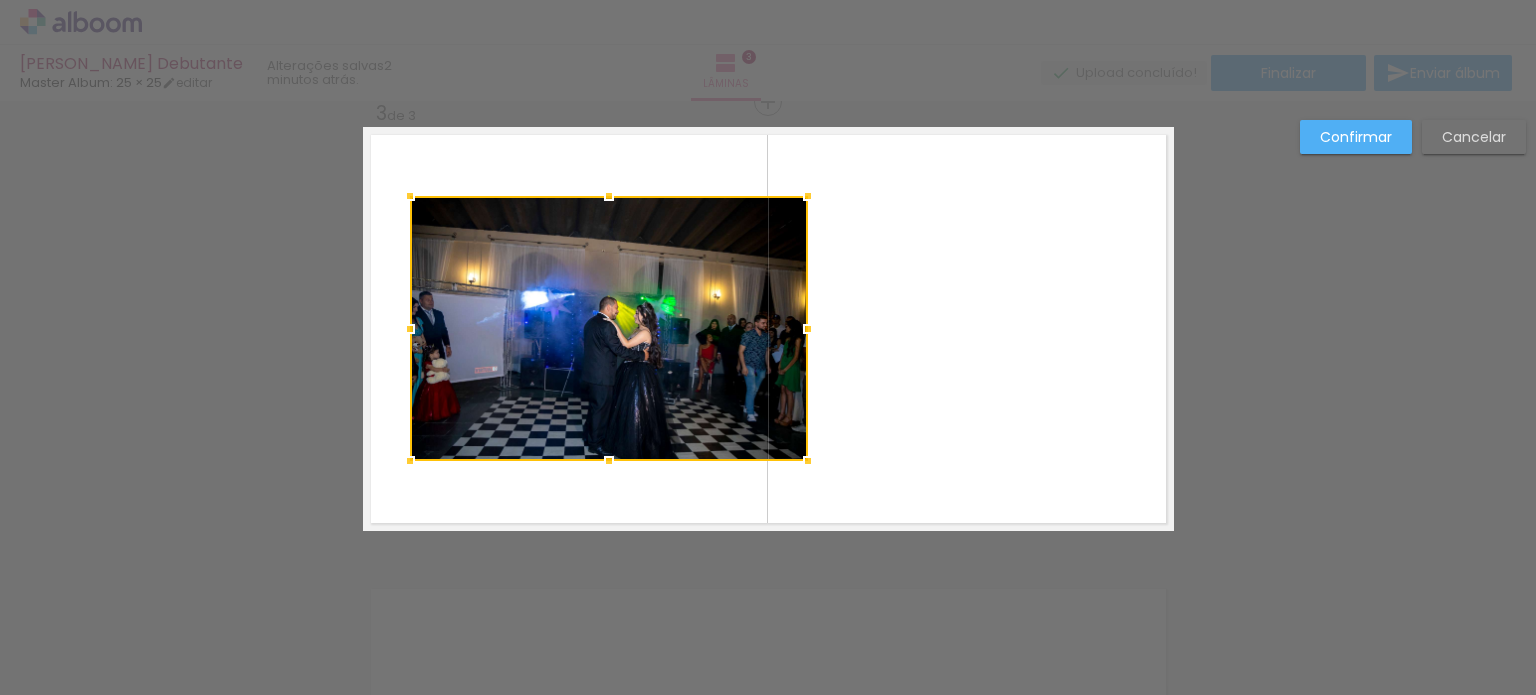 scroll, scrollTop: 933, scrollLeft: 0, axis: vertical 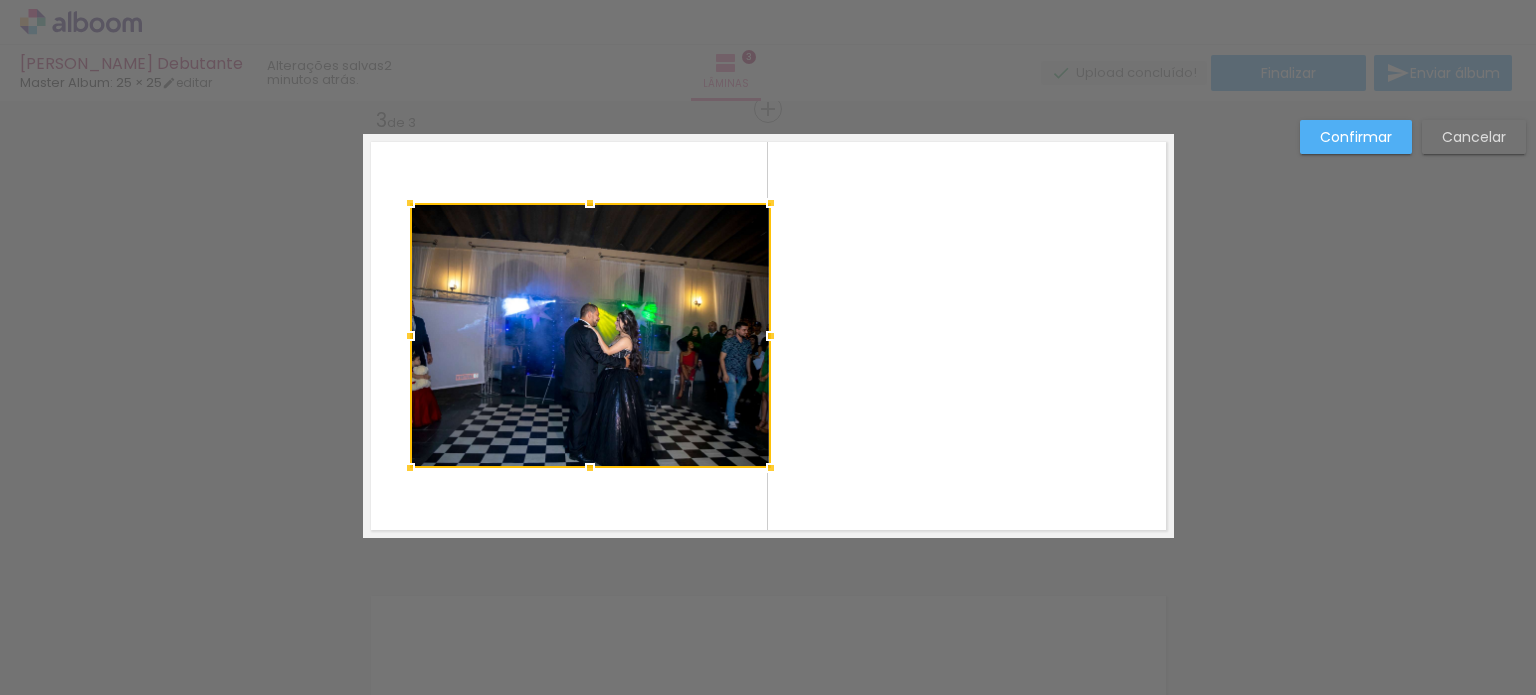 drag, startPoint x: 811, startPoint y: 330, endPoint x: 867, endPoint y: 326, distance: 56.142673 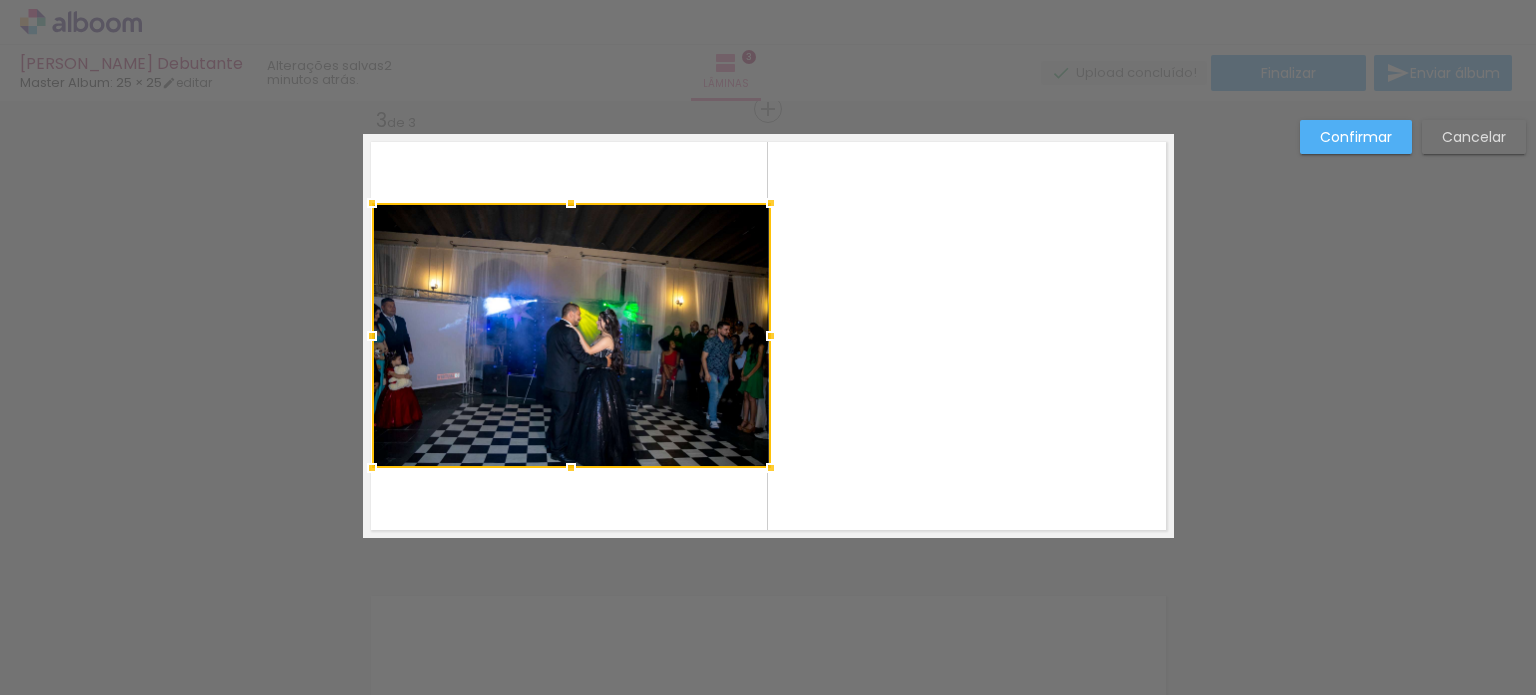 drag, startPoint x: 404, startPoint y: 334, endPoint x: 380, endPoint y: 329, distance: 24.5153 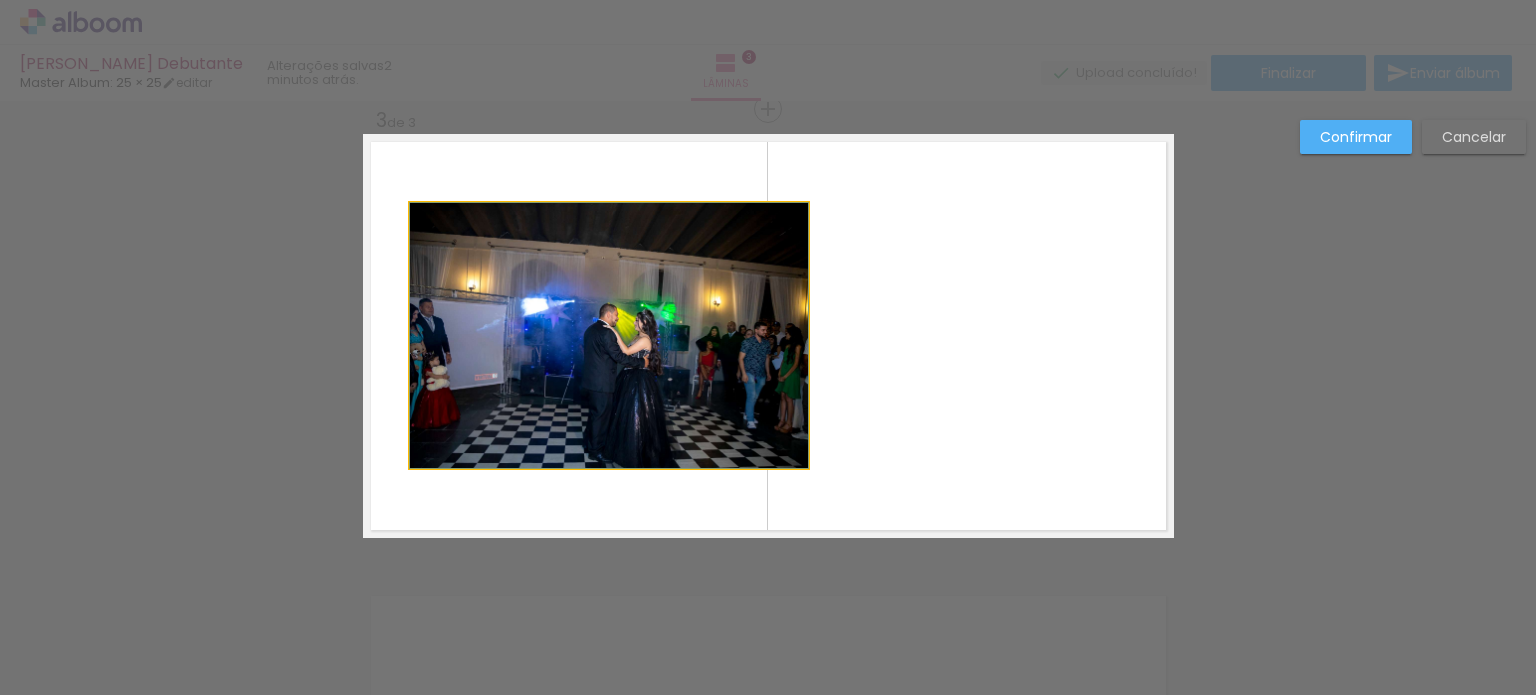 drag, startPoint x: 702, startPoint y: 285, endPoint x: 576, endPoint y: 270, distance: 126.88972 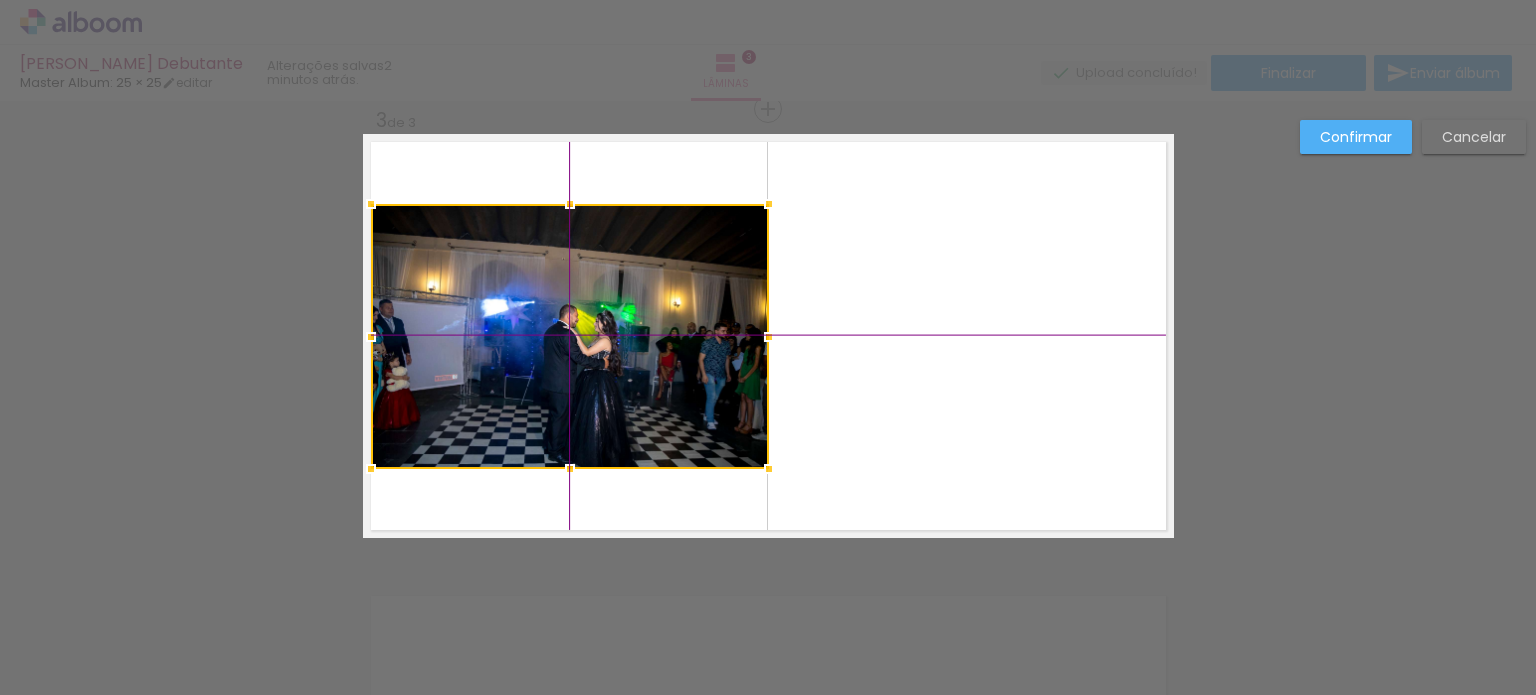 drag, startPoint x: 597, startPoint y: 325, endPoint x: 524, endPoint y: 327, distance: 73.02739 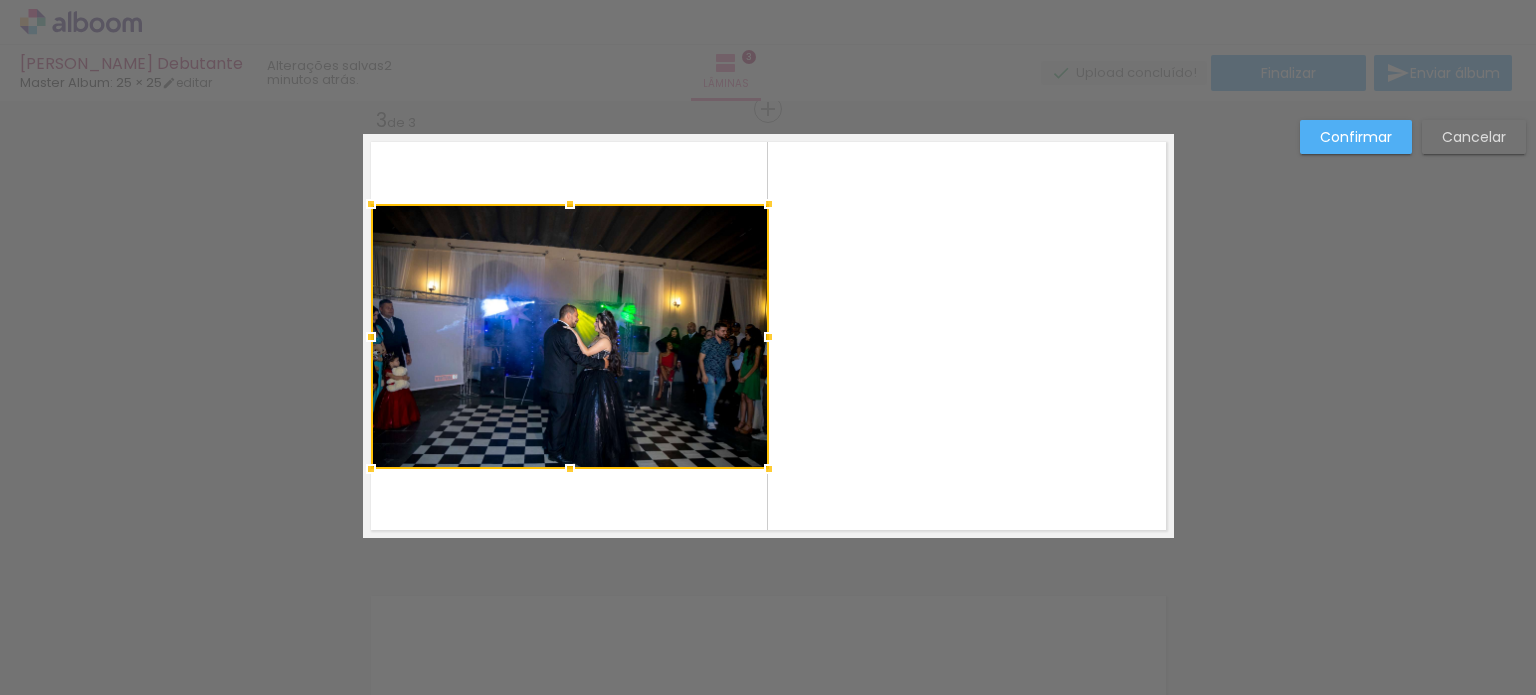 click at bounding box center (768, 336) 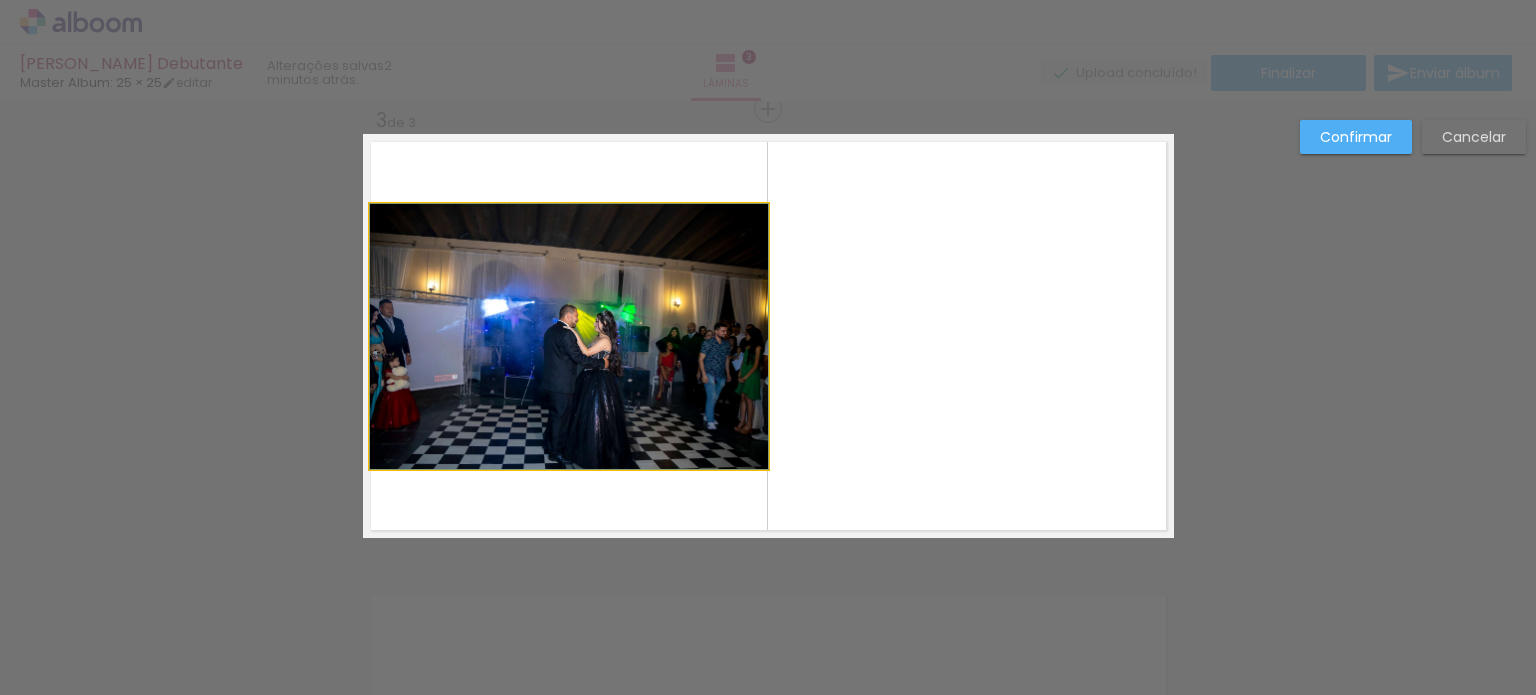 drag, startPoint x: 526, startPoint y: 327, endPoint x: 630, endPoint y: 299, distance: 107.70329 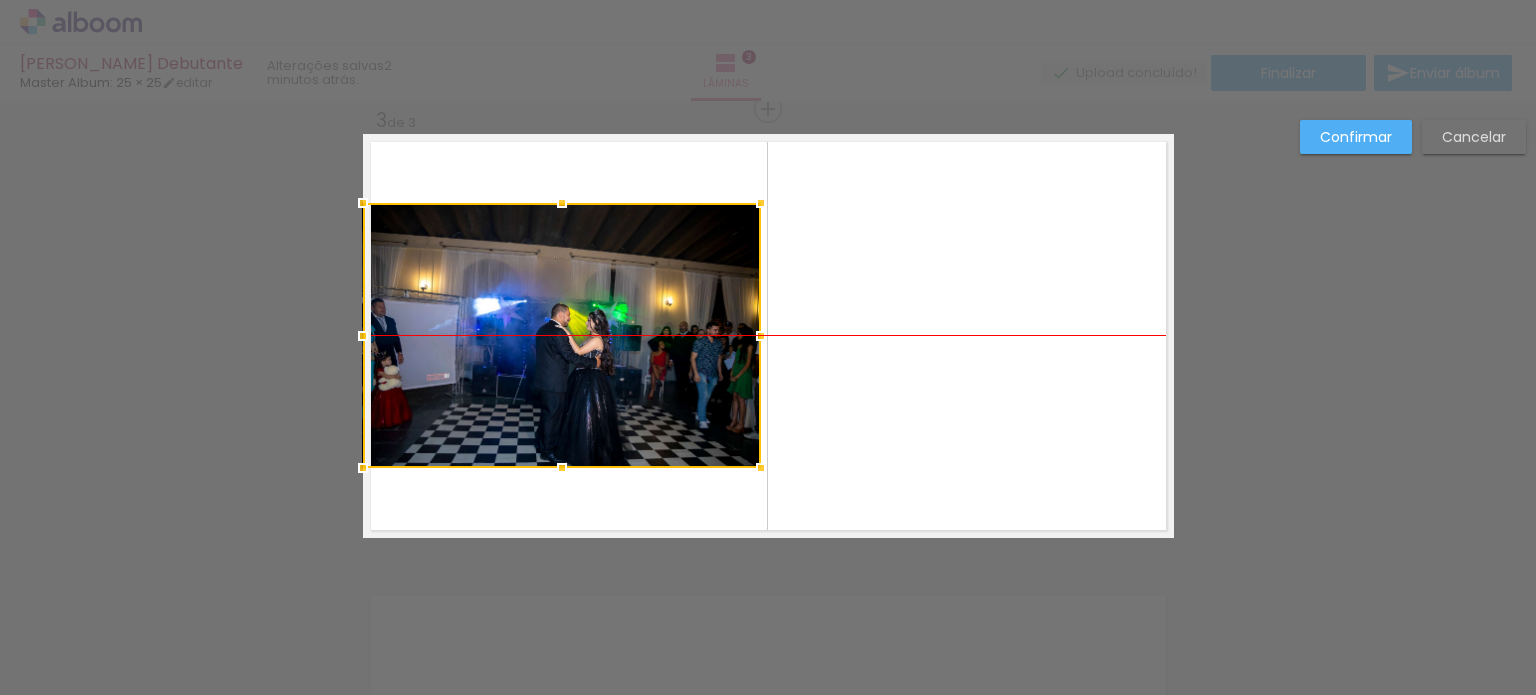 drag, startPoint x: 585, startPoint y: 327, endPoint x: 430, endPoint y: 310, distance: 155.92947 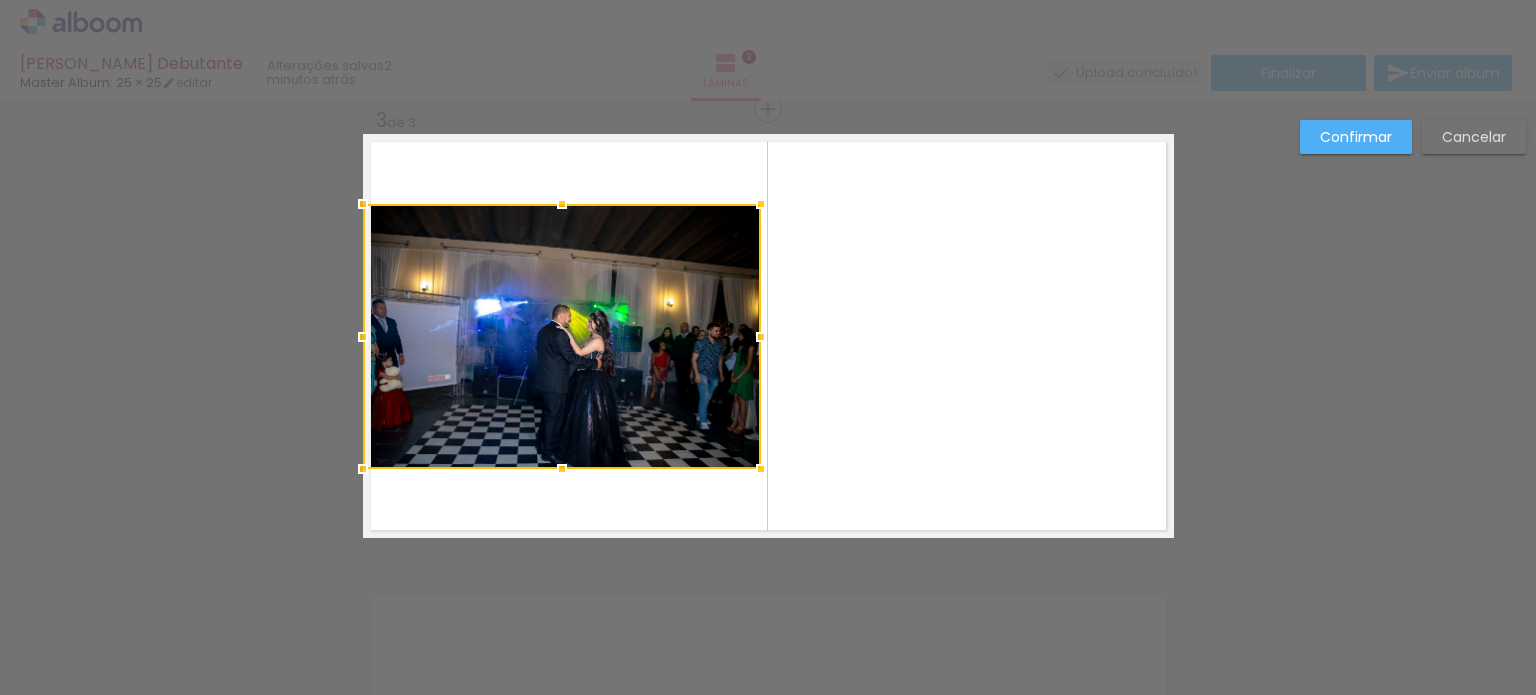 drag, startPoint x: 440, startPoint y: 309, endPoint x: 366, endPoint y: 296, distance: 75.13322 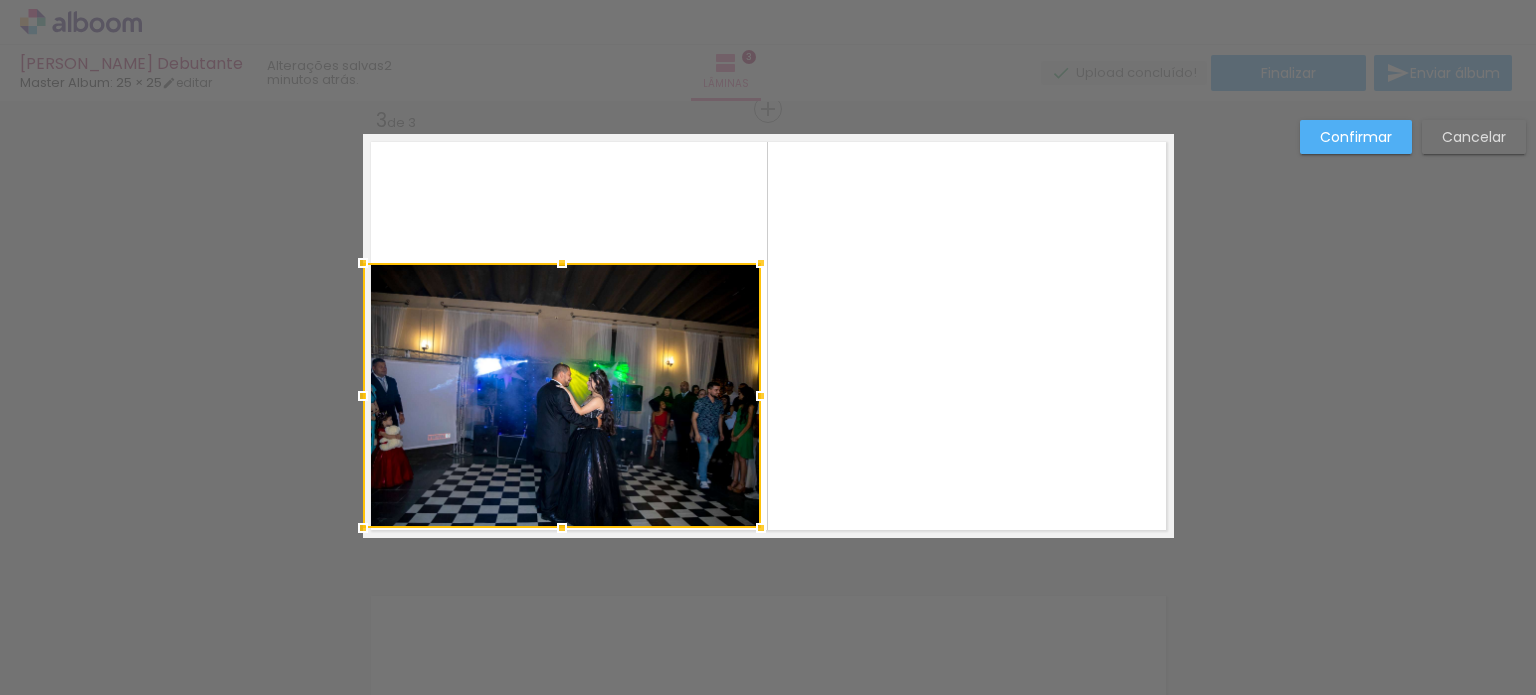 drag, startPoint x: 526, startPoint y: 299, endPoint x: 398, endPoint y: 359, distance: 141.36478 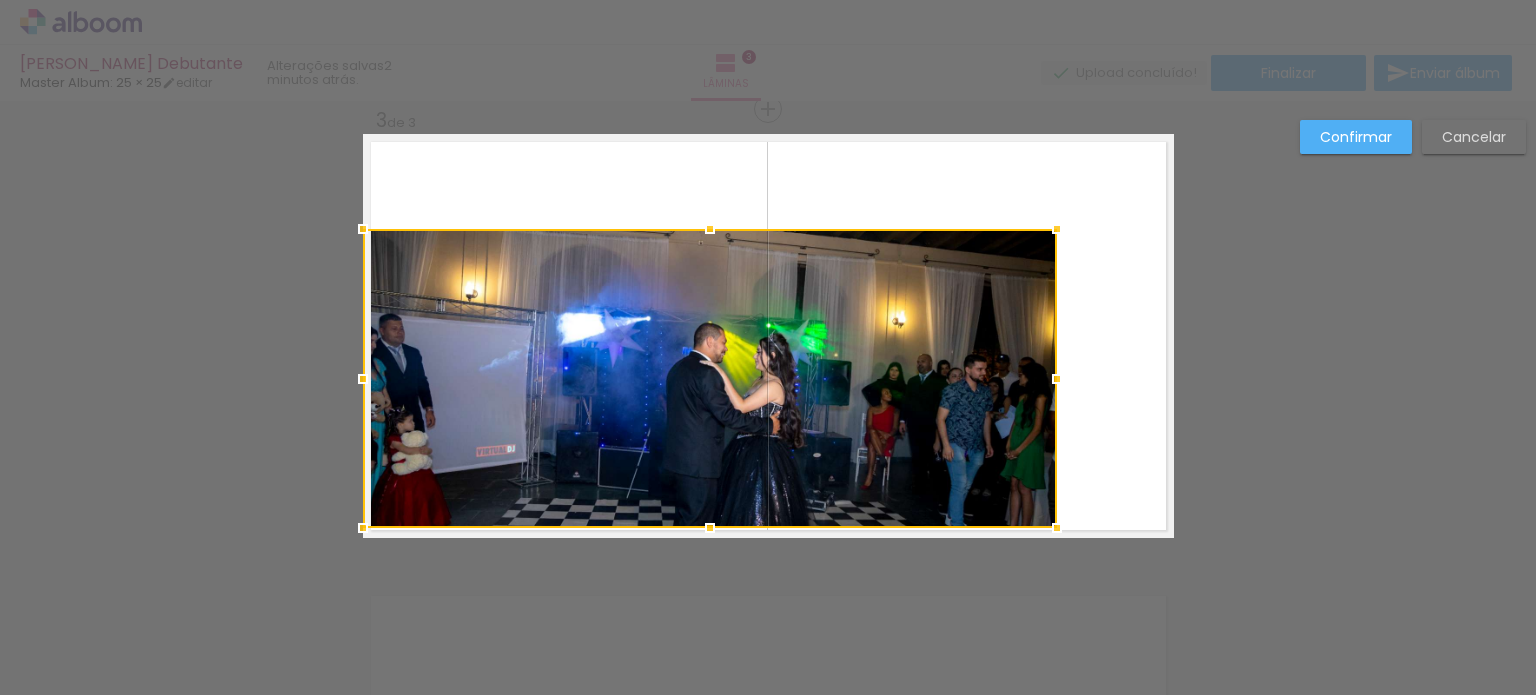 drag, startPoint x: 752, startPoint y: 261, endPoint x: 1474, endPoint y: 227, distance: 722.8001 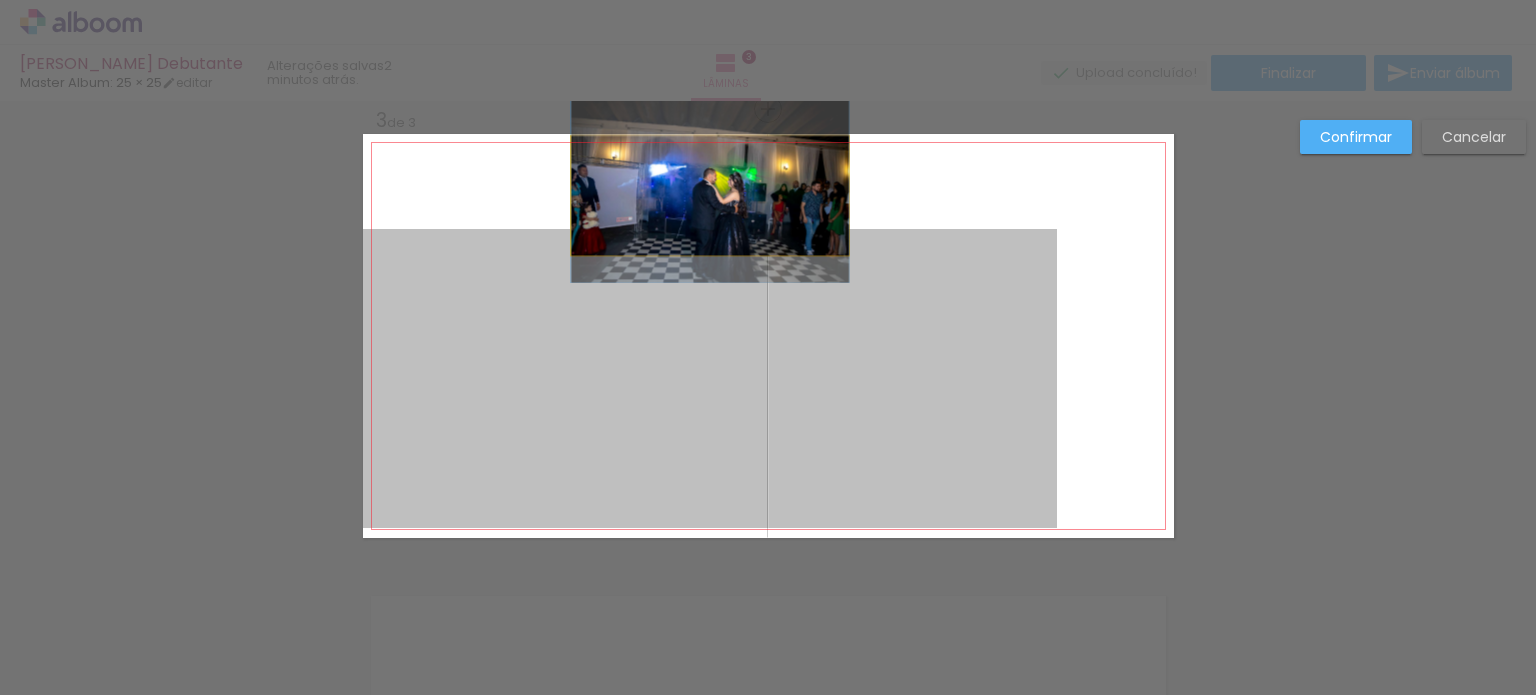 drag, startPoint x: 660, startPoint y: 233, endPoint x: 708, endPoint y: 213, distance: 52 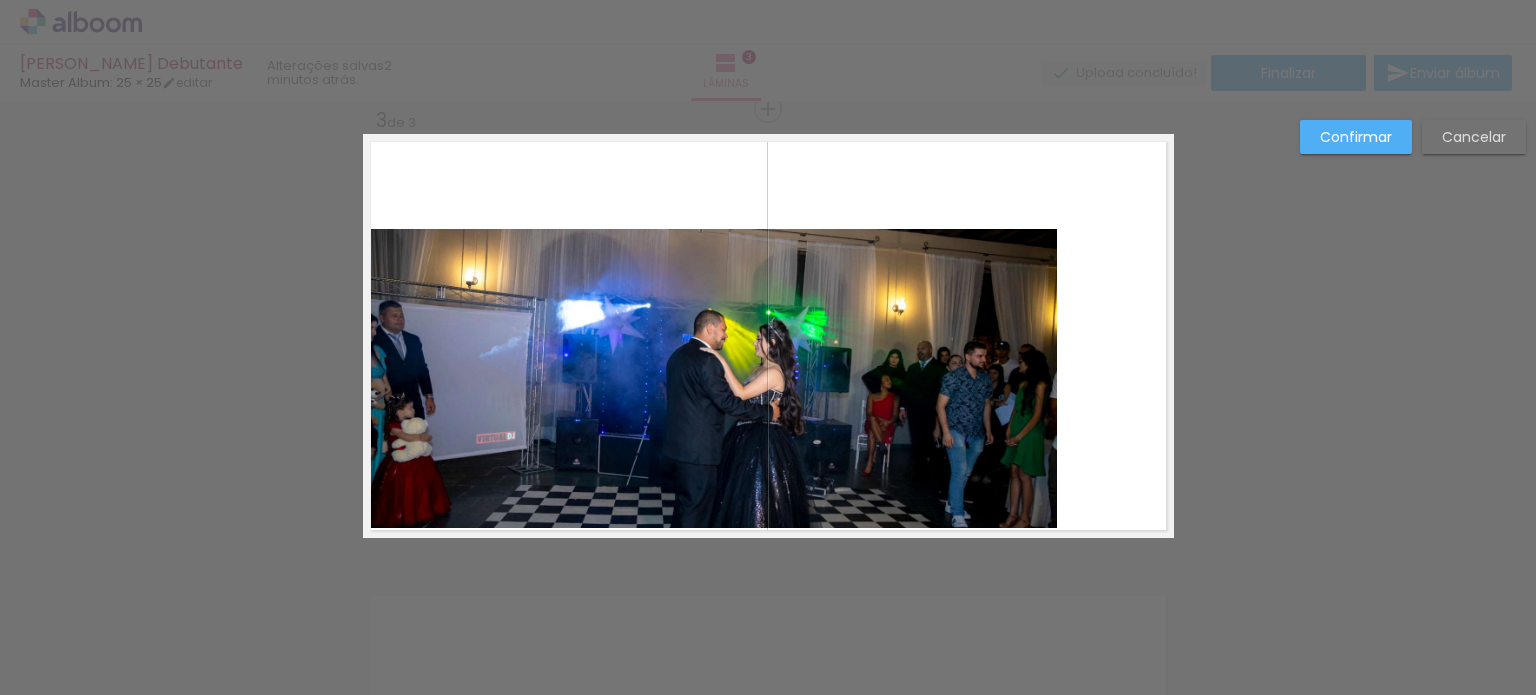 click on "Cancelar" at bounding box center [0, 0] 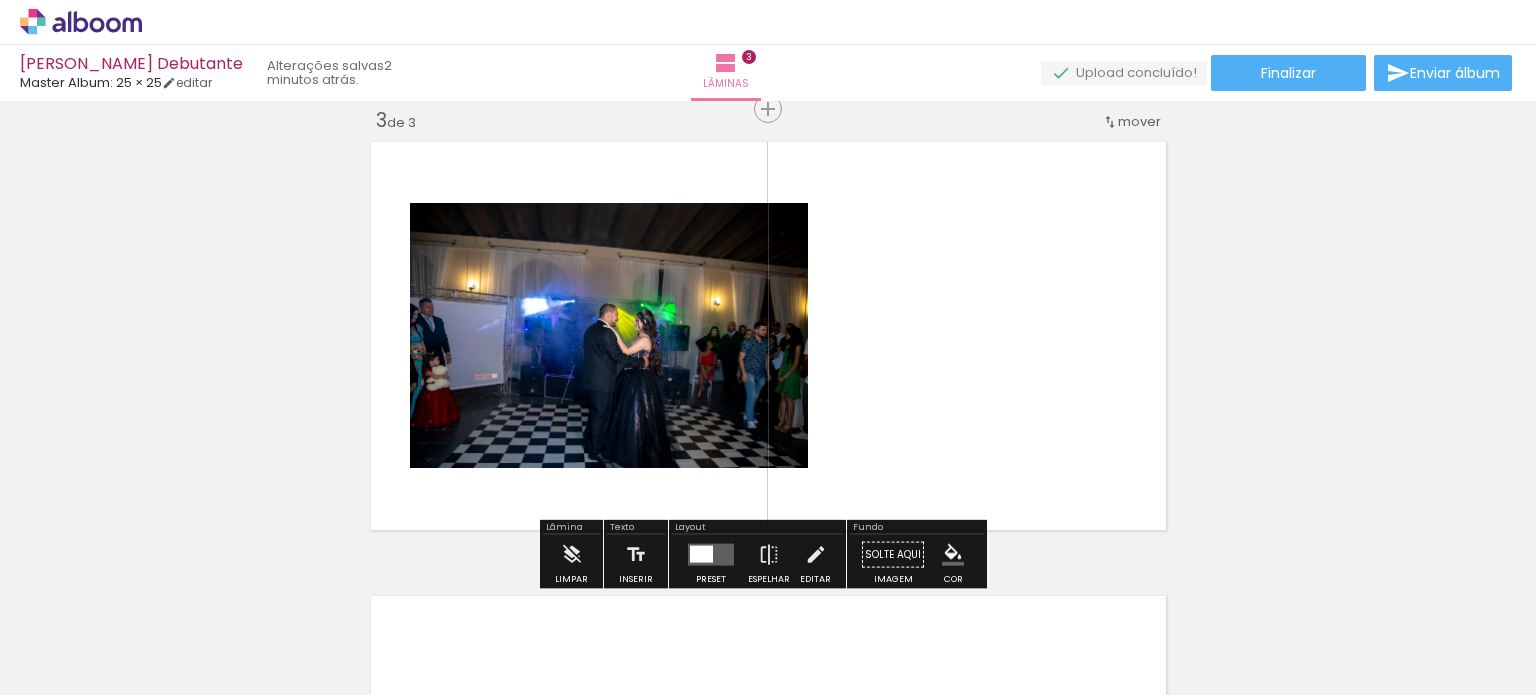 scroll, scrollTop: 1424, scrollLeft: 0, axis: vertical 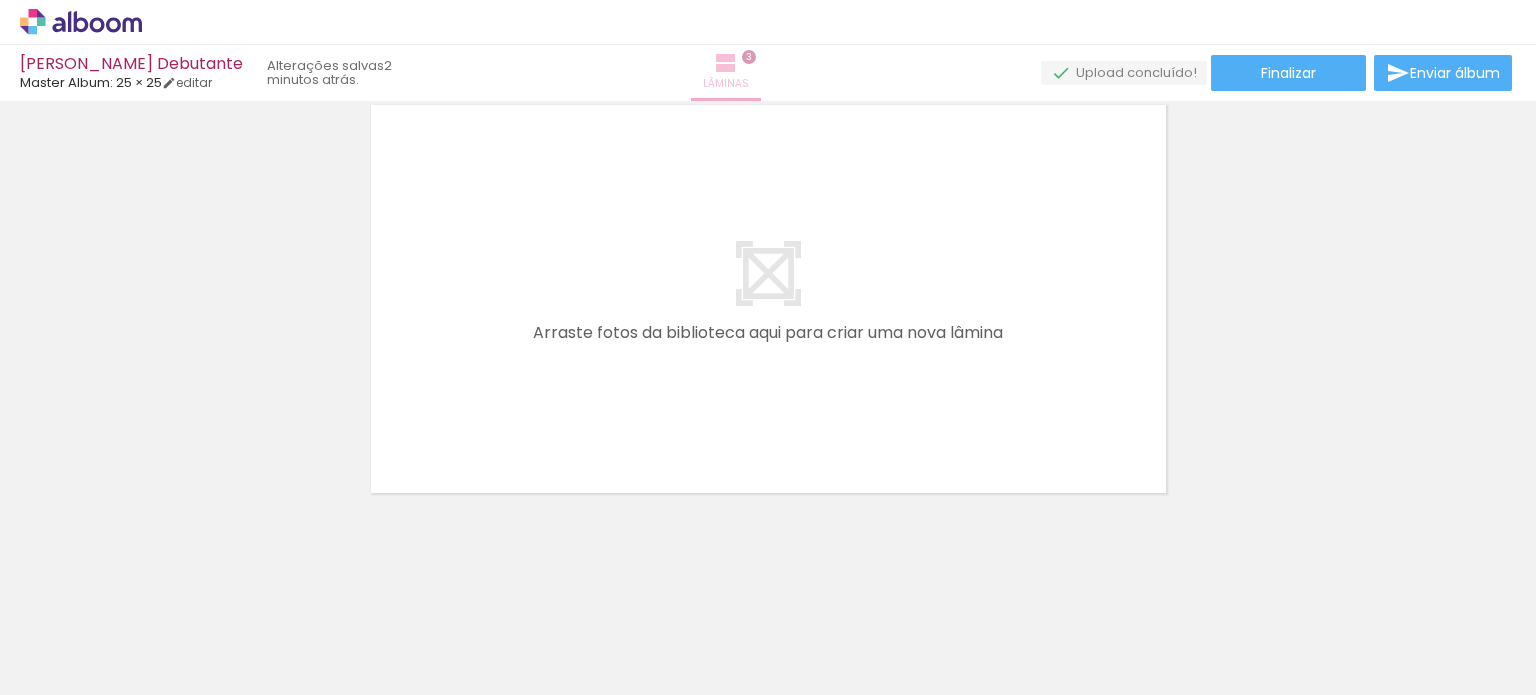 drag, startPoint x: 772, startPoint y: 68, endPoint x: 773, endPoint y: 80, distance: 12.0415945 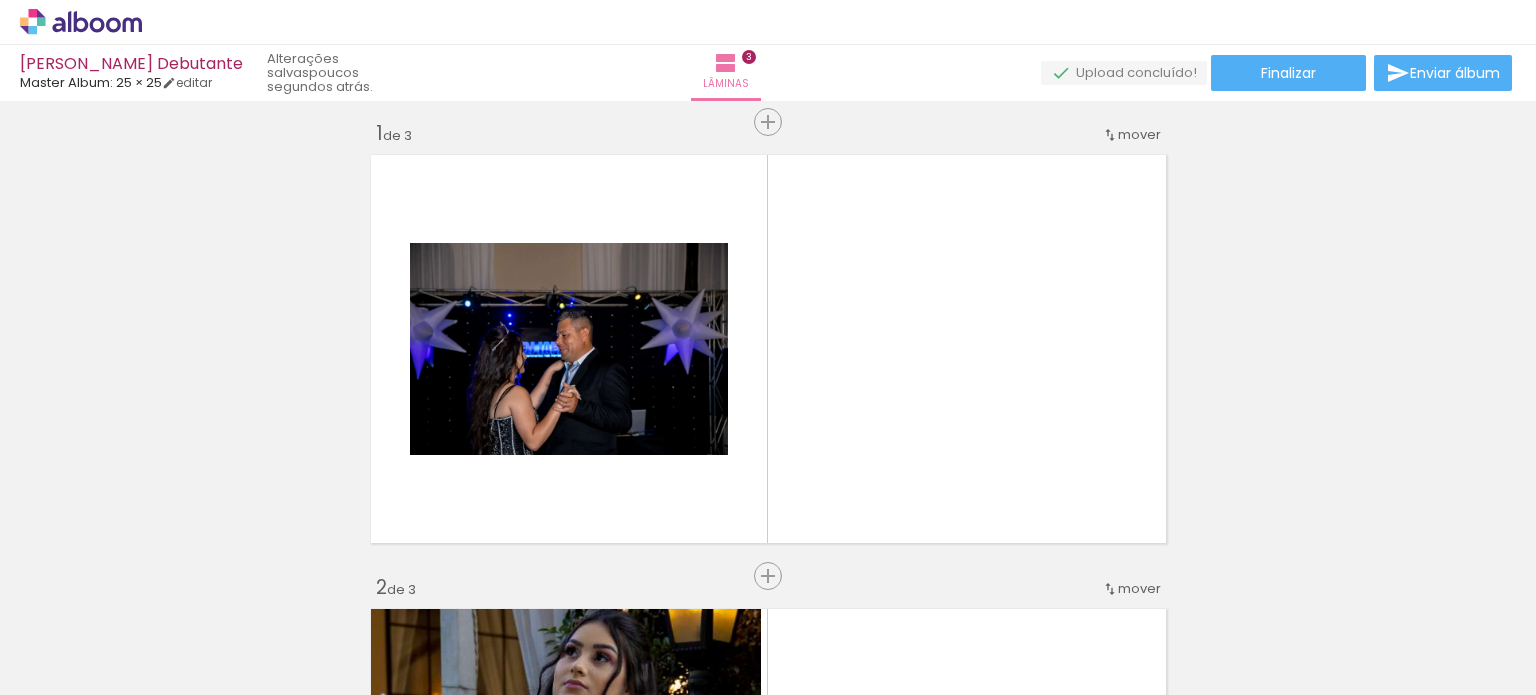 scroll, scrollTop: 0, scrollLeft: 0, axis: both 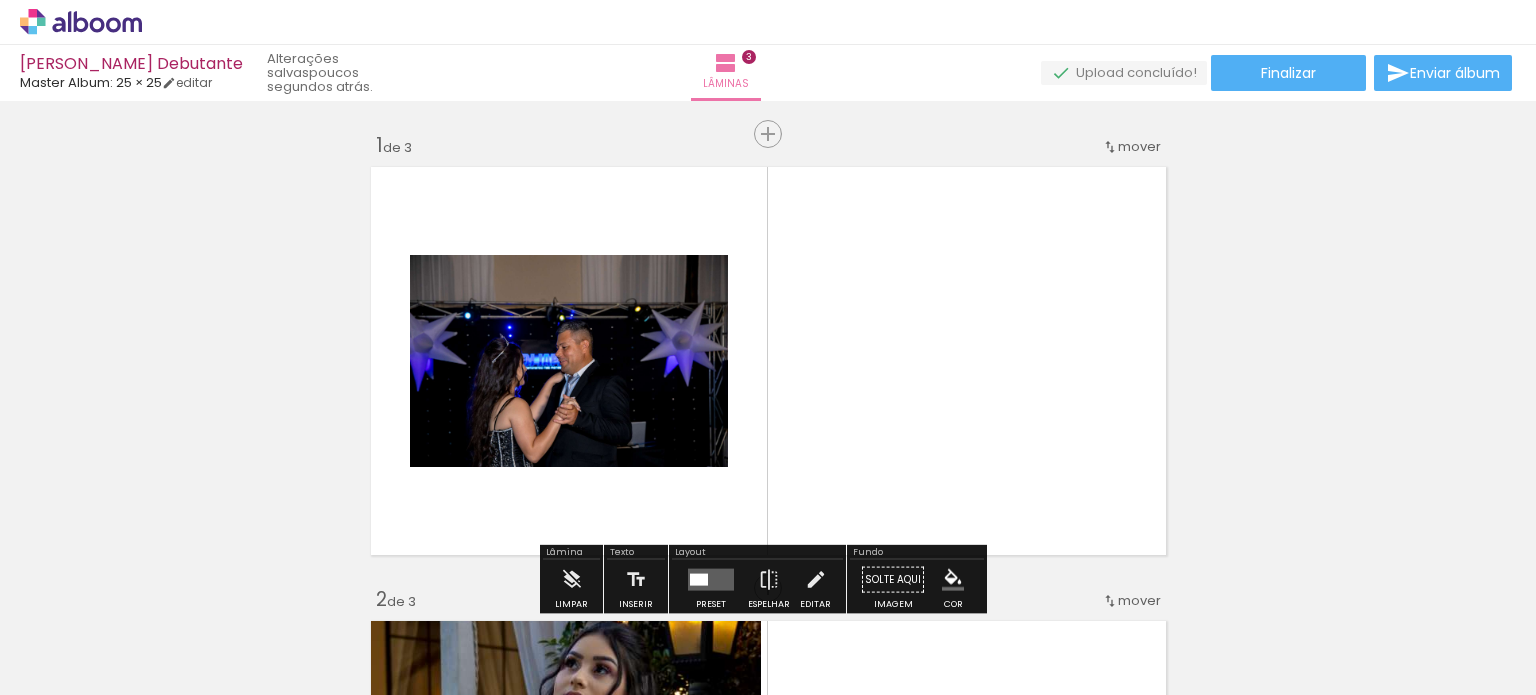click on "[PERSON_NAME] Debutante" at bounding box center [131, 65] 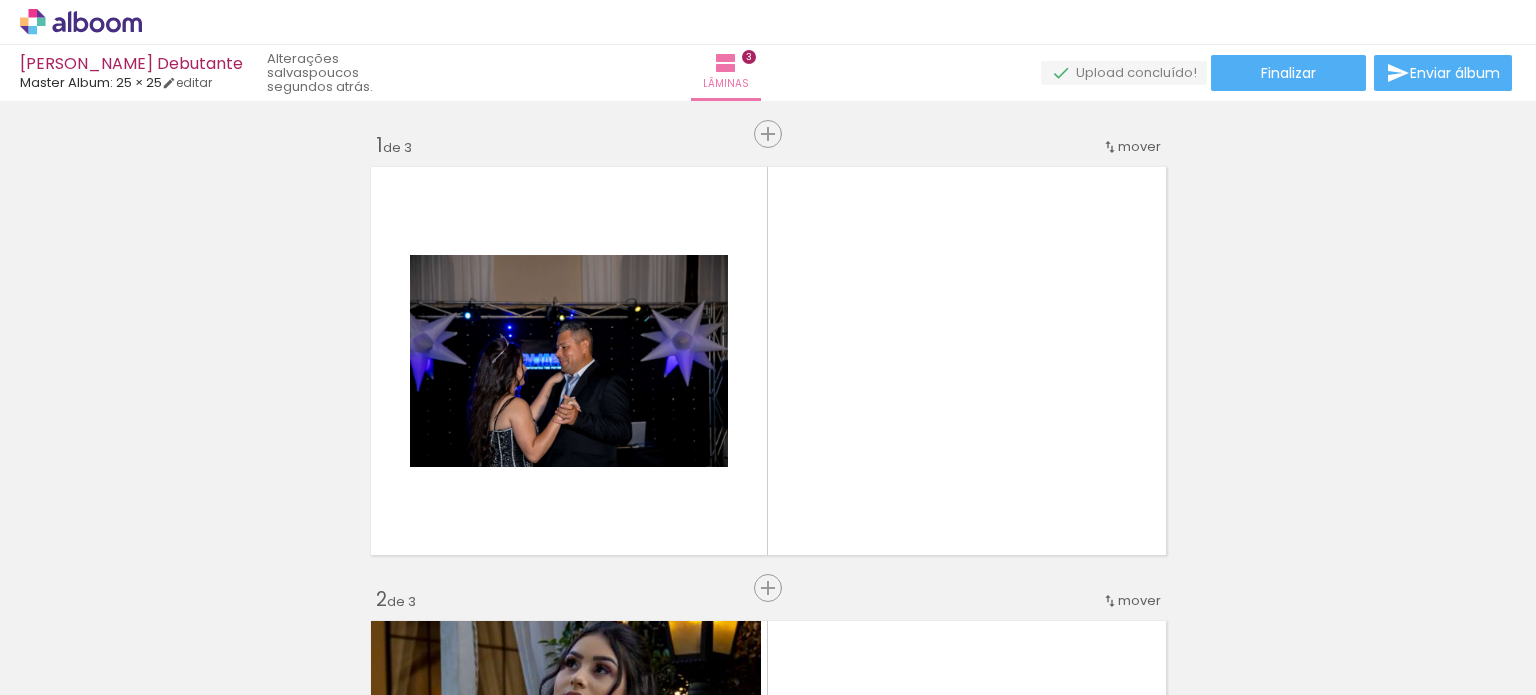 scroll, scrollTop: 333, scrollLeft: 0, axis: vertical 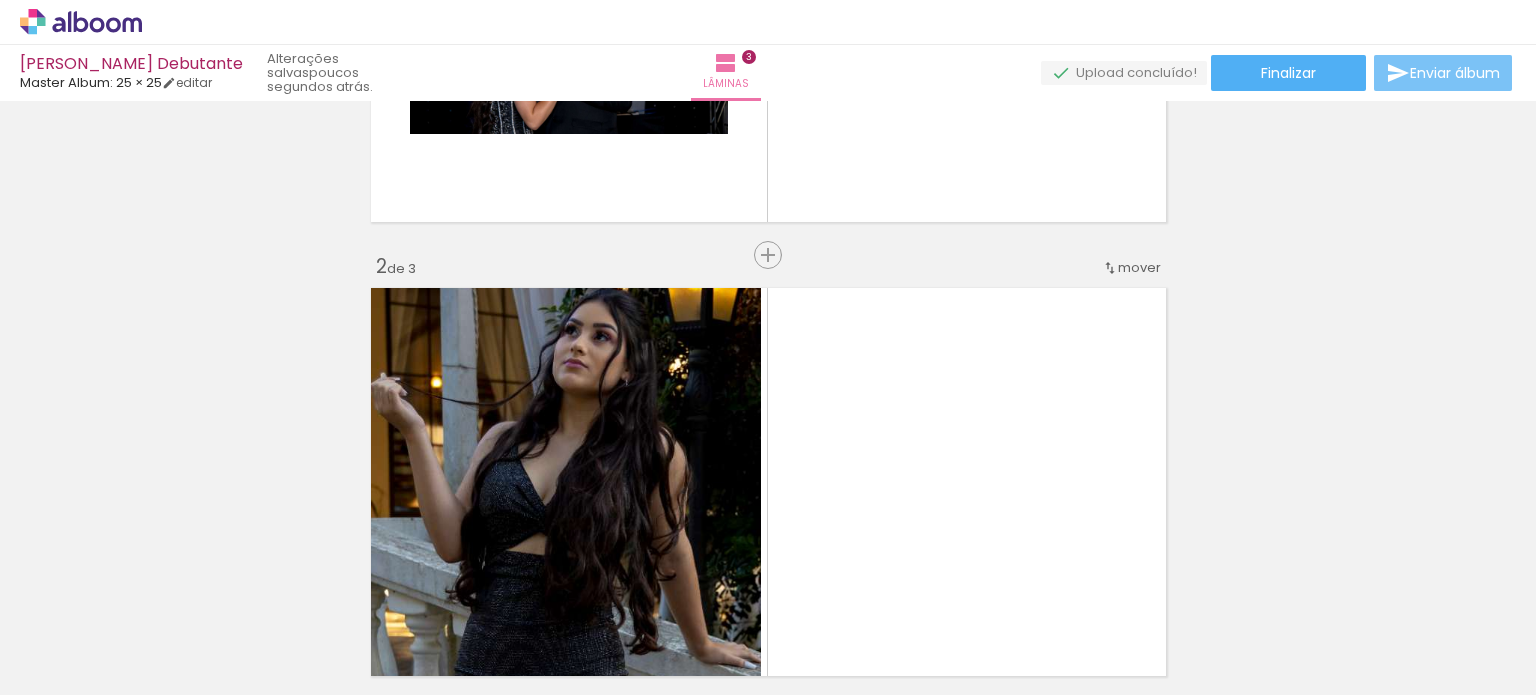 drag, startPoint x: 1433, startPoint y: 81, endPoint x: 1393, endPoint y: 317, distance: 239.36583 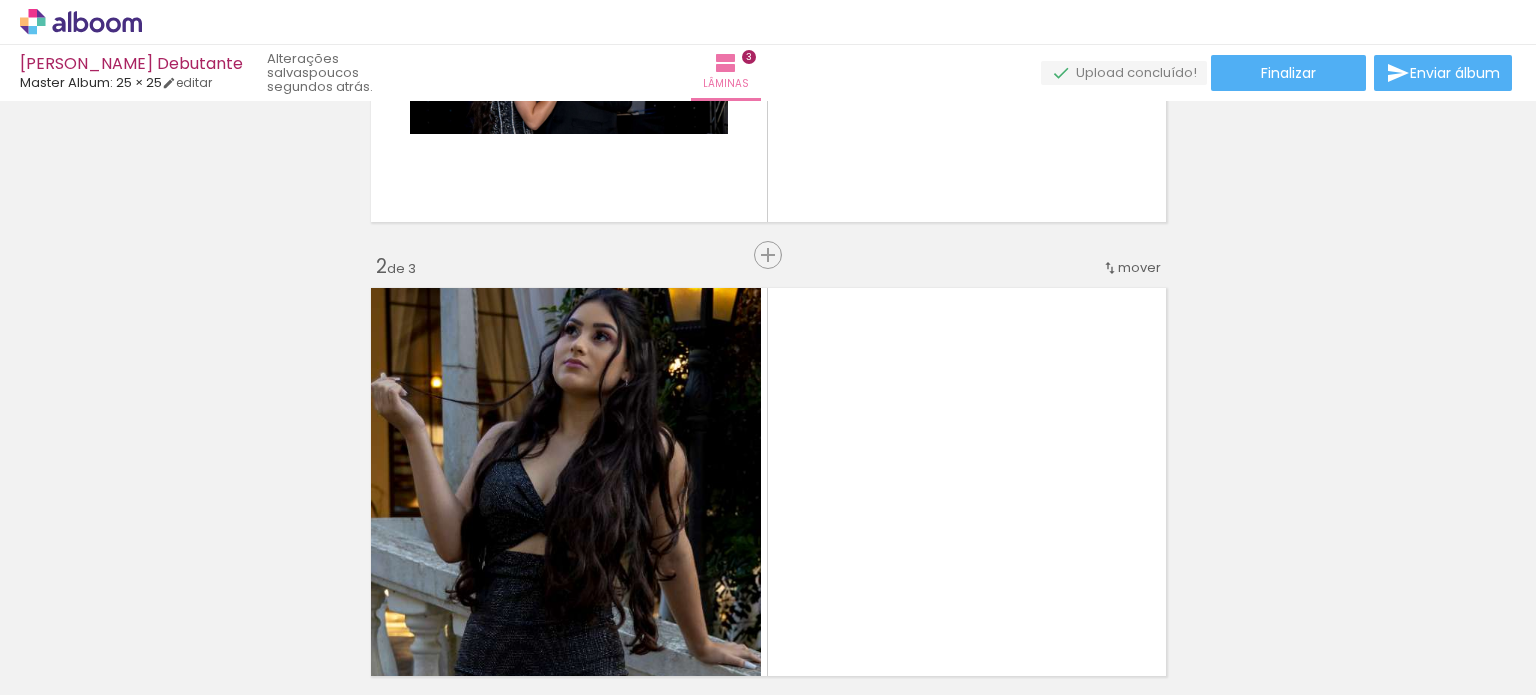 scroll, scrollTop: 0, scrollLeft: 0, axis: both 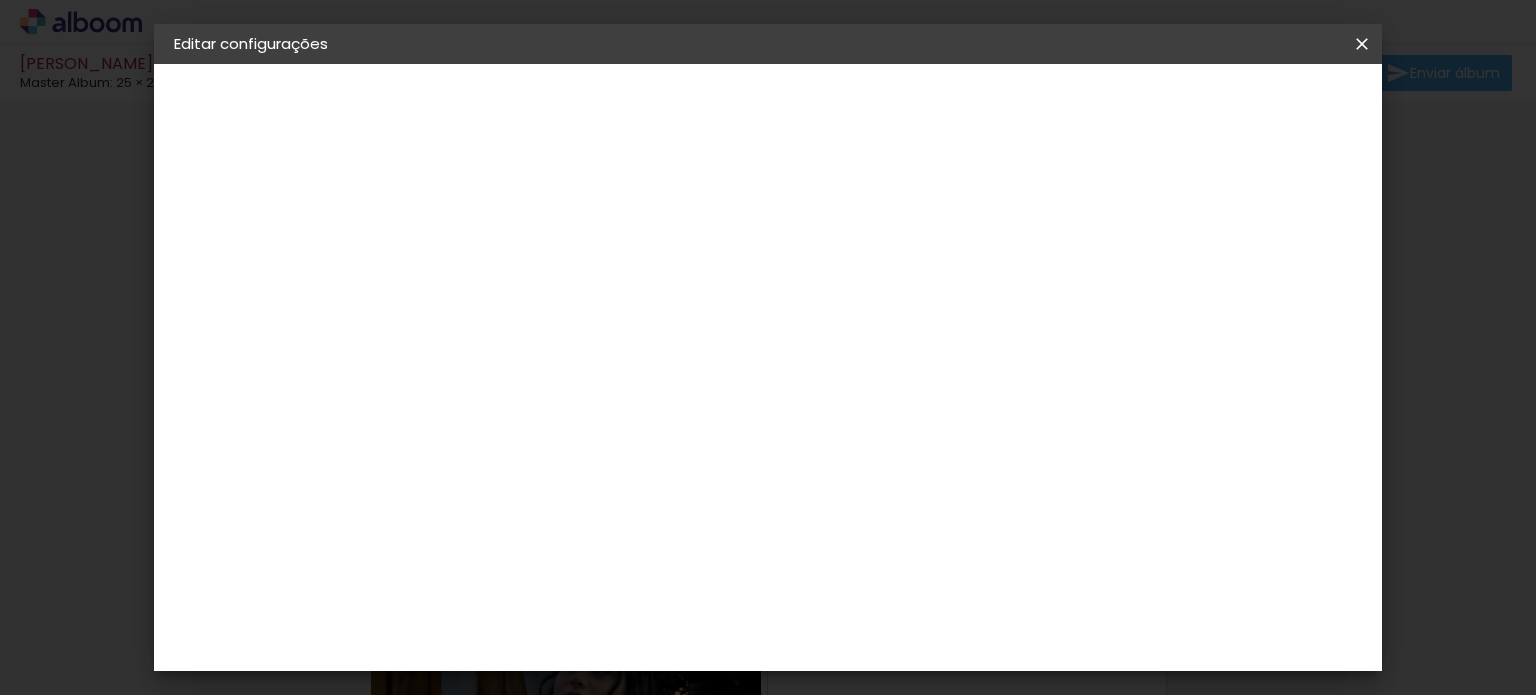 click on "Fornecedor Escolhendo fornecedor... Master Album" at bounding box center (283, 247) 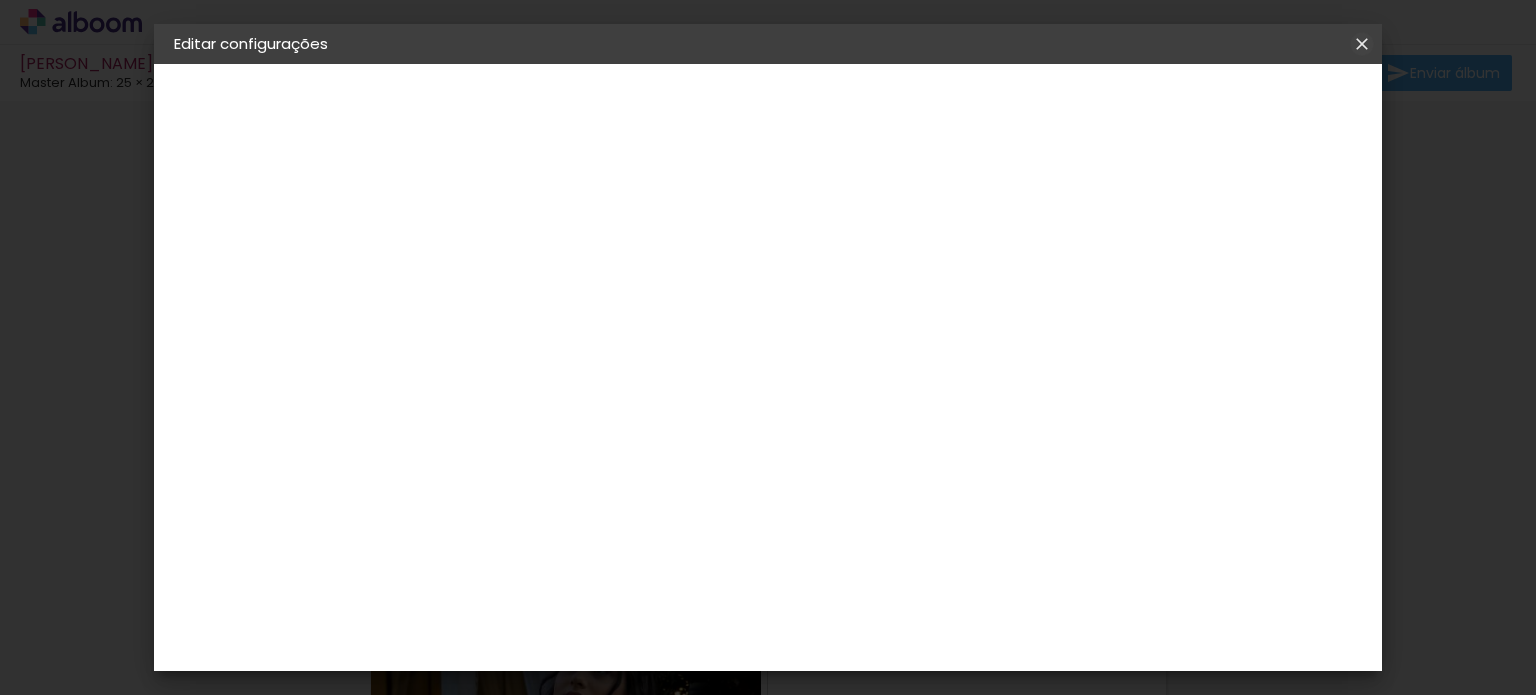 click at bounding box center [1362, 44] 